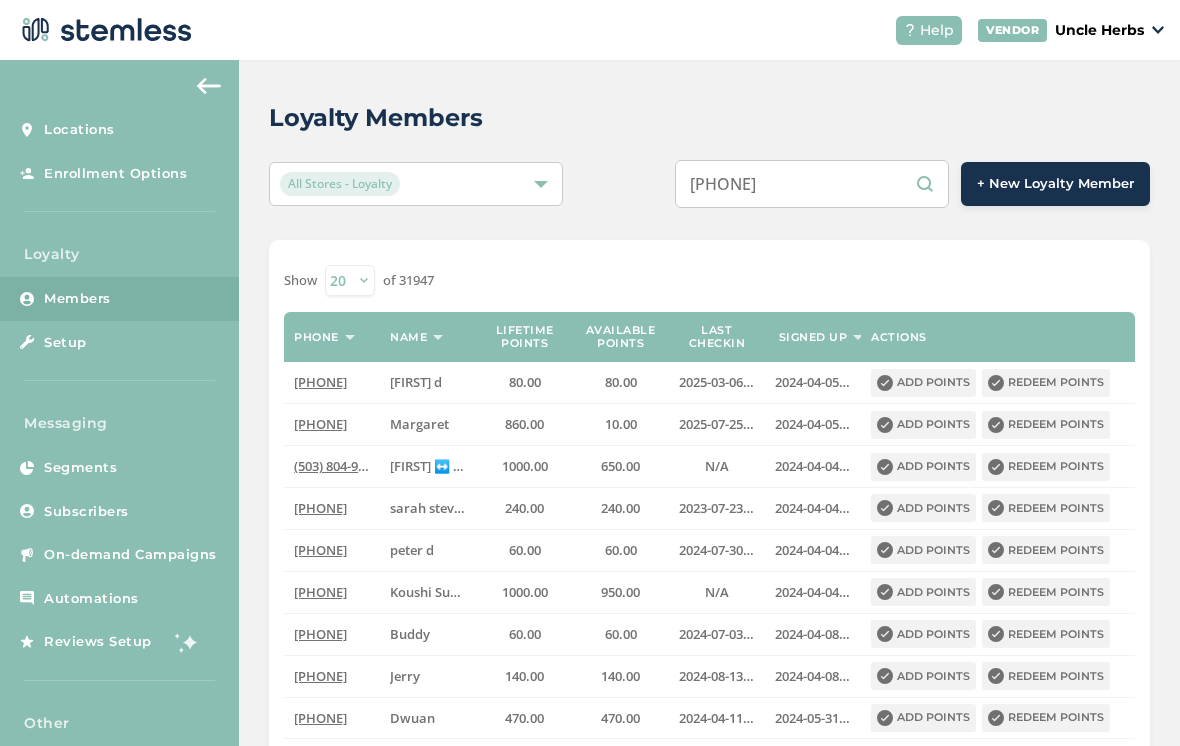 scroll, scrollTop: 0, scrollLeft: 0, axis: both 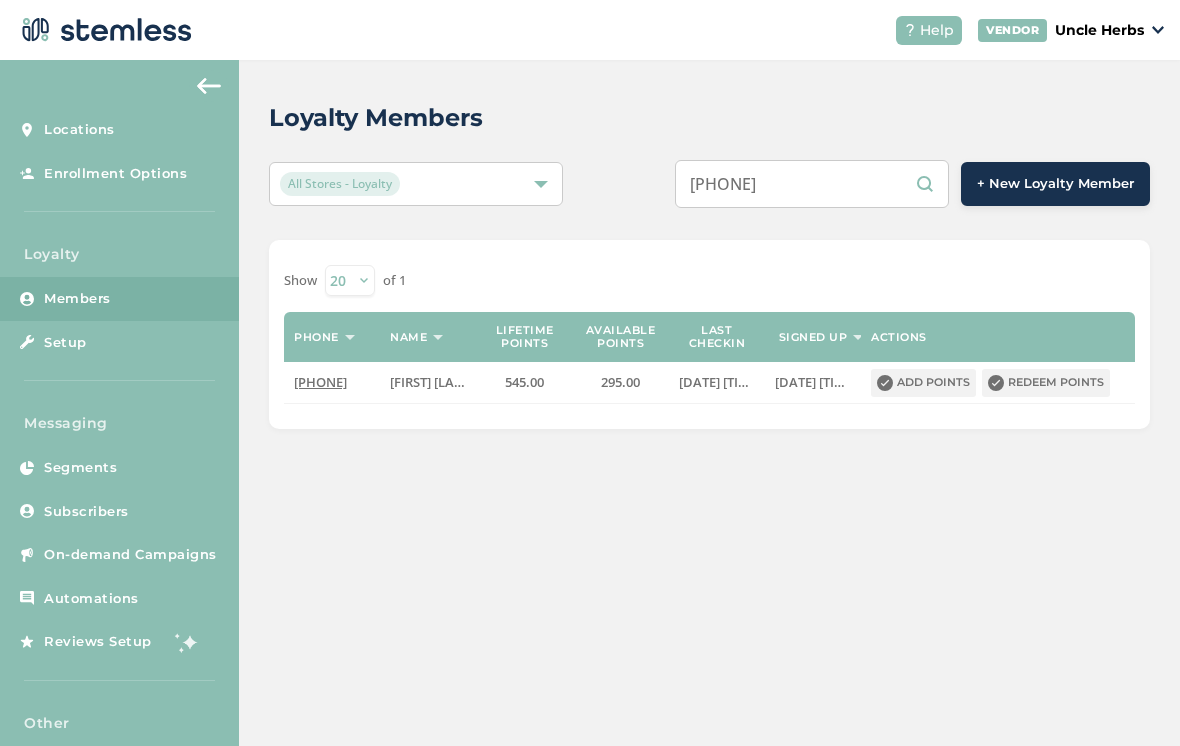 click on "[PHONE]" at bounding box center [812, 184] 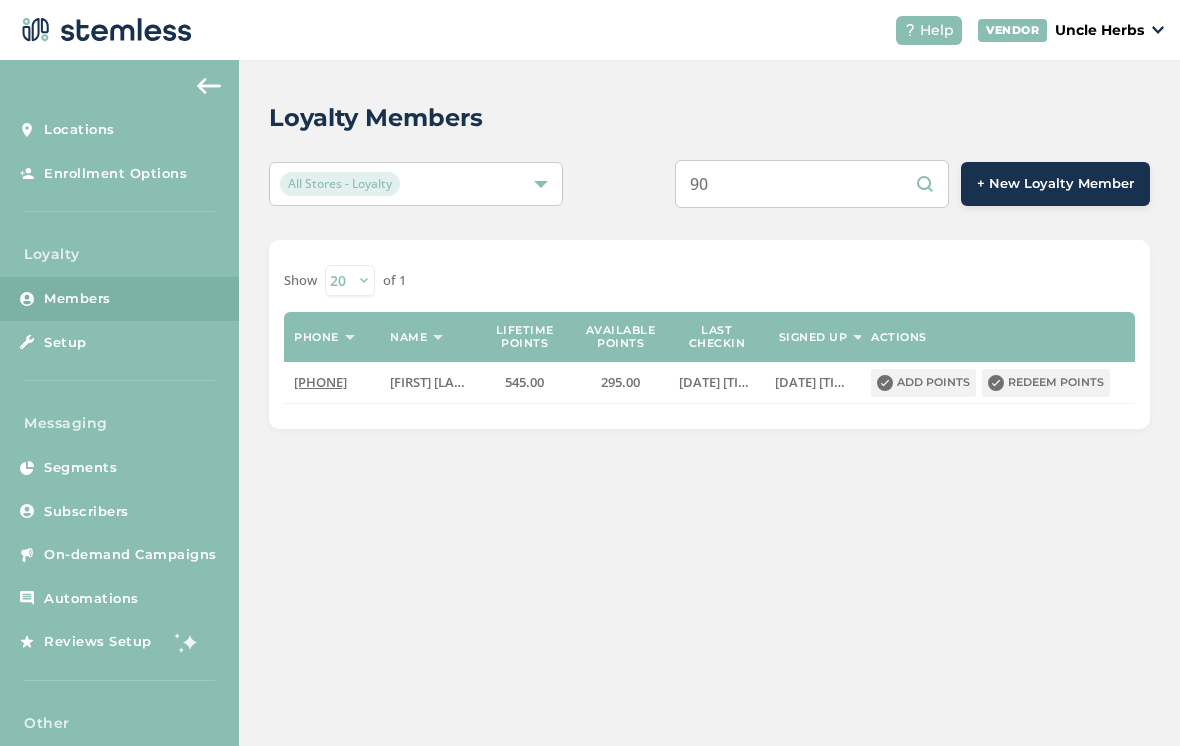 type on "9" 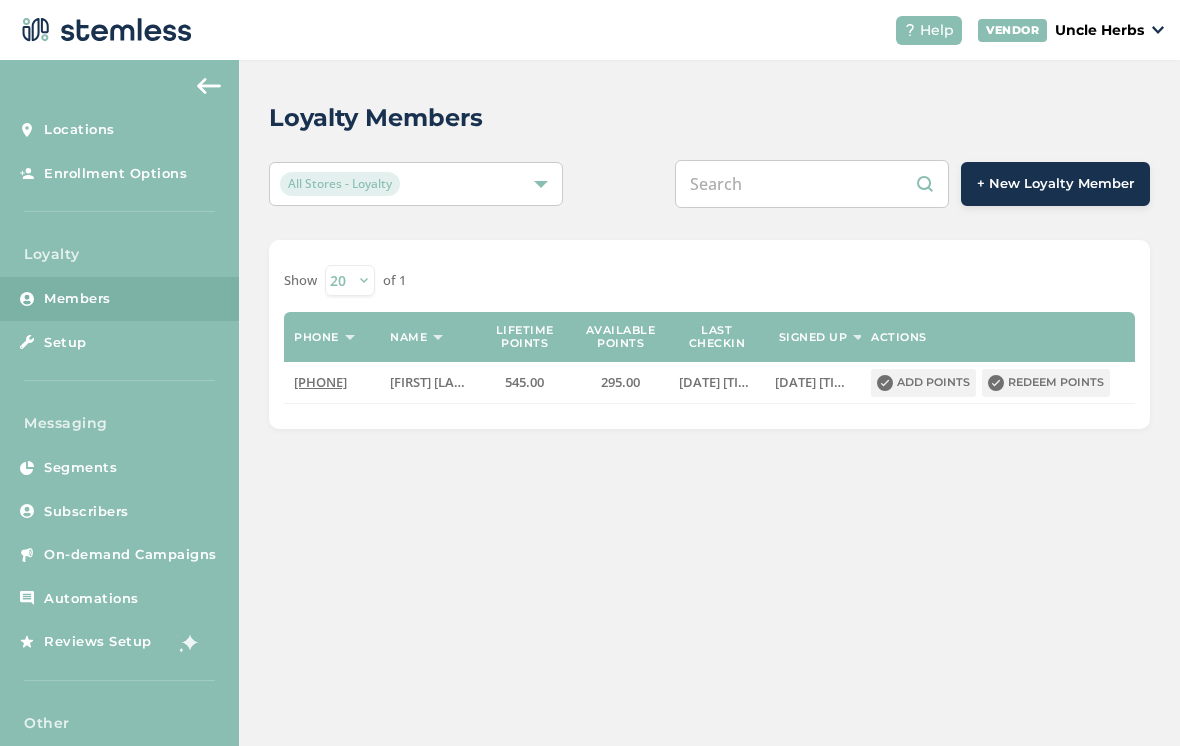 click at bounding box center (812, 184) 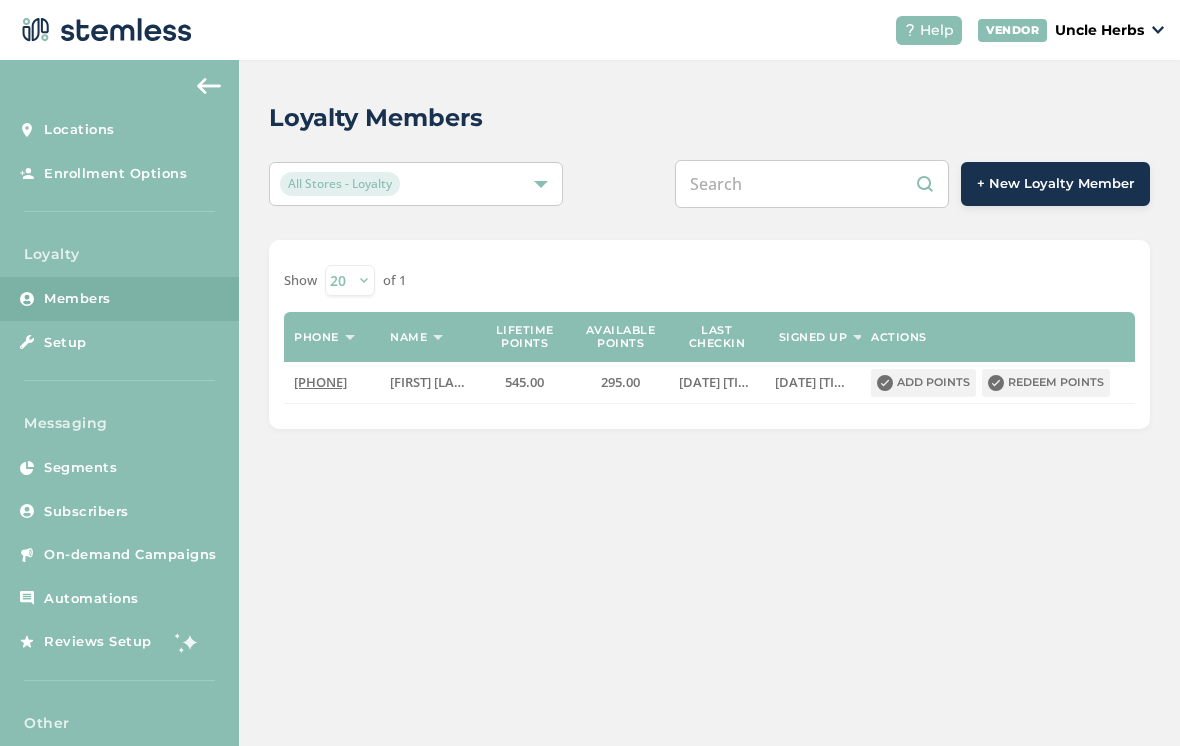 click at bounding box center [812, 184] 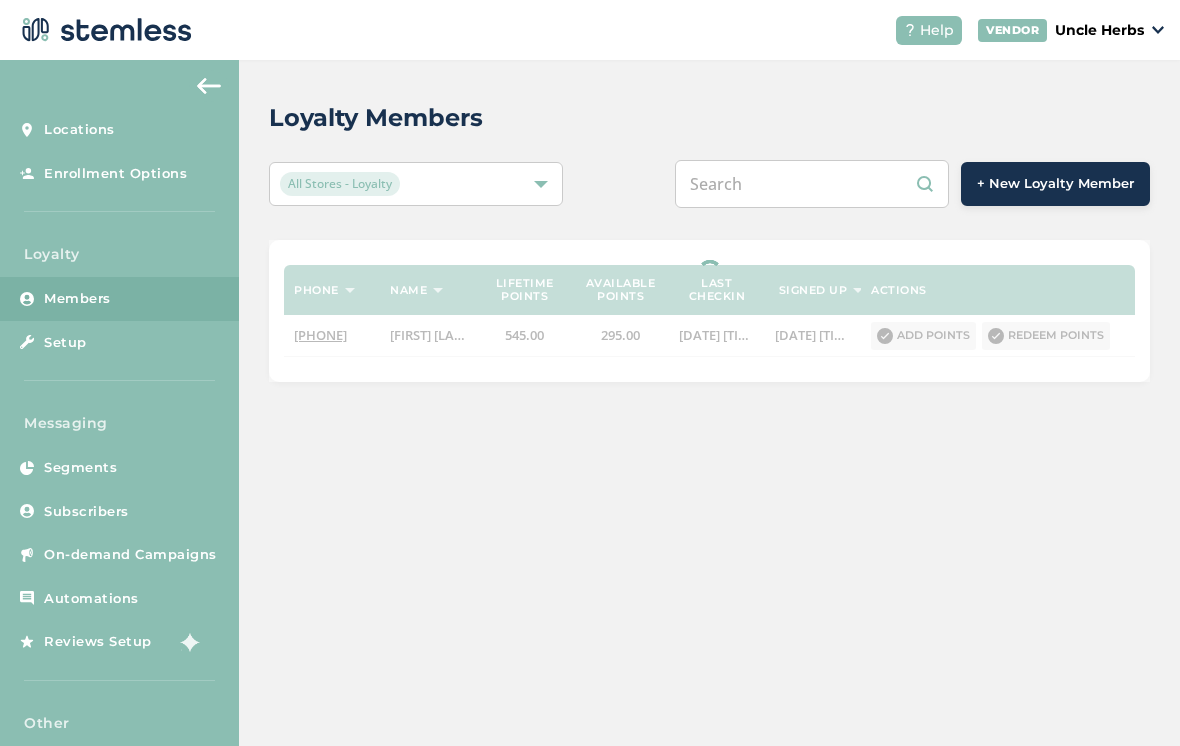 click at bounding box center [812, 184] 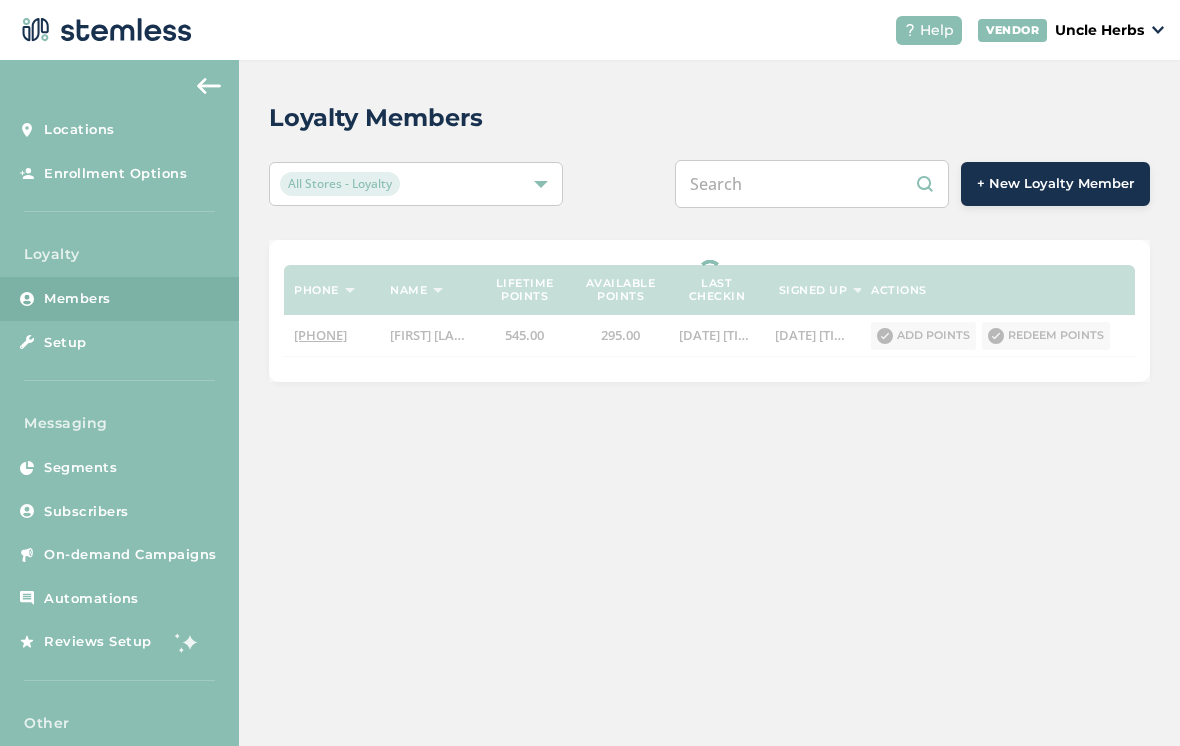 click at bounding box center [812, 184] 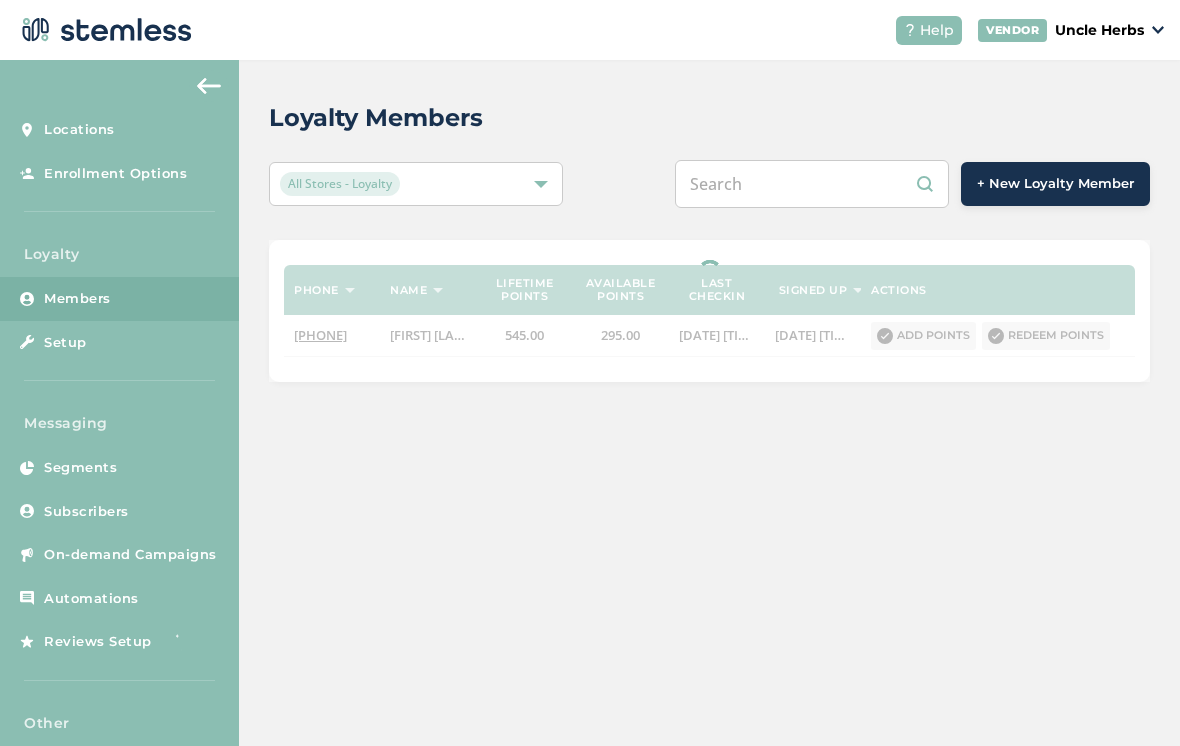 click at bounding box center (812, 184) 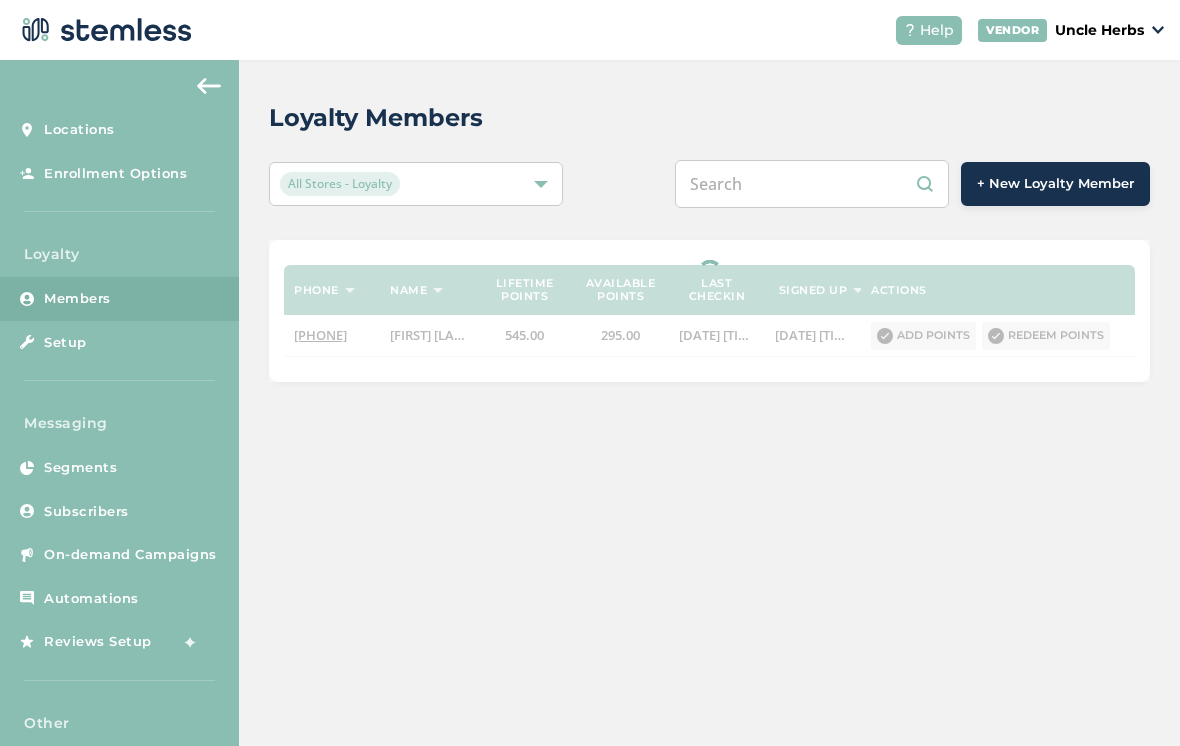 paste on "9072059027" 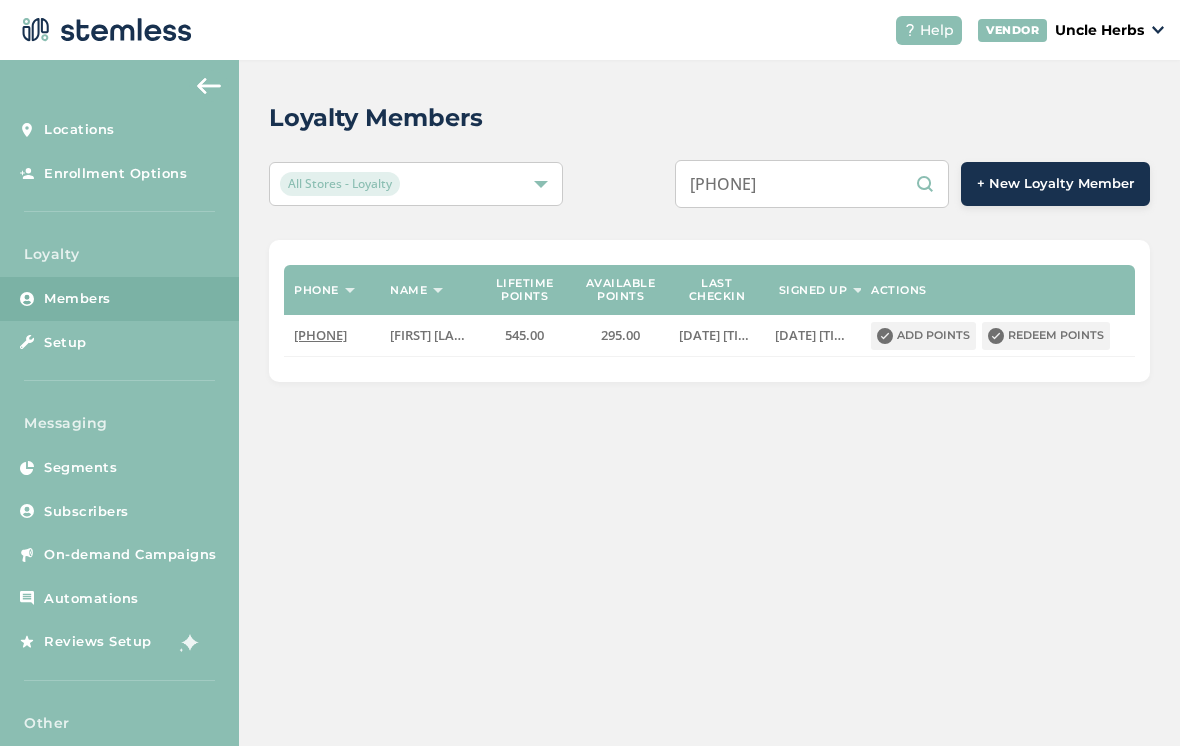 type on "9074123408" 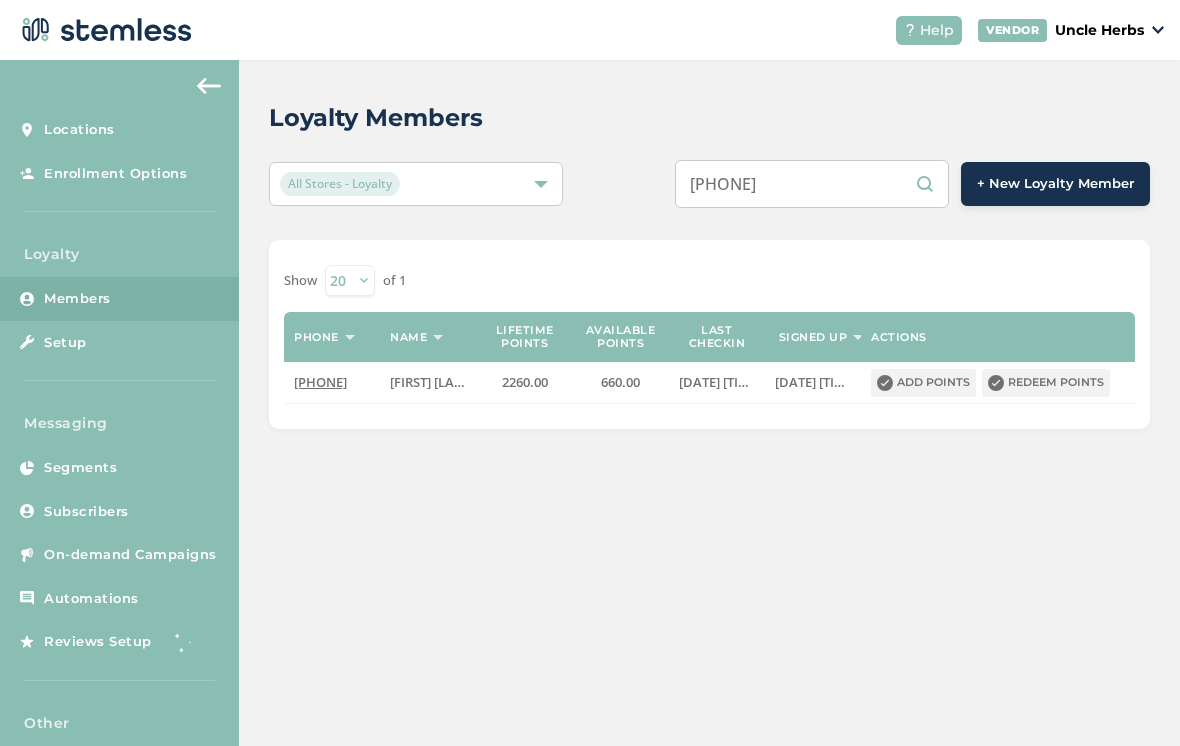 click on "Redeem points" at bounding box center (1046, 383) 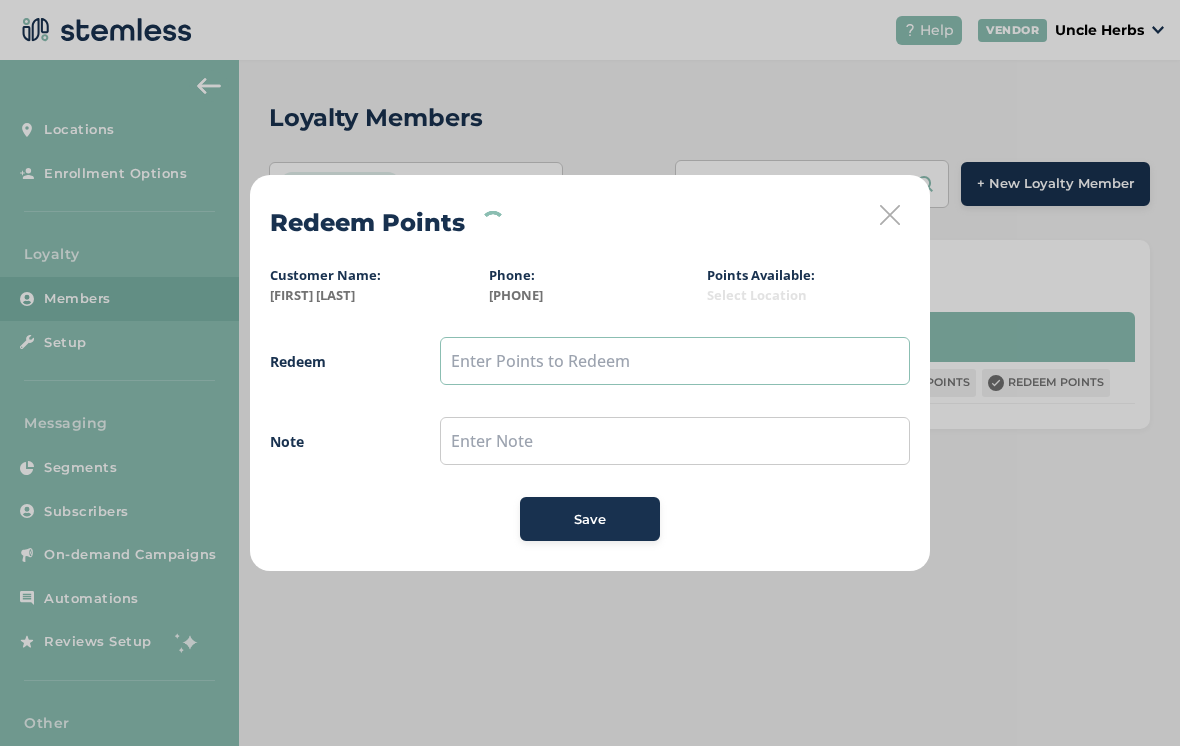 click at bounding box center [675, 361] 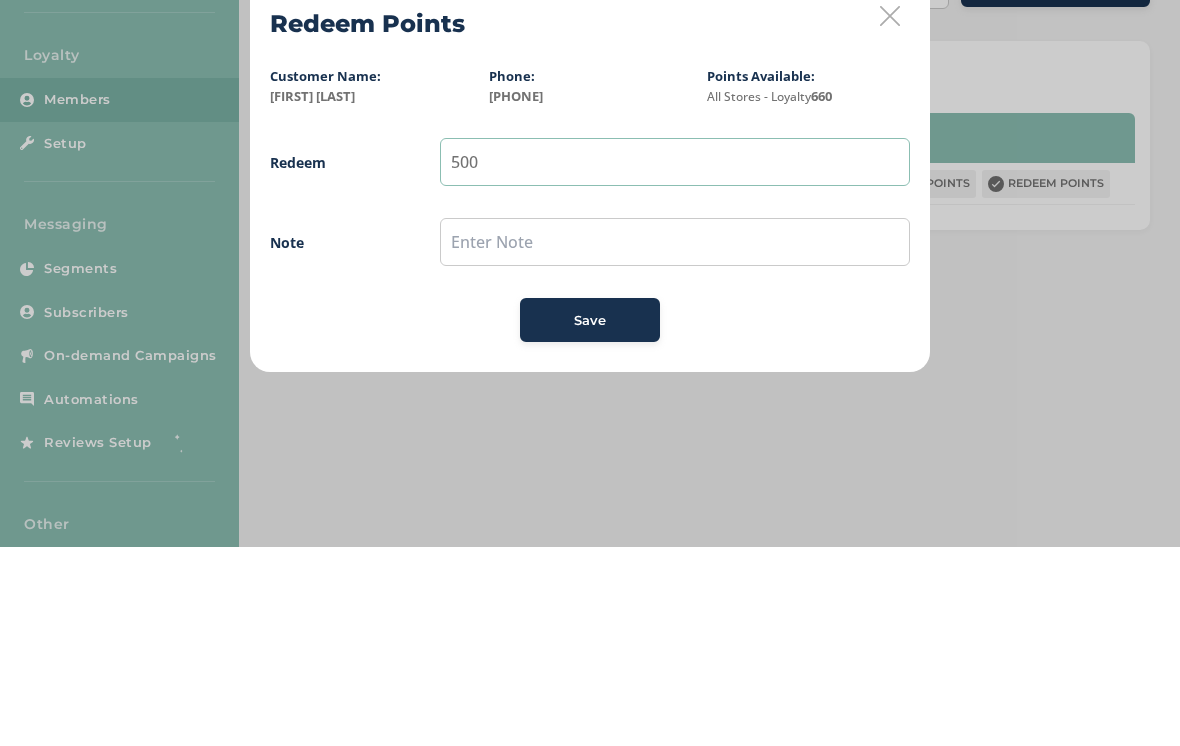 type on "500" 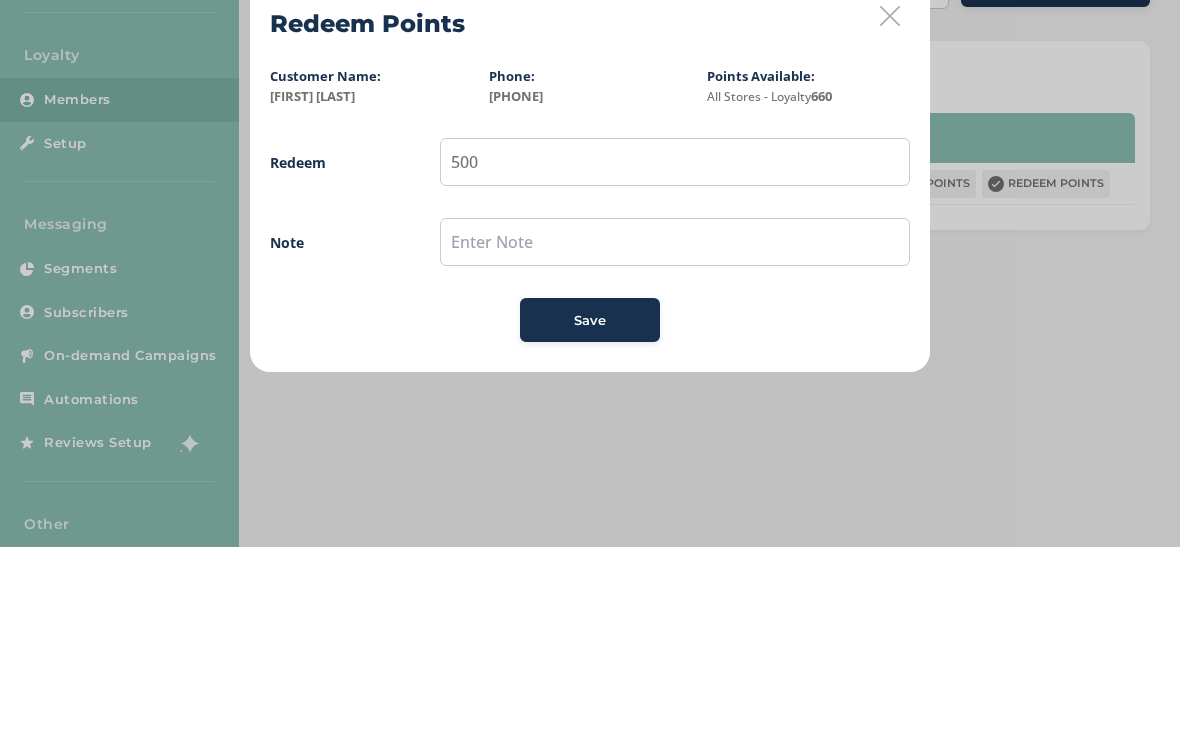 click on "Save" at bounding box center [590, 519] 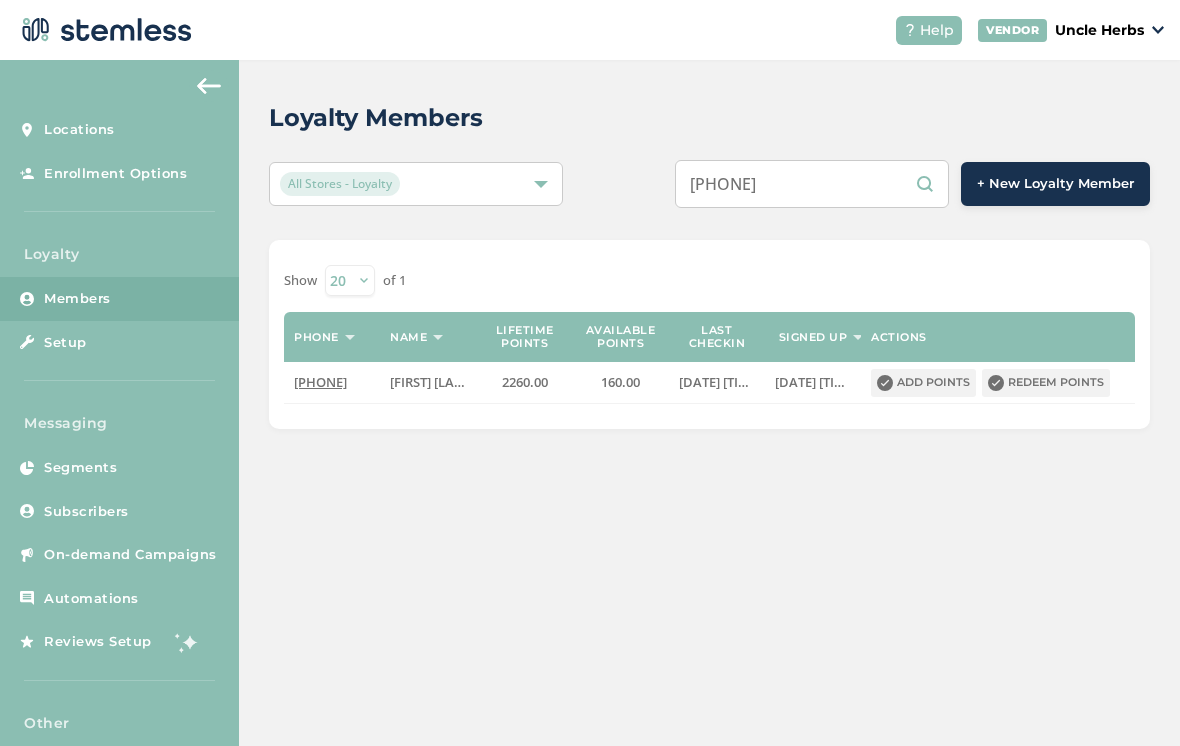 click on "Redeem points" at bounding box center [1046, 383] 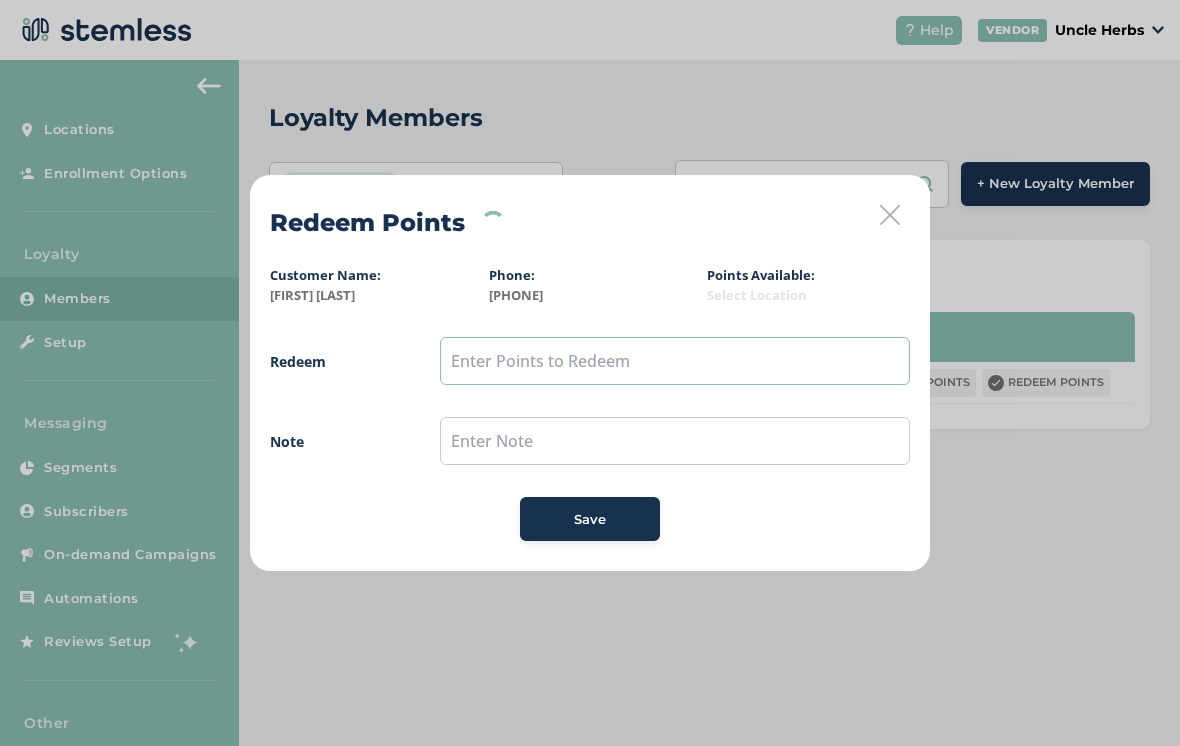 click at bounding box center (675, 361) 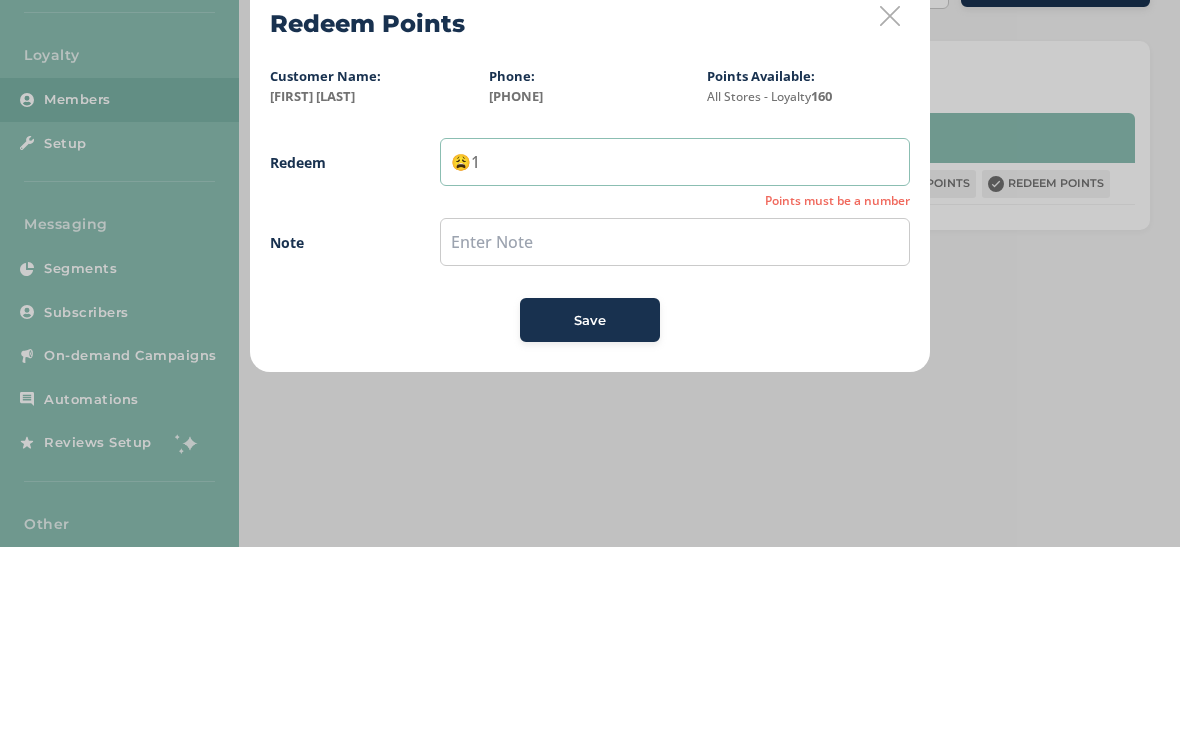 type on "😩" 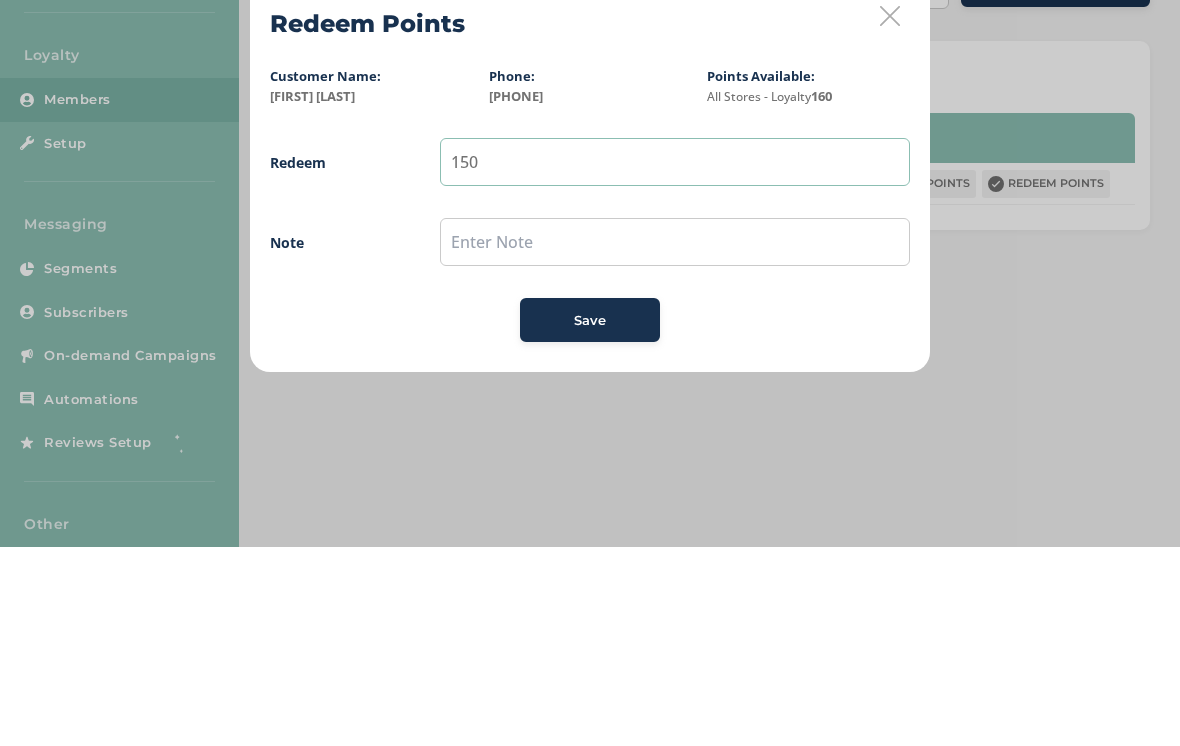 type on "150" 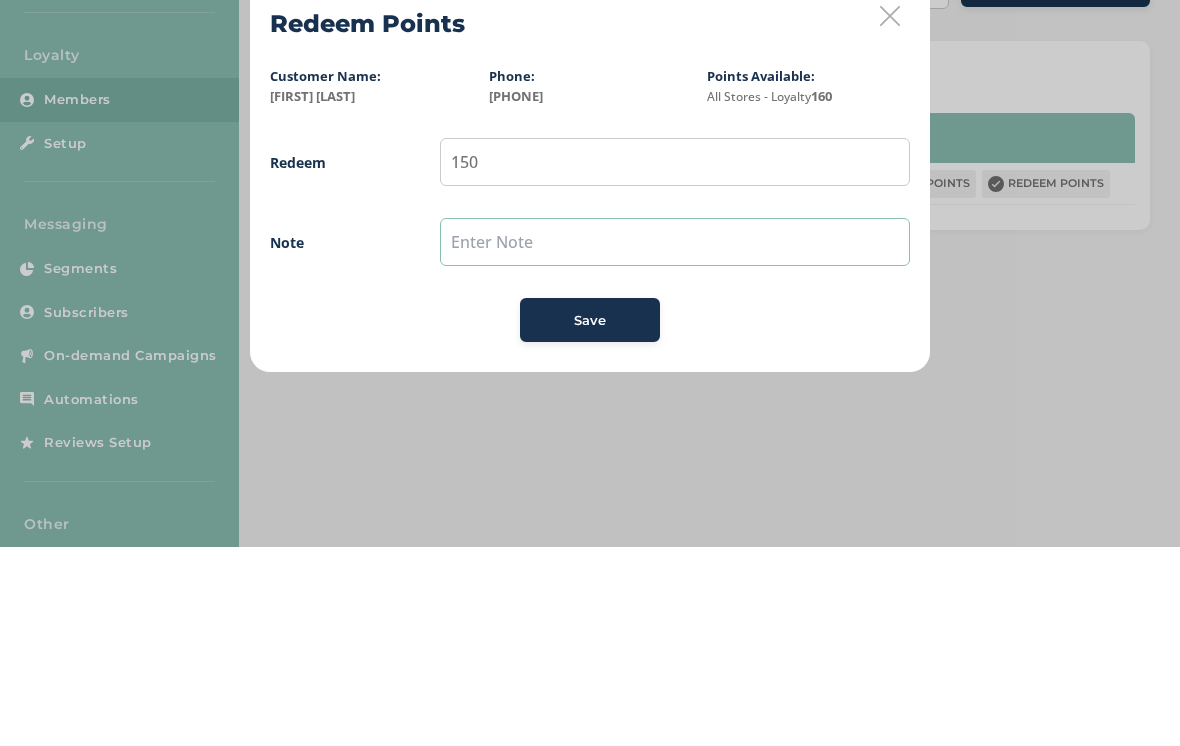 click at bounding box center (675, 441) 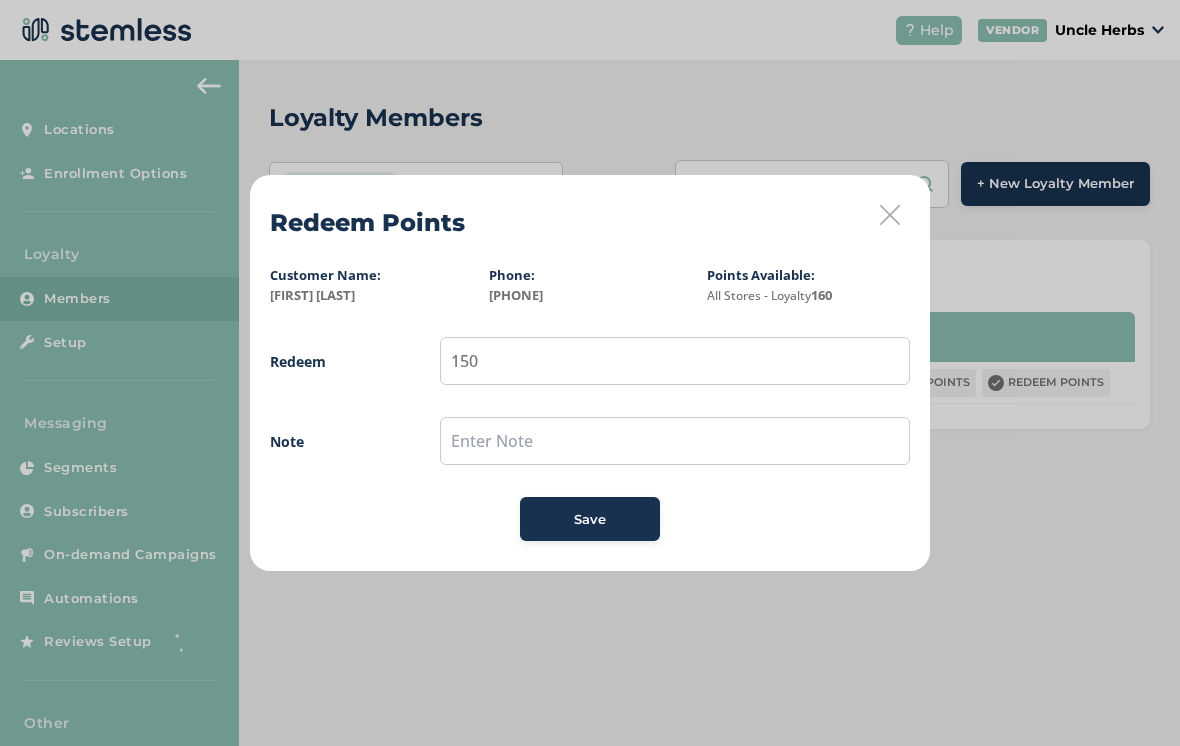 click on "Save" at bounding box center (590, 520) 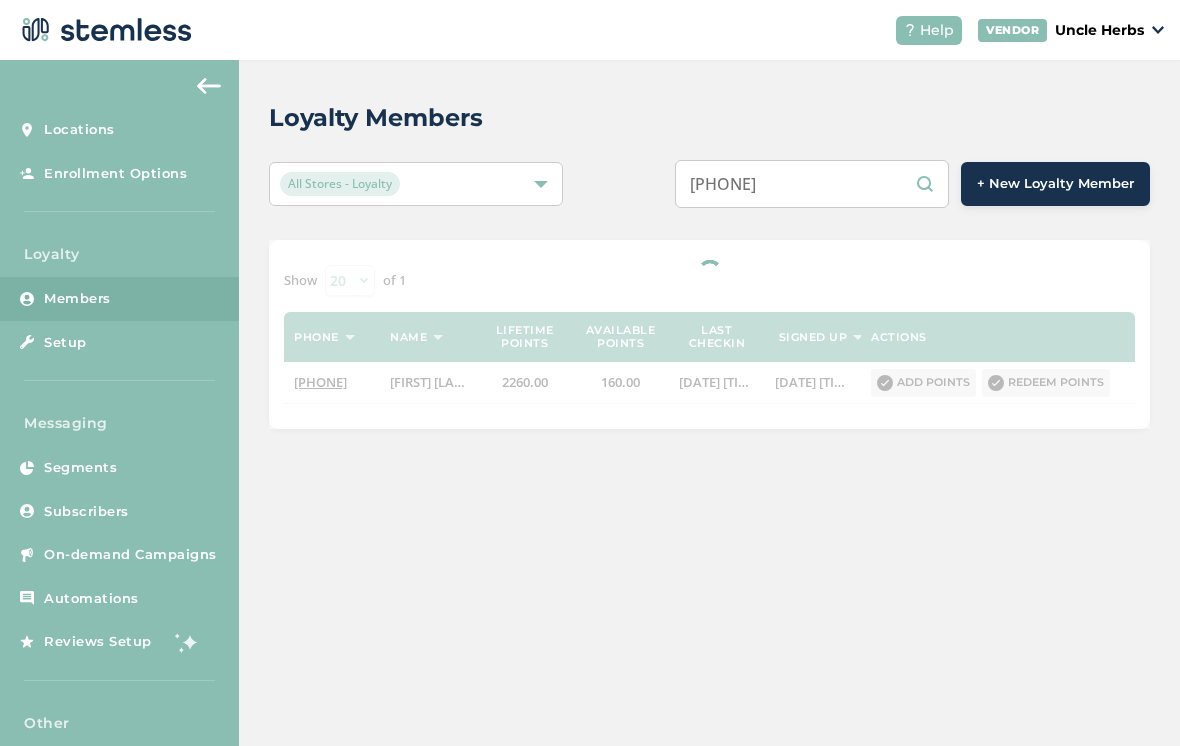click on "9074123408" at bounding box center [812, 184] 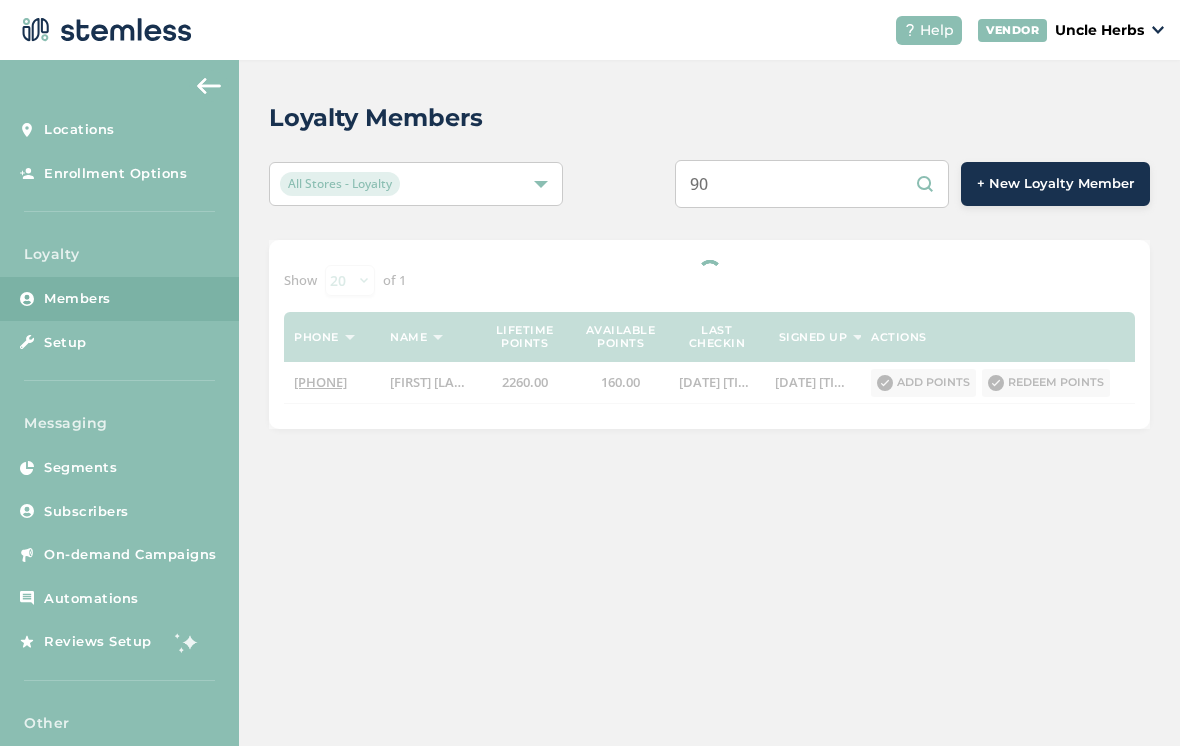 type on "9" 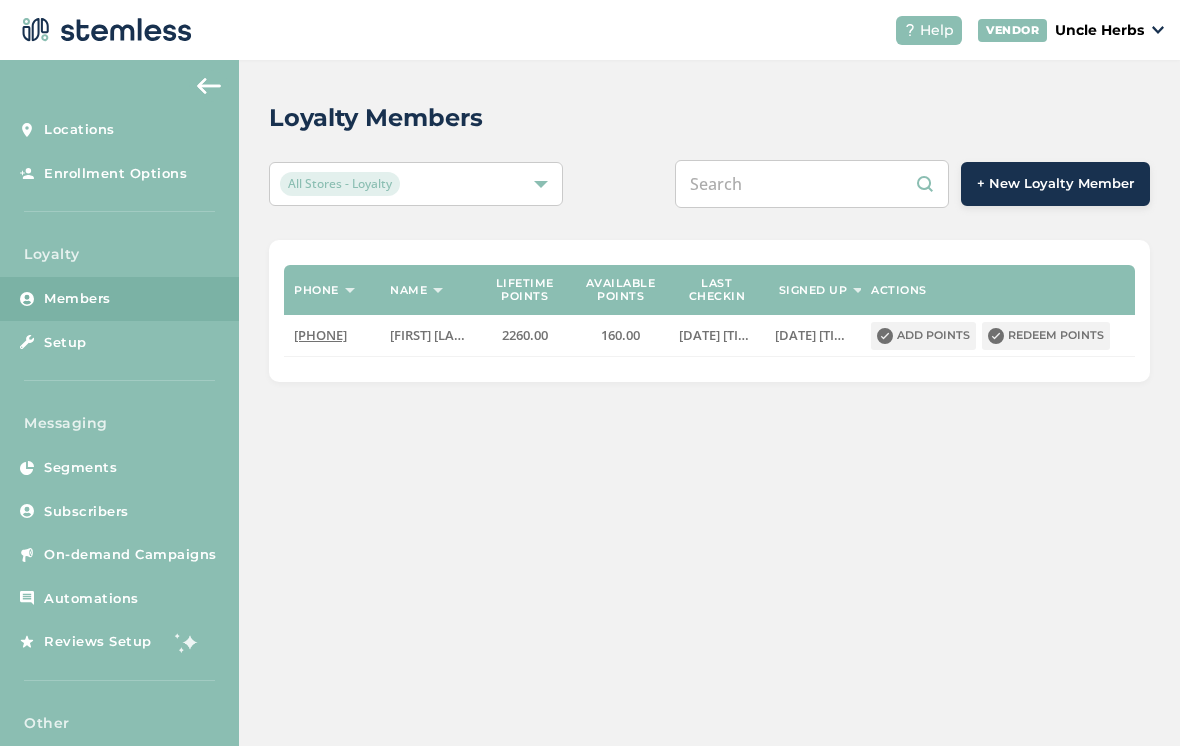 click at bounding box center (812, 184) 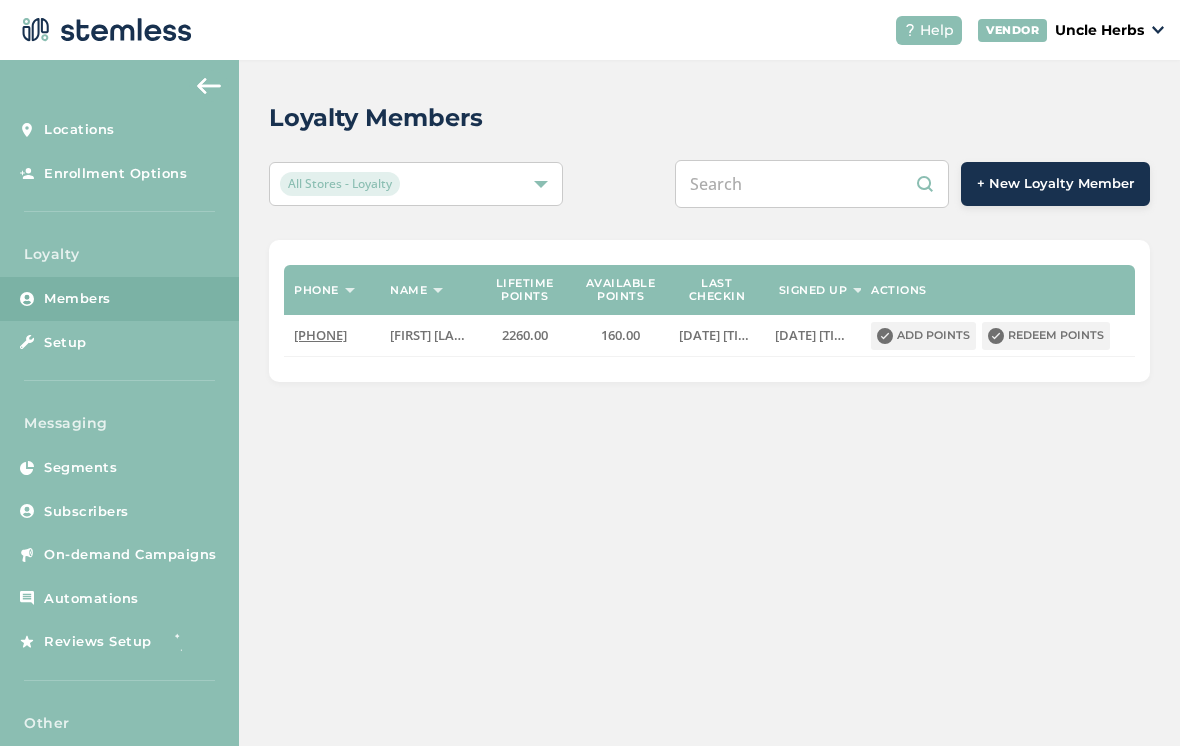 click at bounding box center (812, 184) 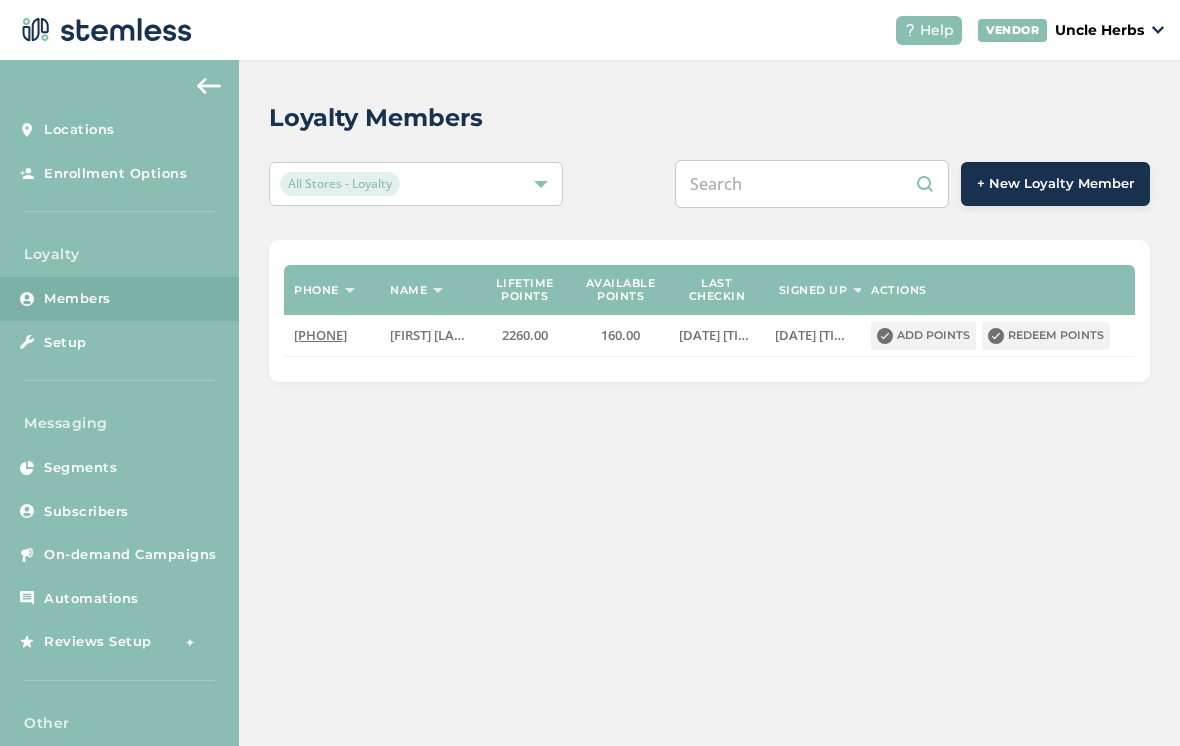 paste on "[PHONE]" 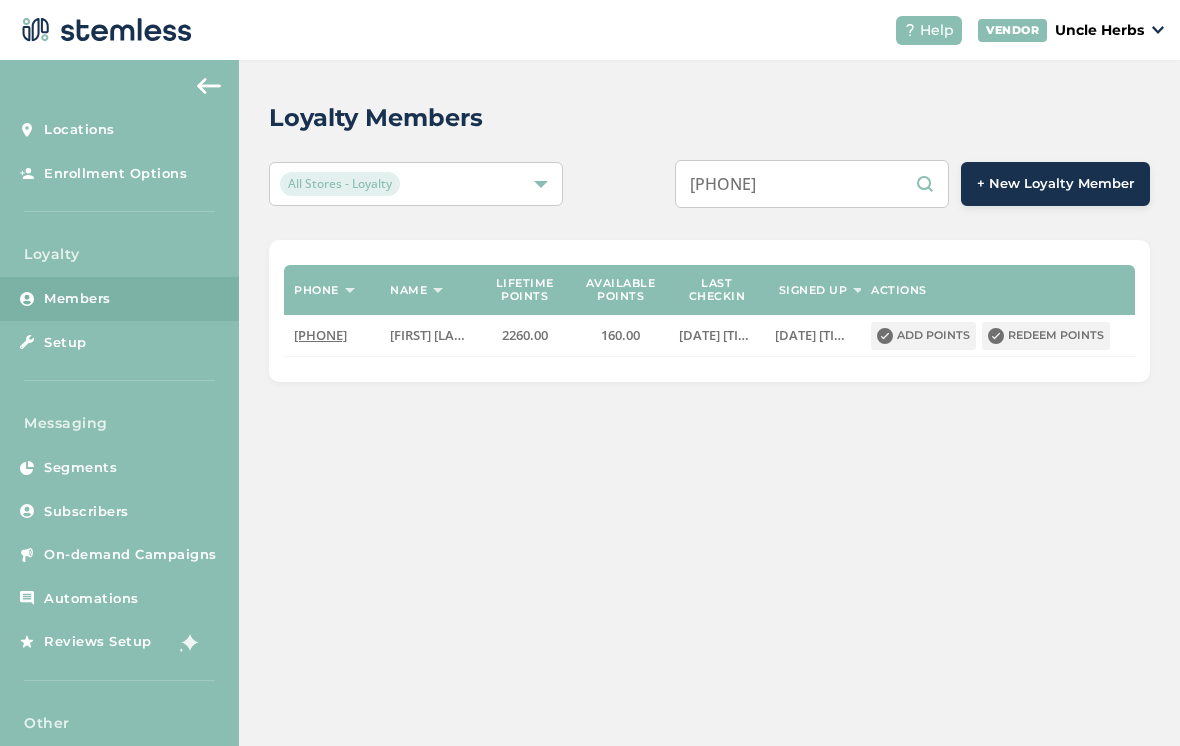 type on "[PHONE]" 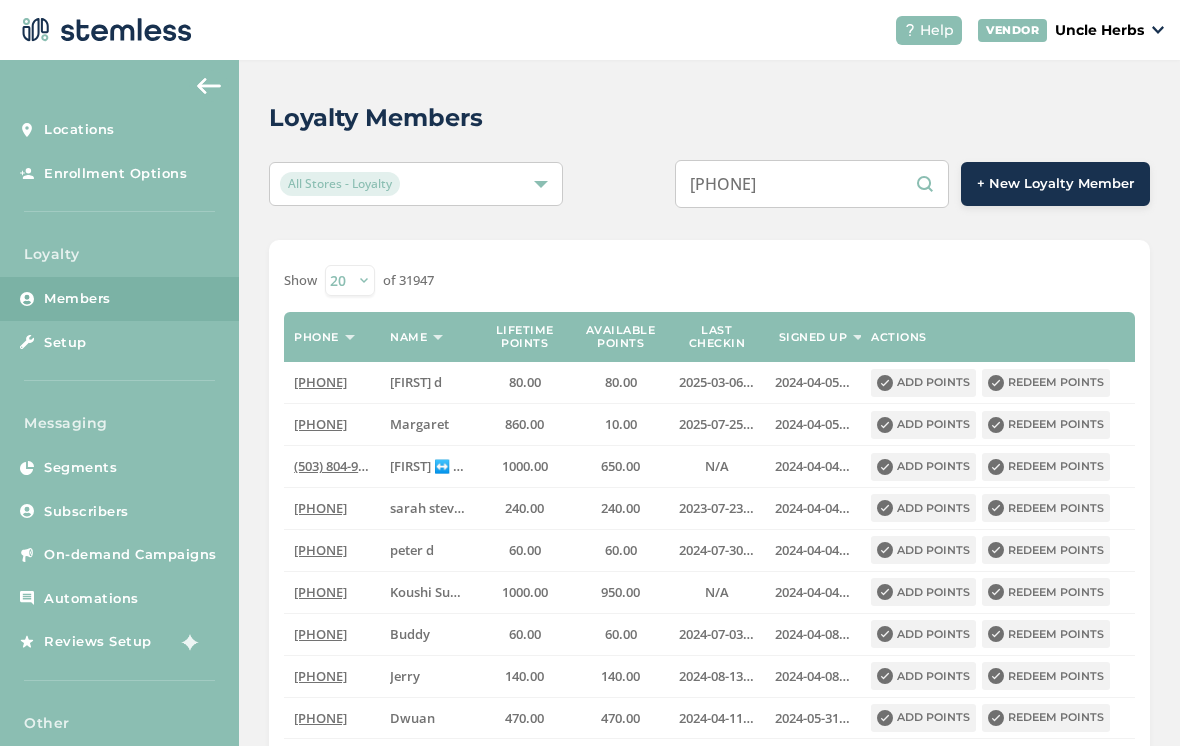click on "[PHONE]" at bounding box center [812, 184] 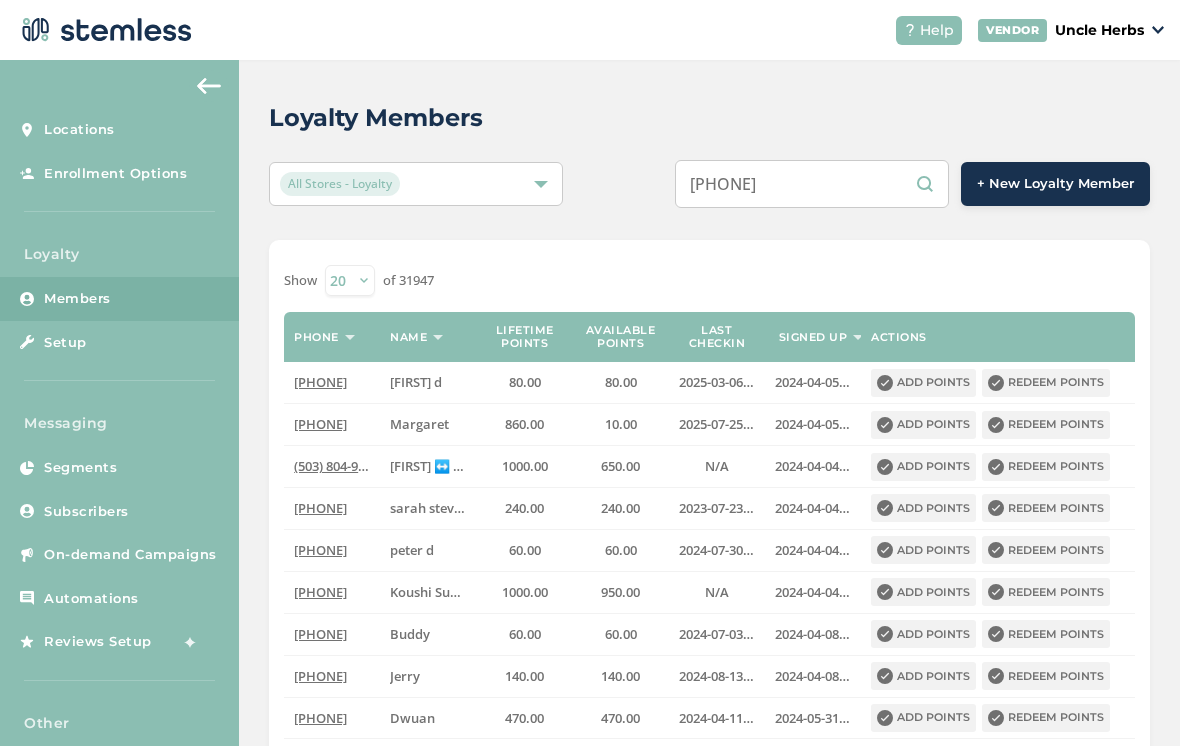 click on "[PHONE]" at bounding box center [812, 184] 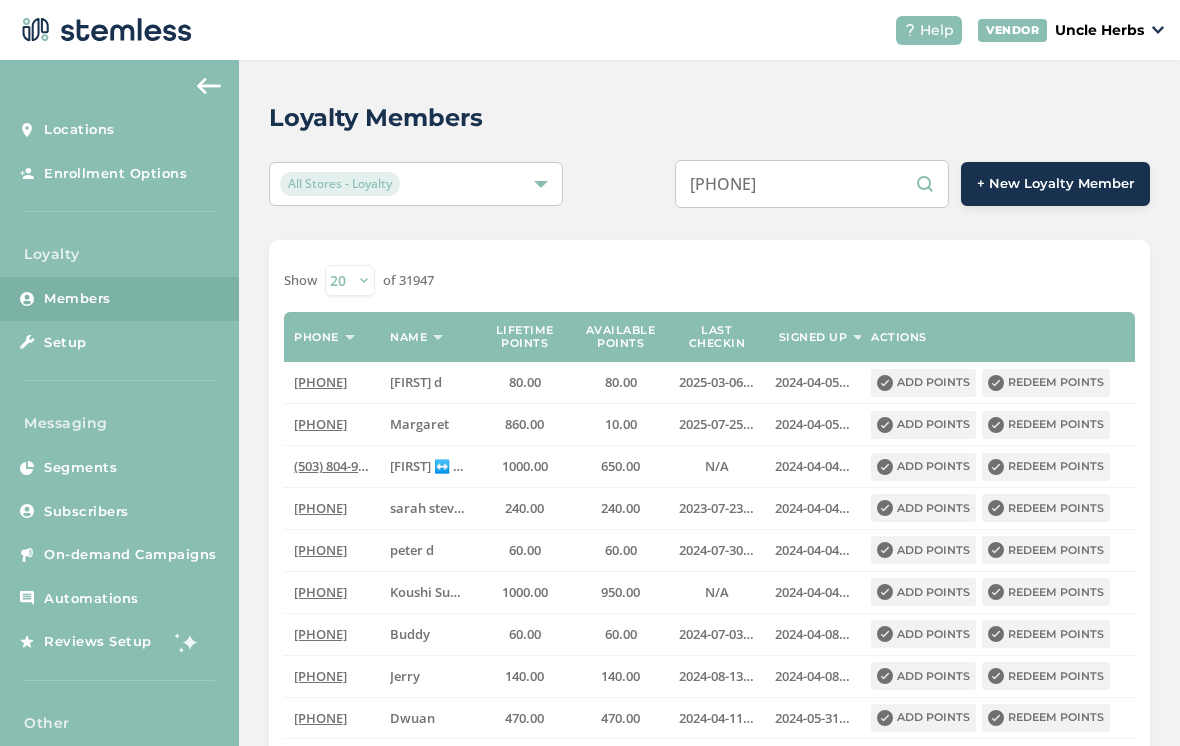 click on "[PHONE]" at bounding box center [812, 184] 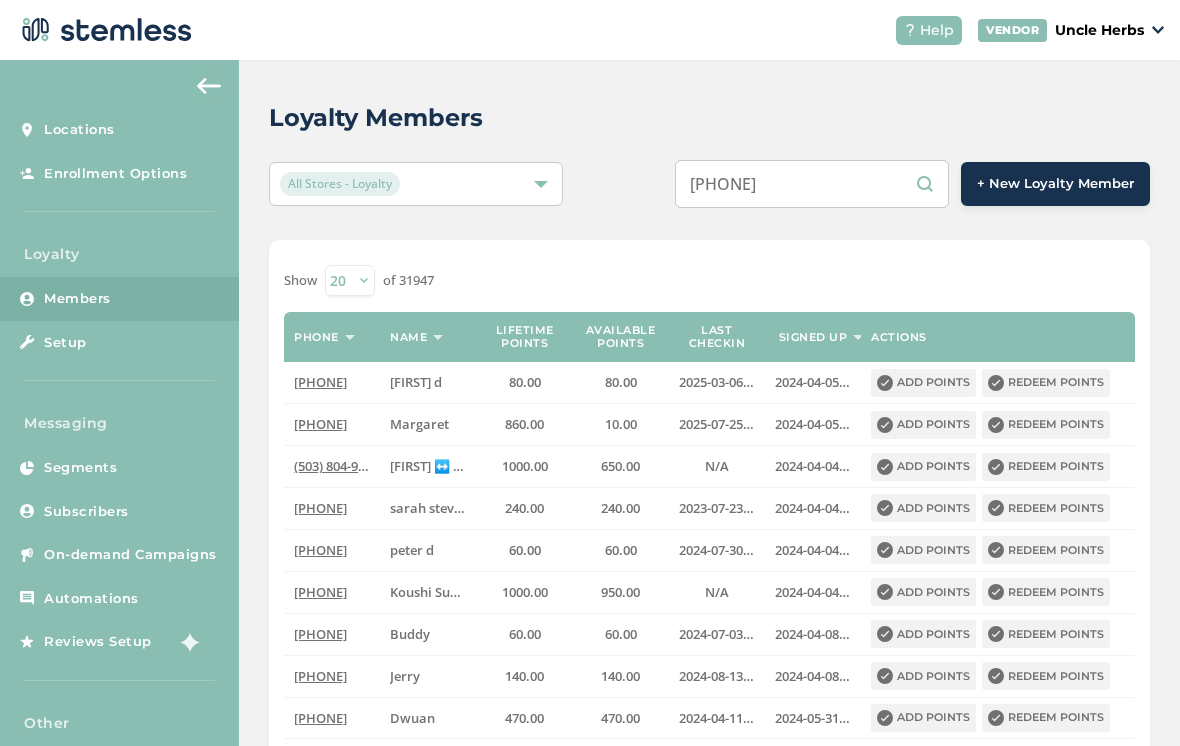 click on "[PHONE]" at bounding box center [812, 184] 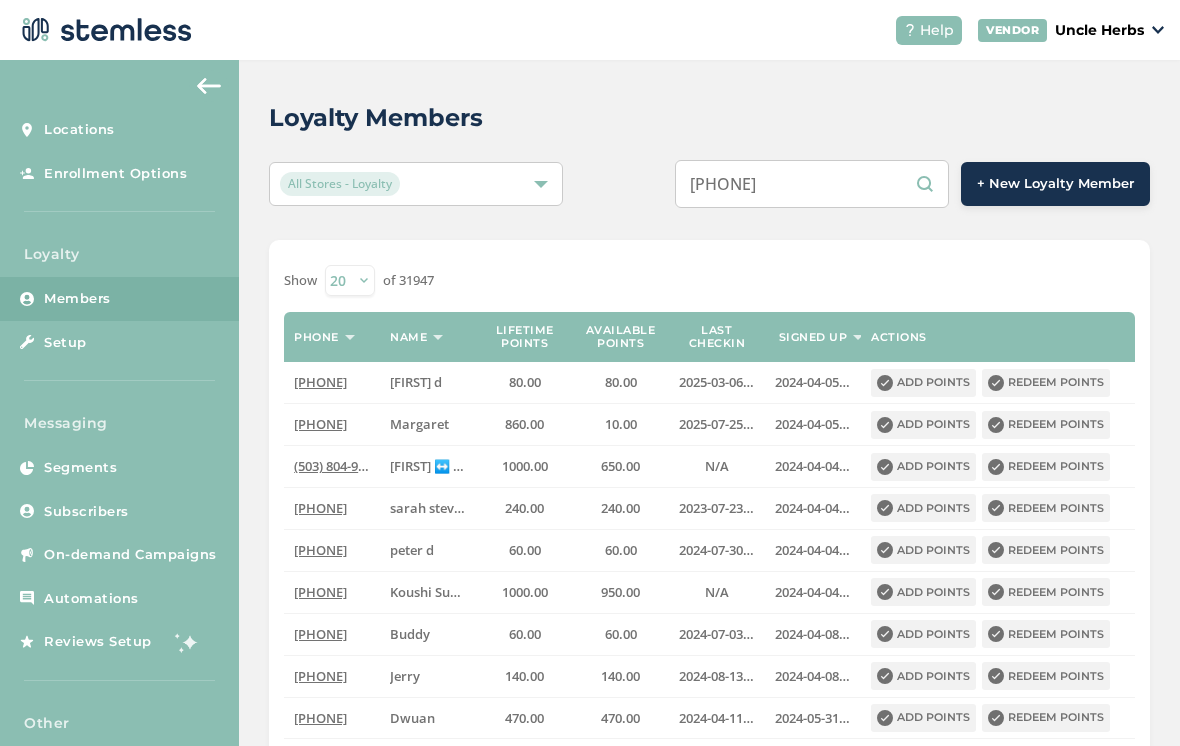 click on "[PHONE]" at bounding box center (812, 184) 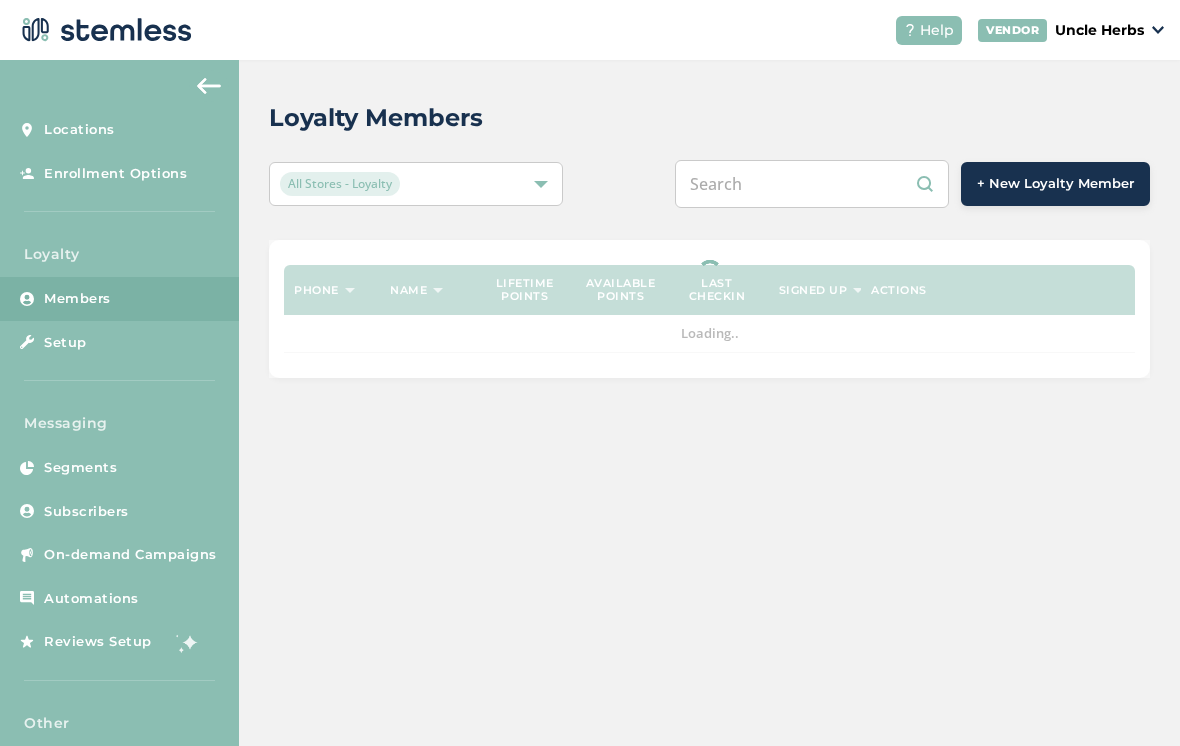 scroll, scrollTop: 0, scrollLeft: 0, axis: both 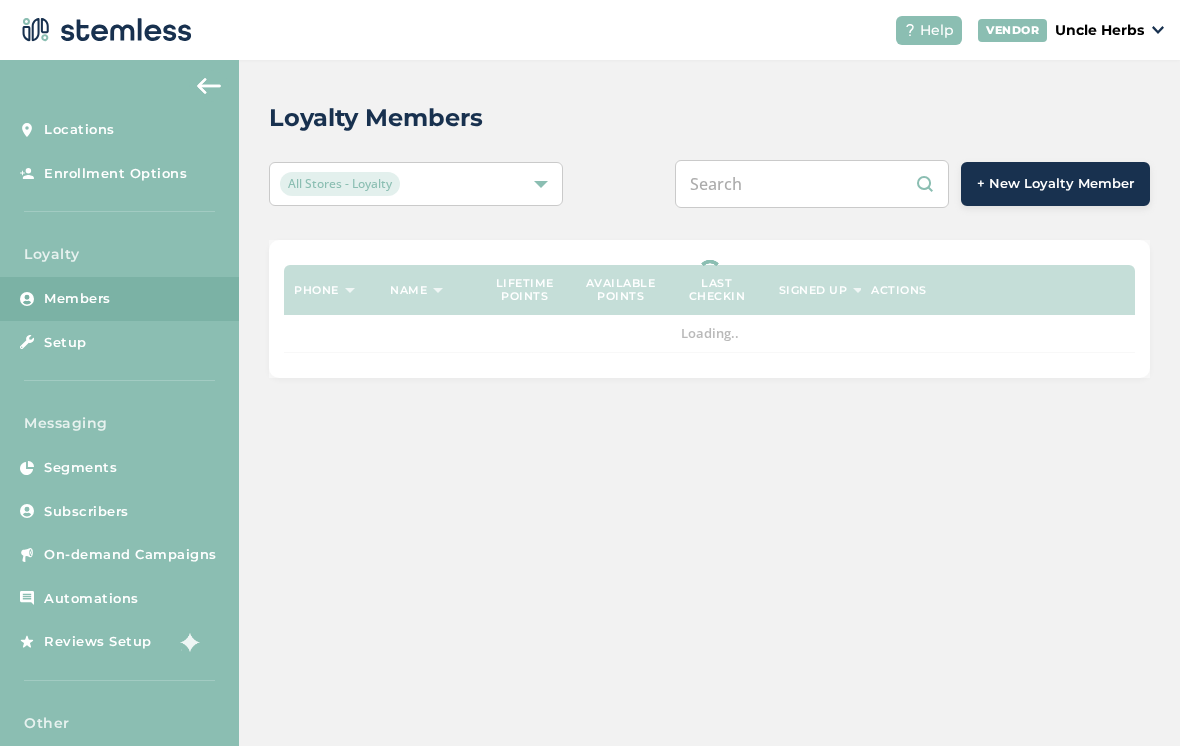 click at bounding box center (812, 184) 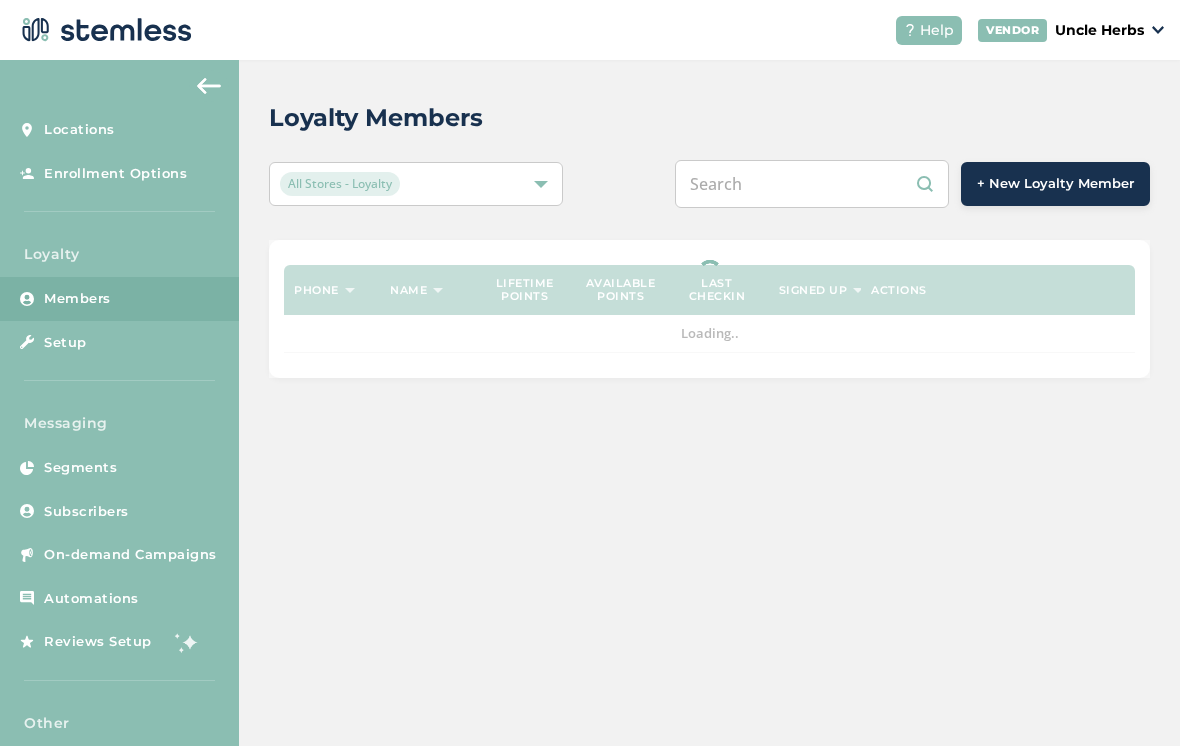 click at bounding box center (812, 184) 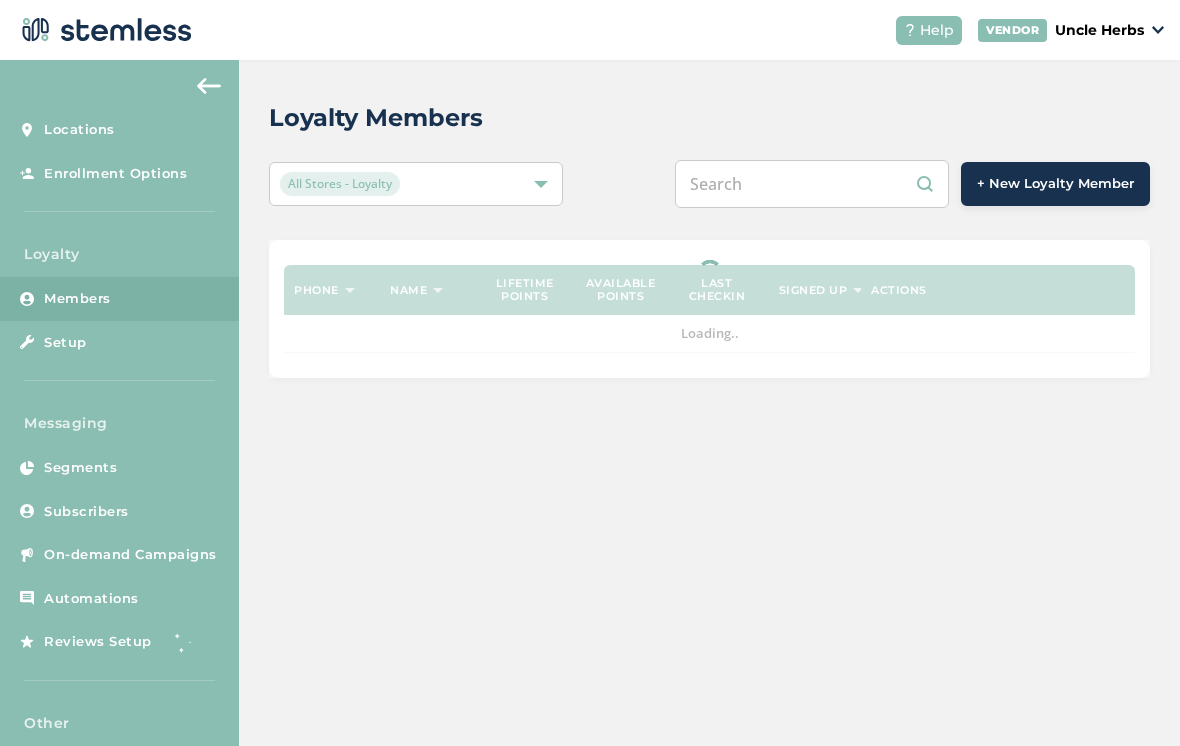 paste on "[PHONE]" 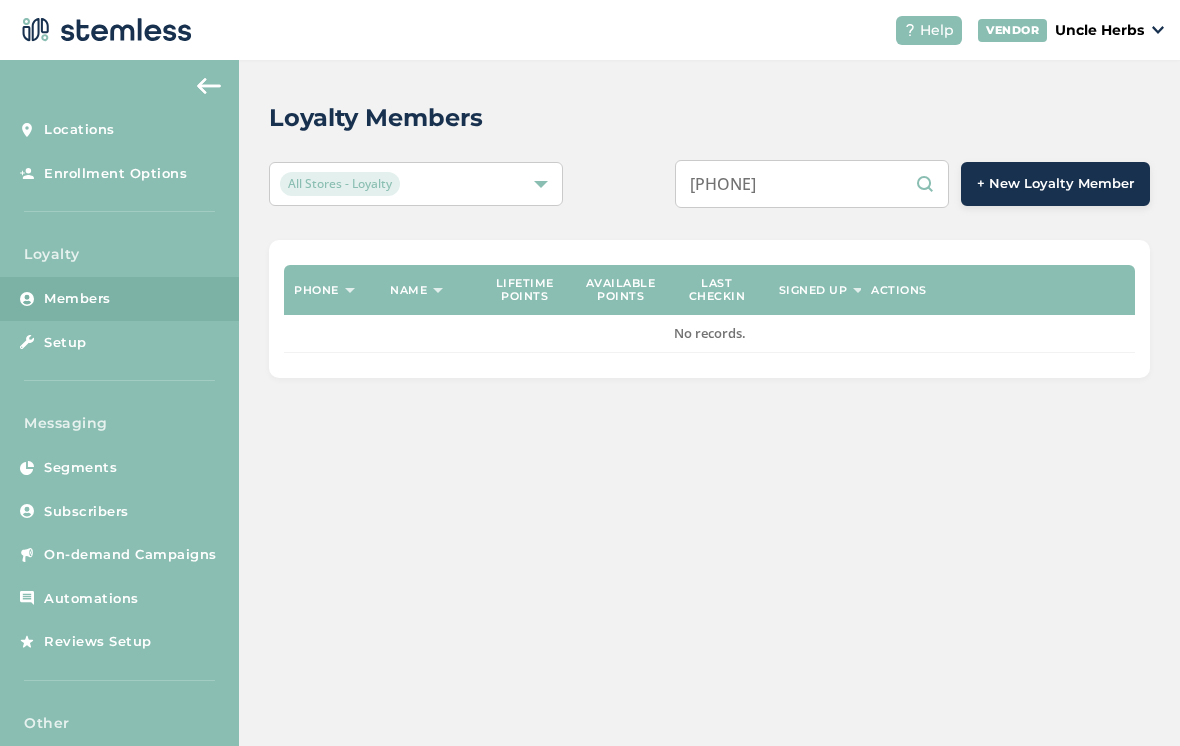 type on "[PHONE]" 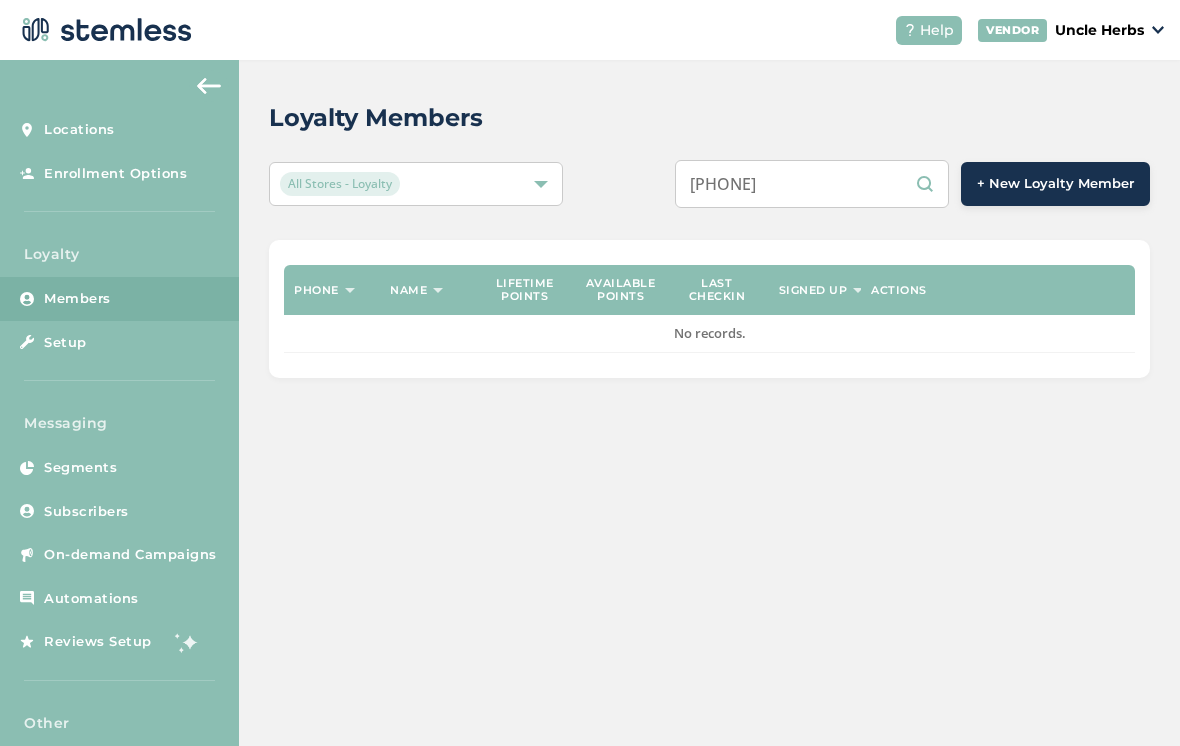 click on "[PHONE]" at bounding box center [812, 184] 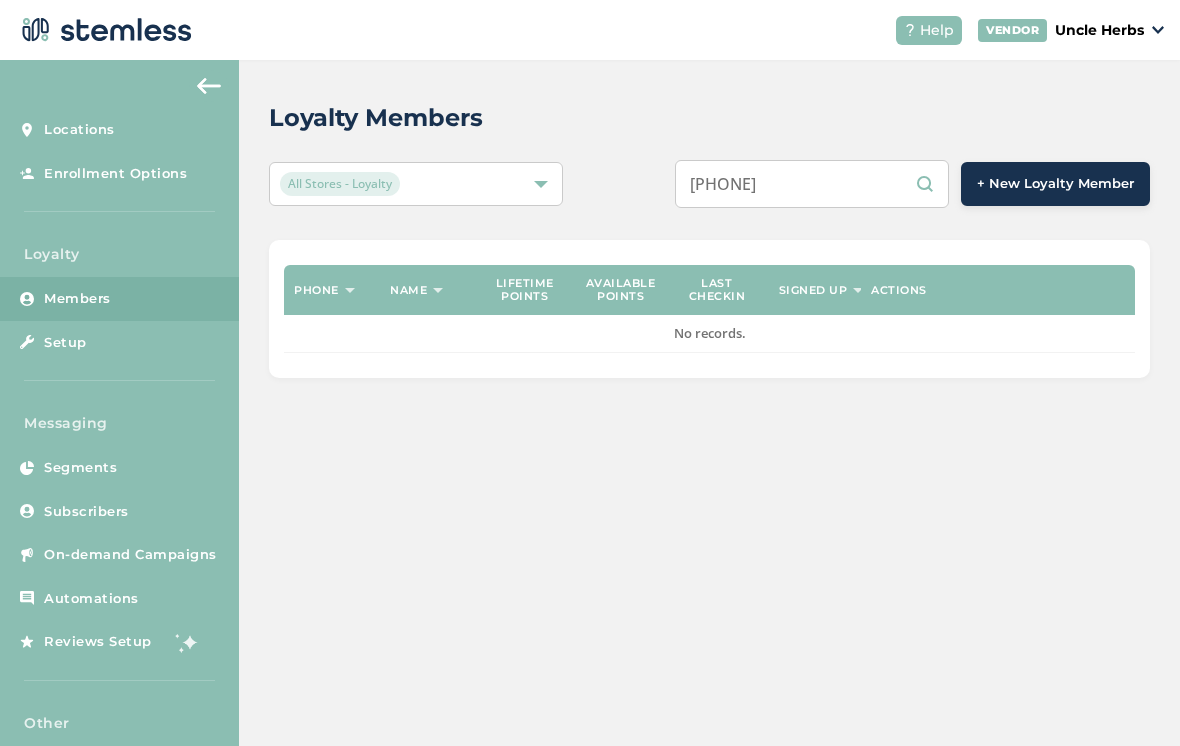 click on "[PHONE]" at bounding box center [812, 184] 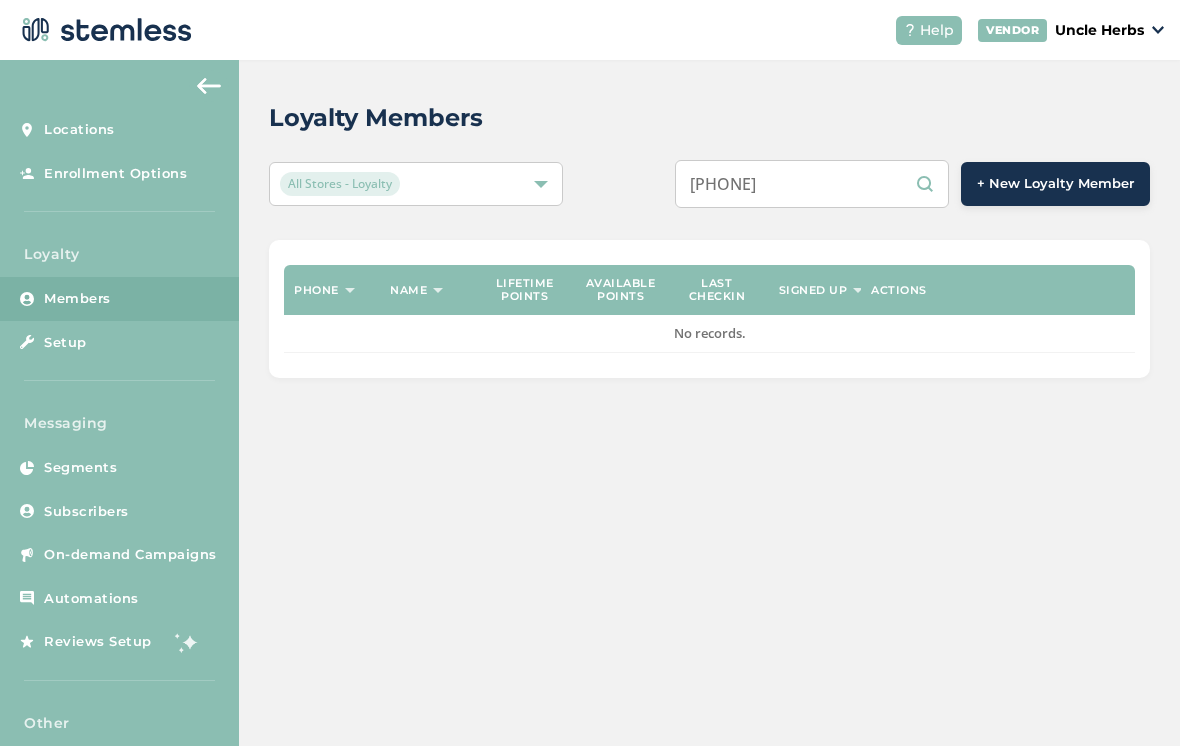 click on "[PHONE]" at bounding box center (812, 184) 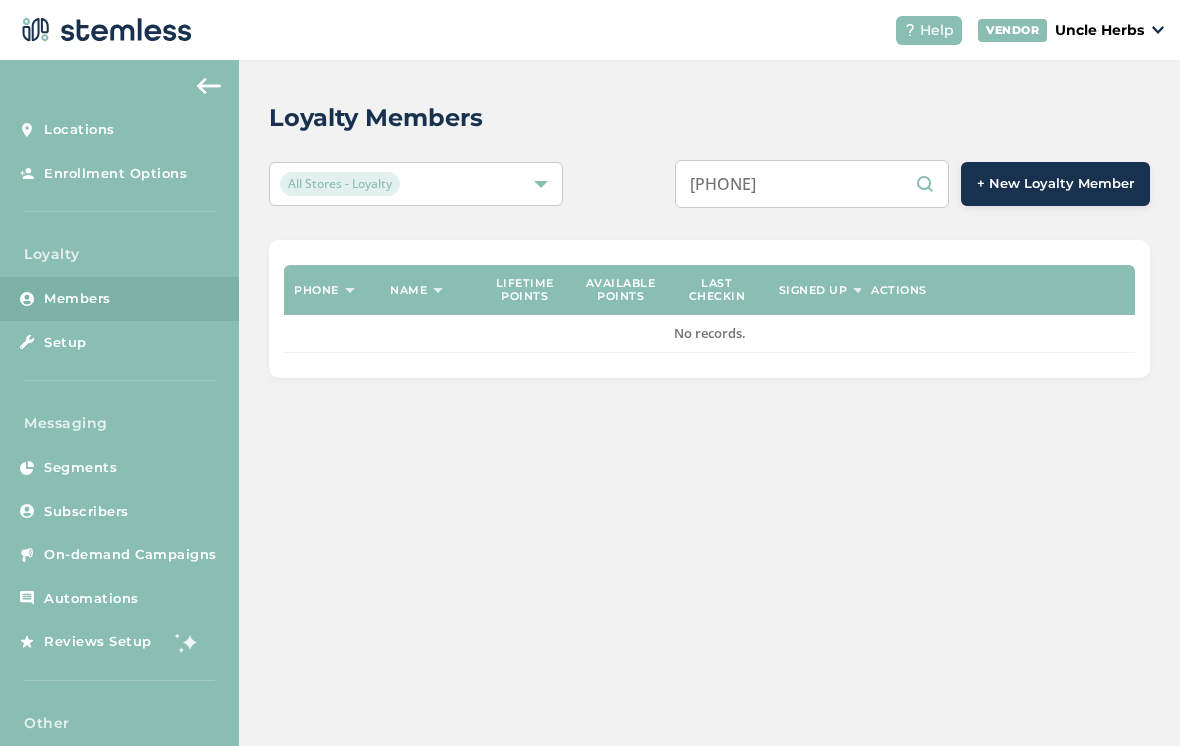 click on "[PHONE]" at bounding box center (812, 184) 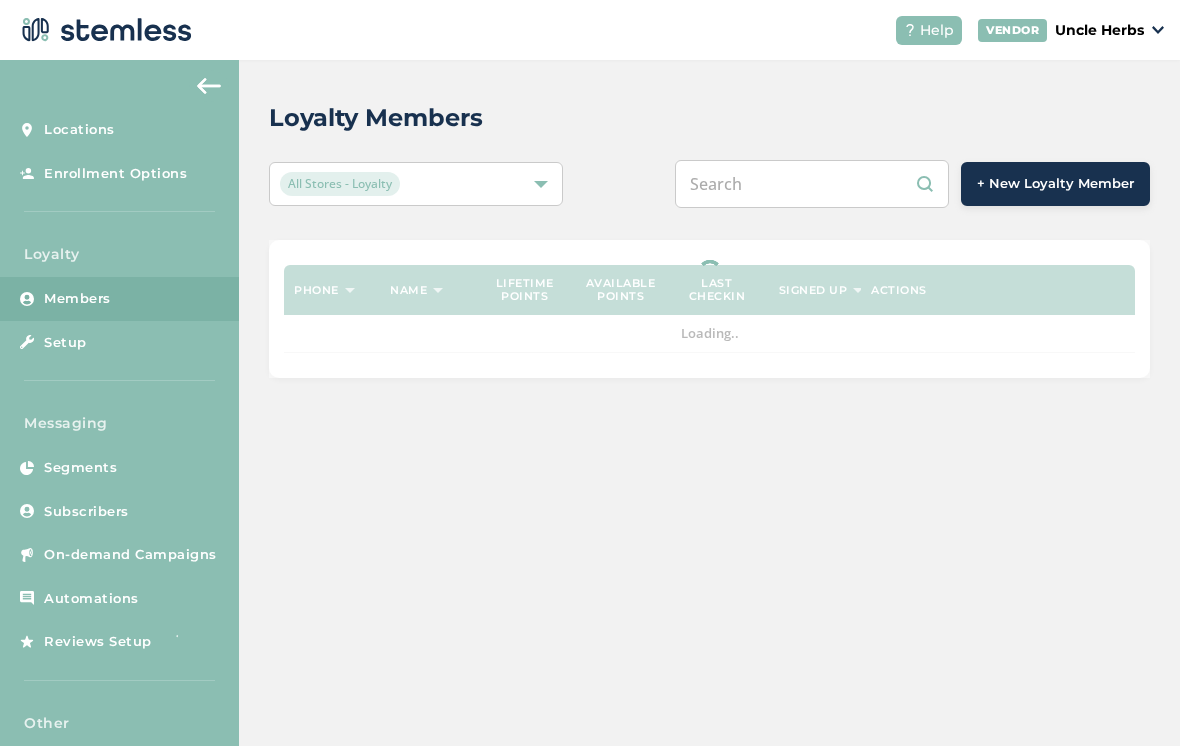 click at bounding box center [812, 184] 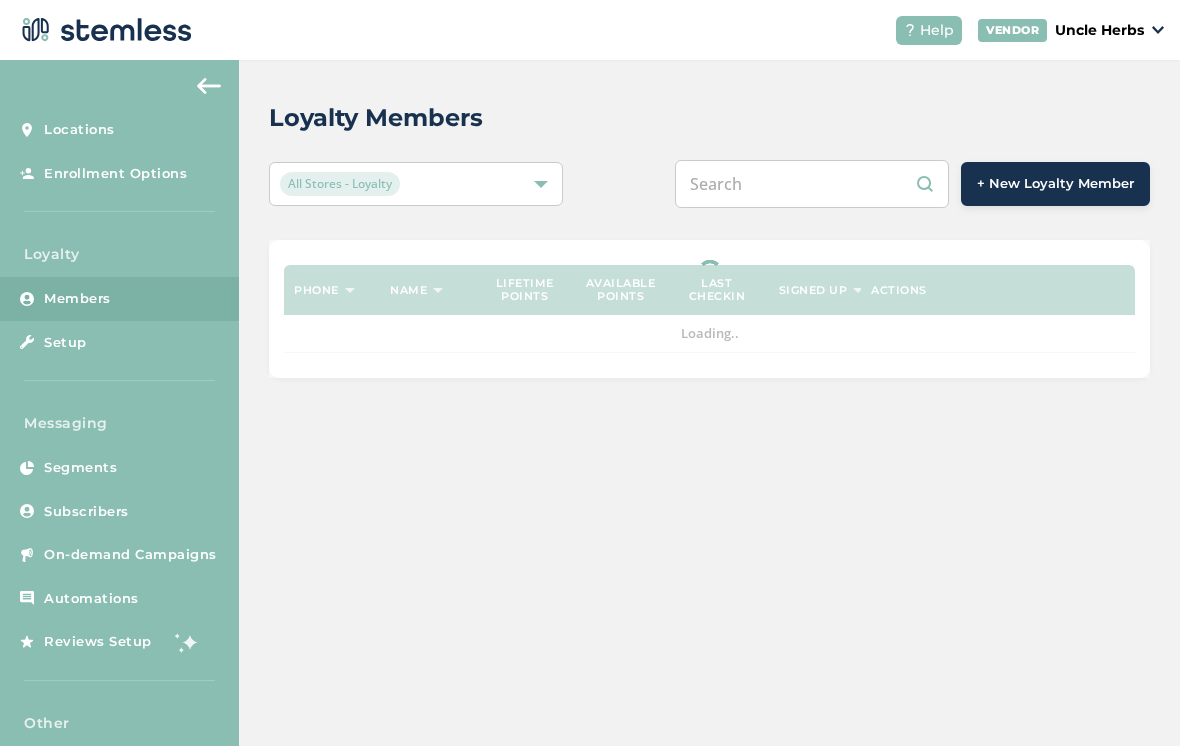 click at bounding box center (812, 184) 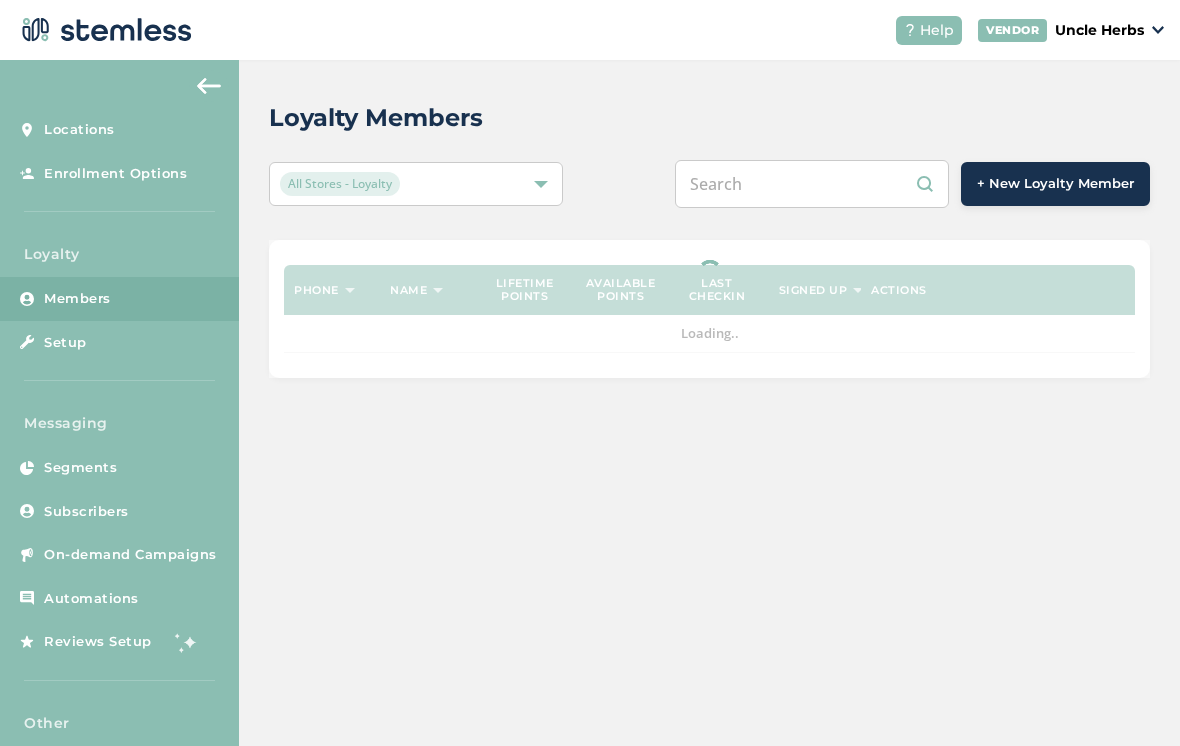 paste on "[PHONE]" 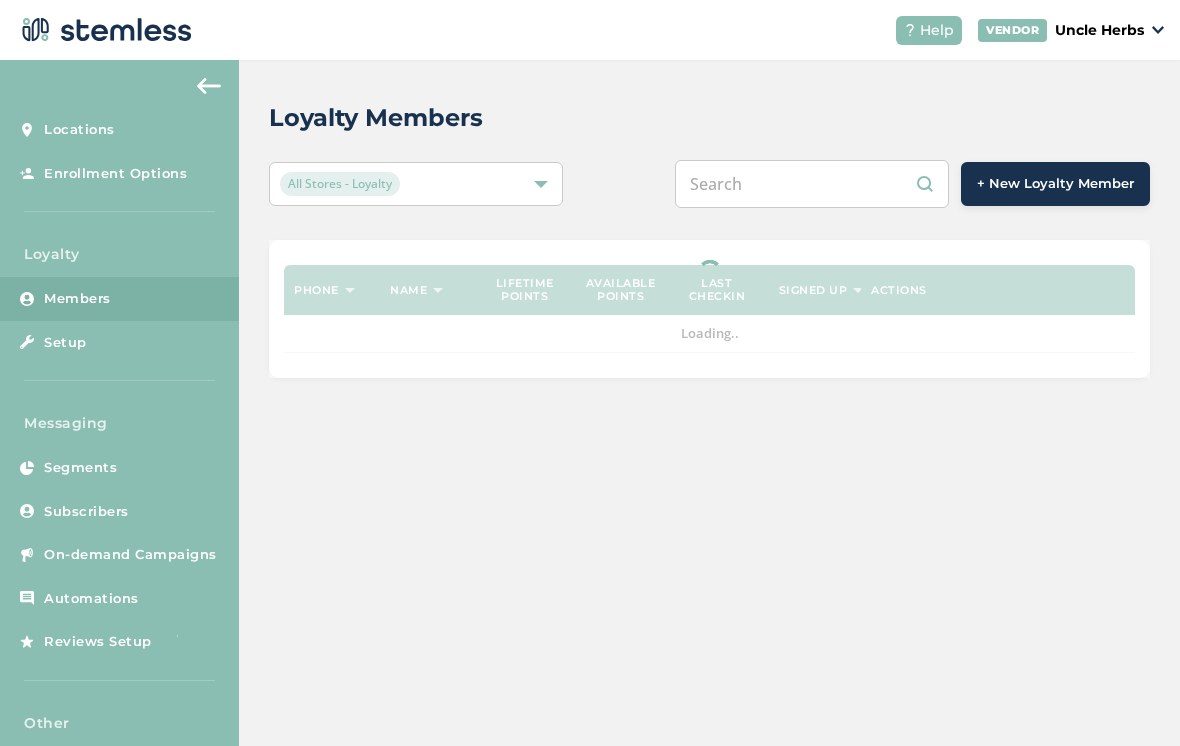 type on "[PHONE]" 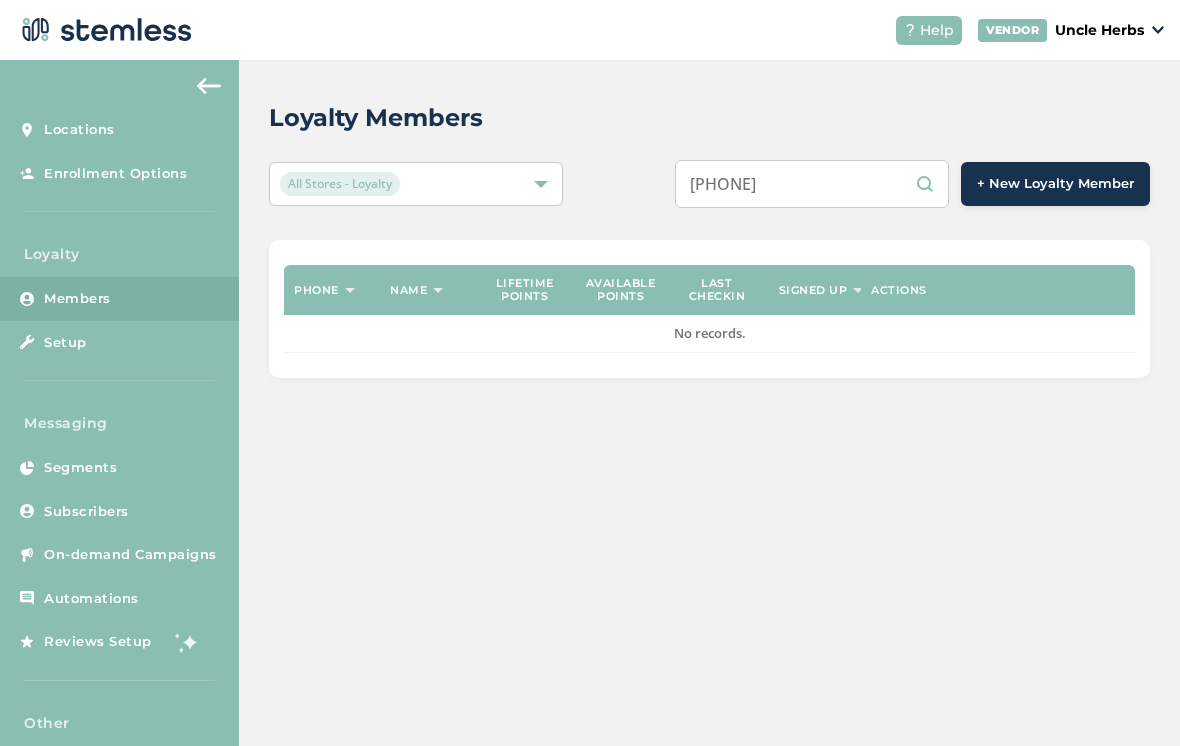 click on "[PHONE]" at bounding box center (812, 184) 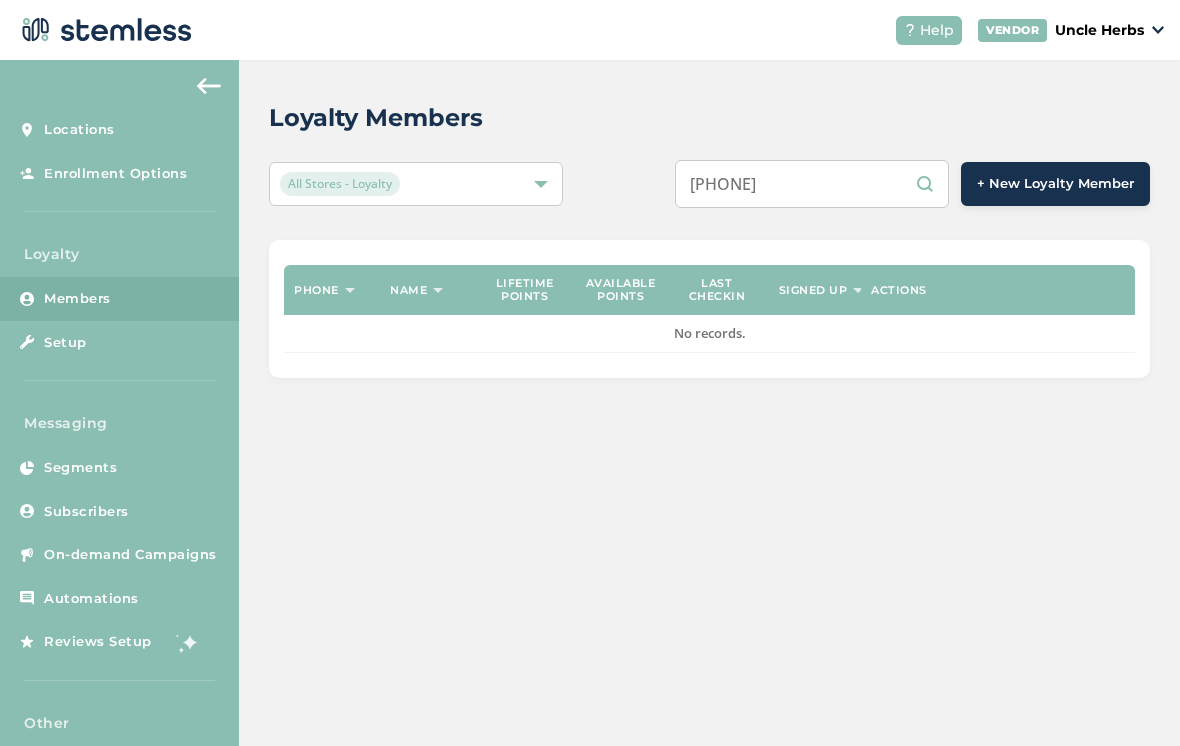 click on "[PHONE]" at bounding box center (812, 184) 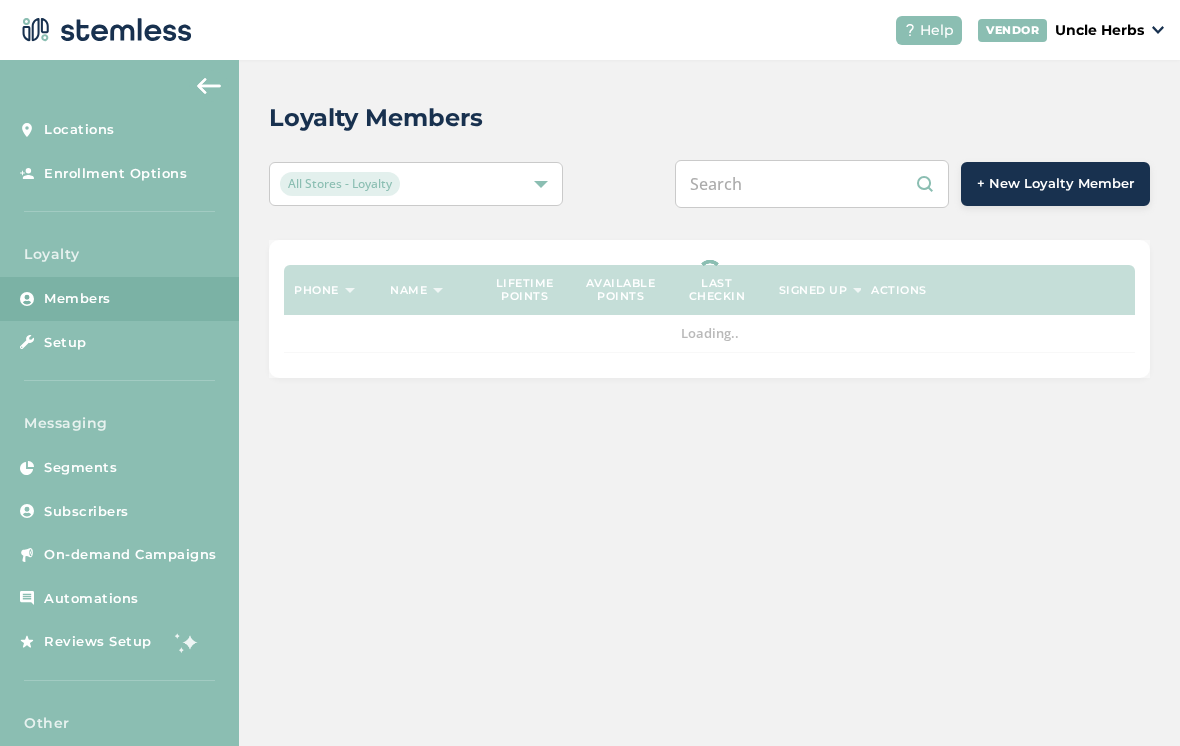 scroll, scrollTop: 0, scrollLeft: 0, axis: both 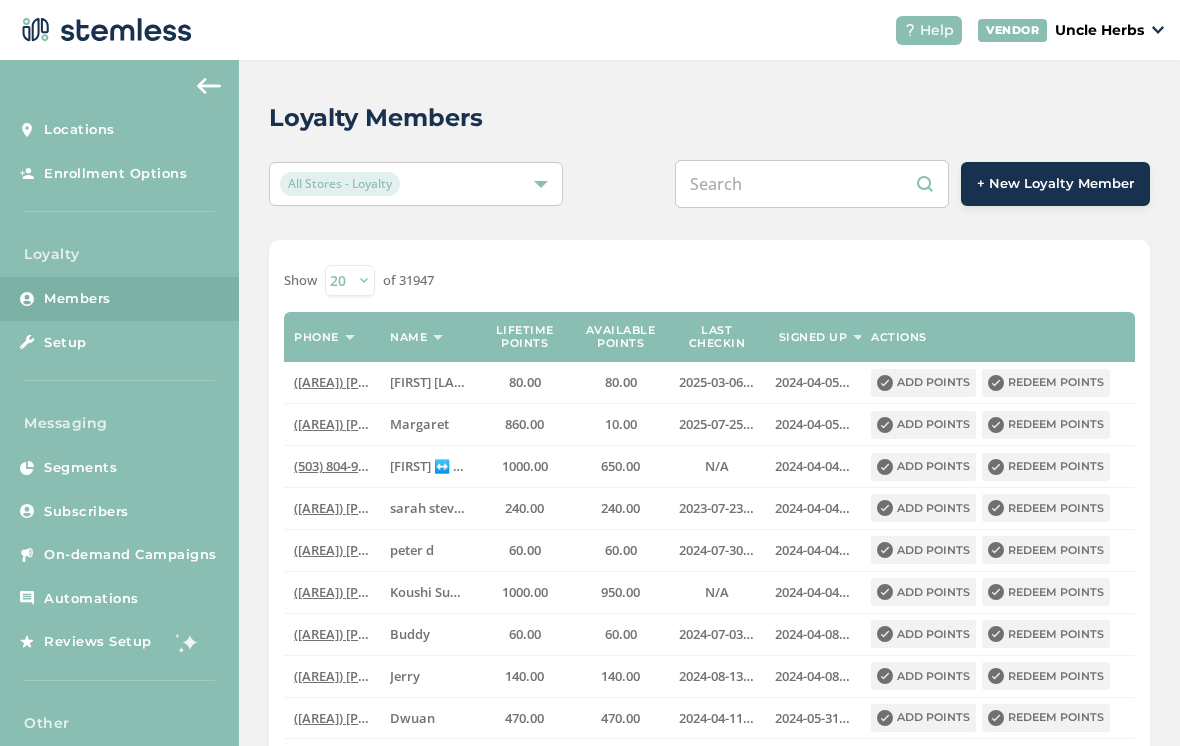 click on "Loyalty Members  All Stores - Loyalty  + New Loyalty Member Show  20   50   100  of 31947  Phone   Name   Lifetime points   Available points   Last checkin   Signed up   Actions   ([AREA]) [PHONE]   [FIRST] [LAST]   80.00   80.00   [DATE] [TIME]   [DATE] [TIME]   Add points   Redeem points   ([AREA]) [PHONE]   [FIRST]   860.00   10.00   [DATE] [TIME]   [DATE] [TIME]   Add points   Redeem points   ([AREA]) [PHONE]   [FIRST] ↔️ [LAST]   1000.00   650.00   N/A   [DATE] [TIME]   Add points   Redeem points   ([AREA]) [PHONE]   [FIRST] [LAST]   240.00   240.00   [DATE] [TIME]   [DATE] [TIME]   Add points   Redeem points   ([AREA]) [PHONE]   [FIRST] [LAST]   60.00   60.00   [DATE] [TIME]   [DATE] [TIME]   Add points   Redeem points   ([AREA]) [PHONE]   [FIRST] [LAST]   1000.00   950.00   N/A   [DATE] [TIME]   Add points   Redeem points   ([AREA]) [PHONE]   [FIRST]   60.00   60.00   [DATE] [TIME]   [DATE] [TIME]   Add points   Redeem points   ([AREA]) [PHONE]   [FIRST]   140.00" at bounding box center [709, 691] 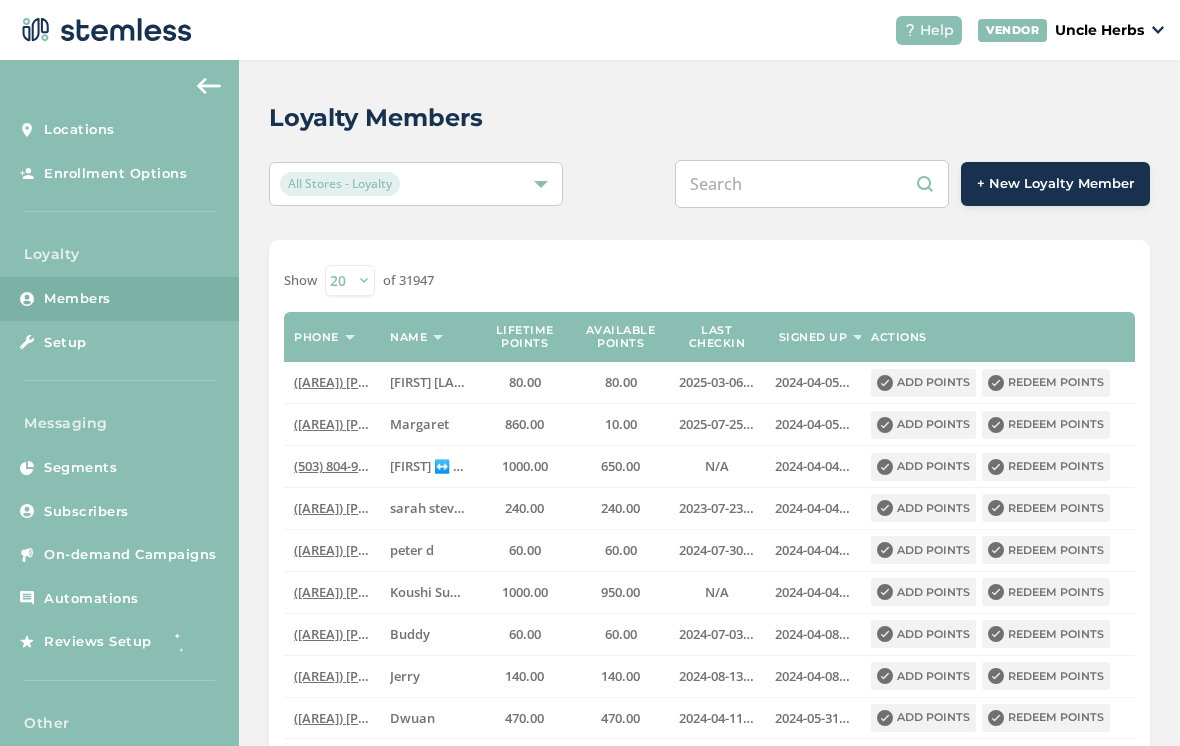 click at bounding box center (812, 184) 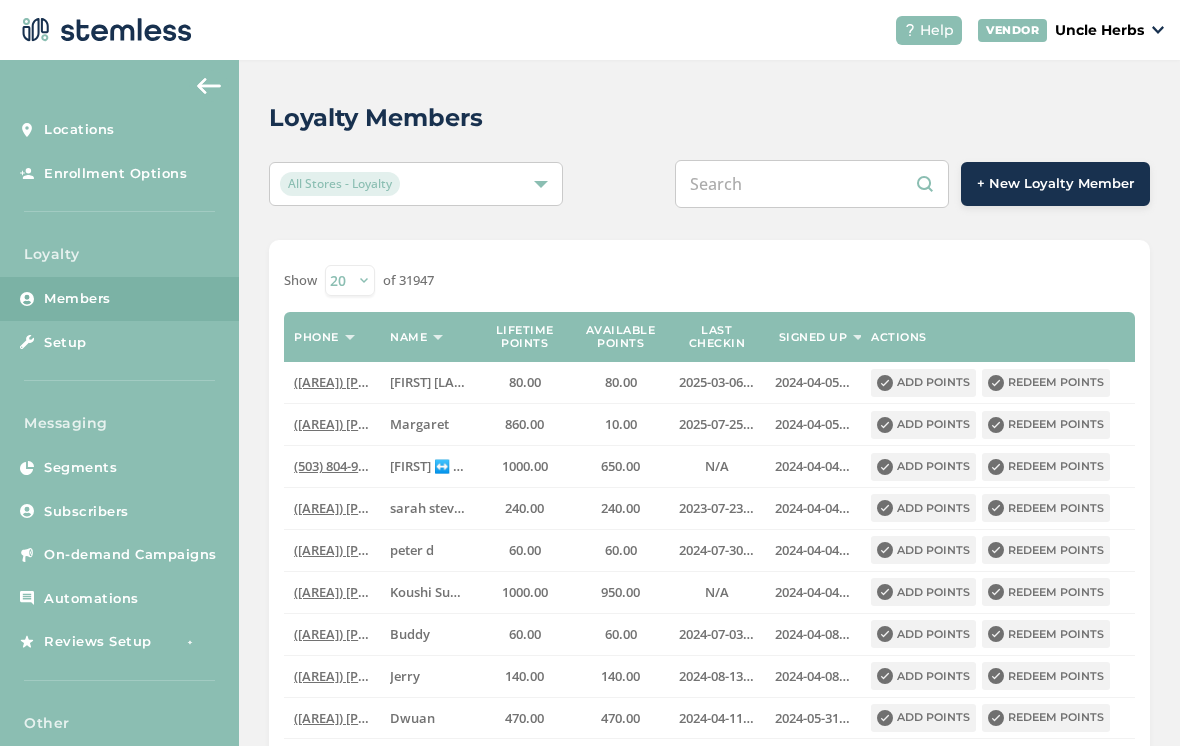 click at bounding box center [812, 184] 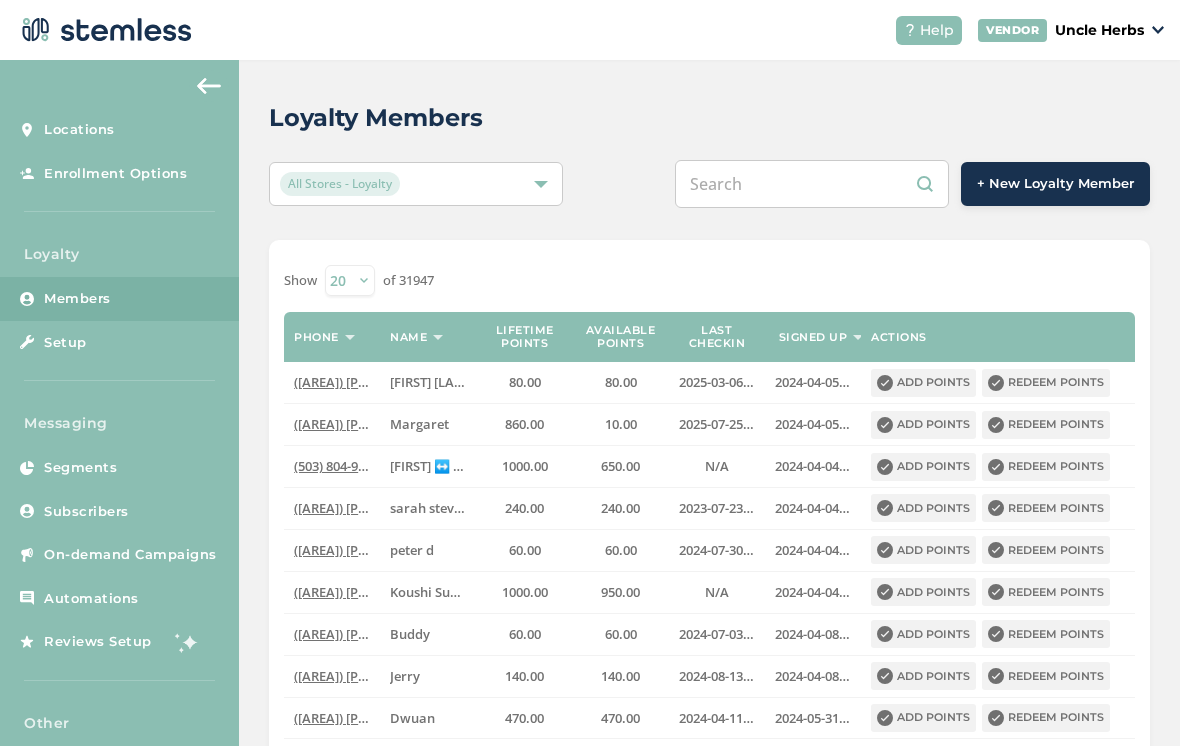 paste on "[PHONE]" 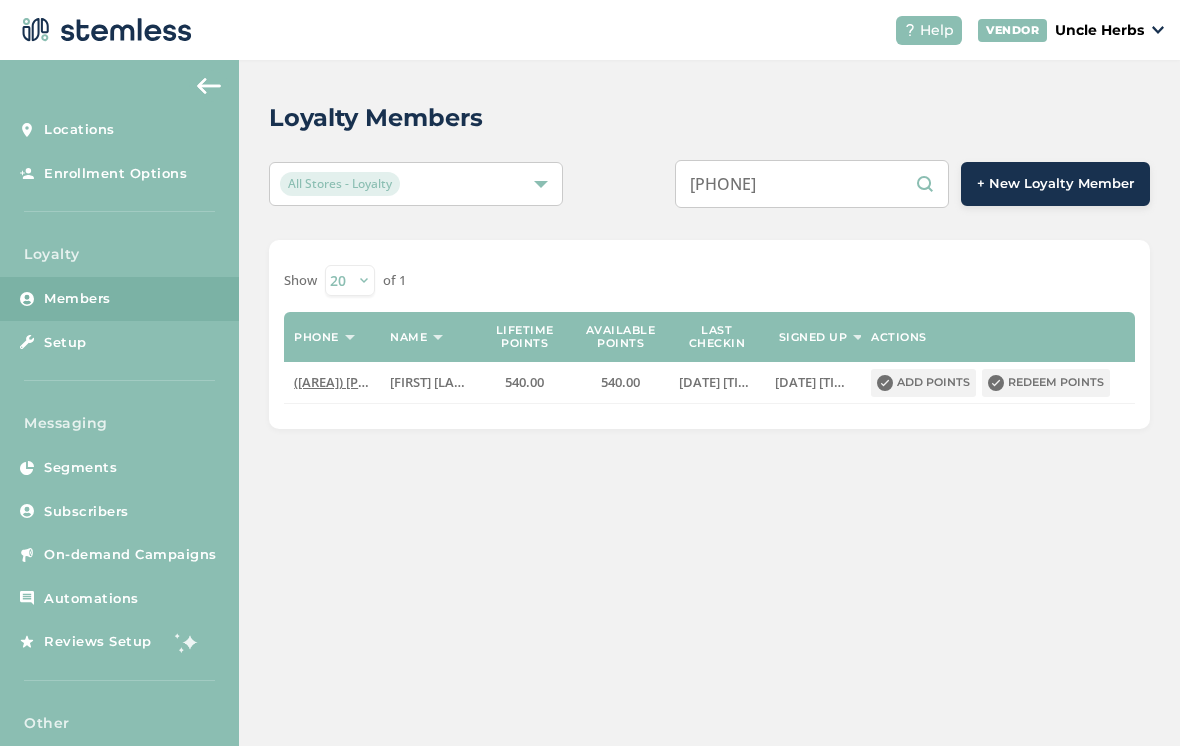 type on "[PHONE]" 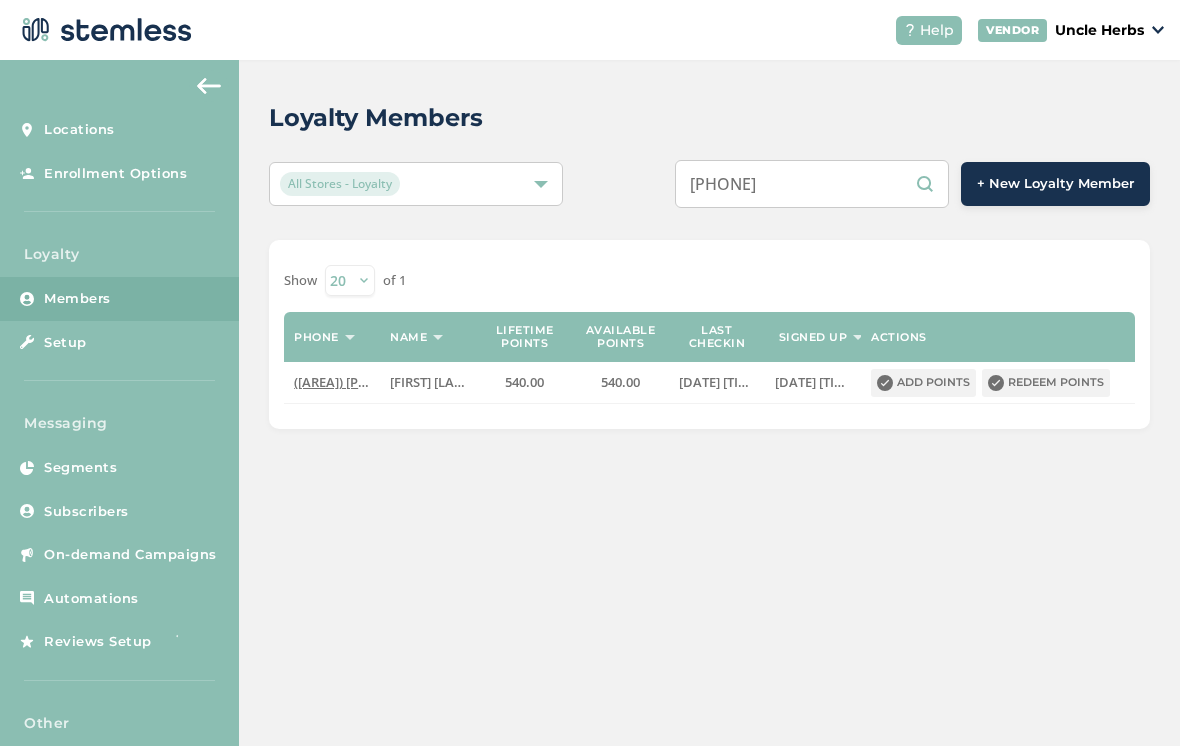 click on "Redeem points" at bounding box center (1046, 383) 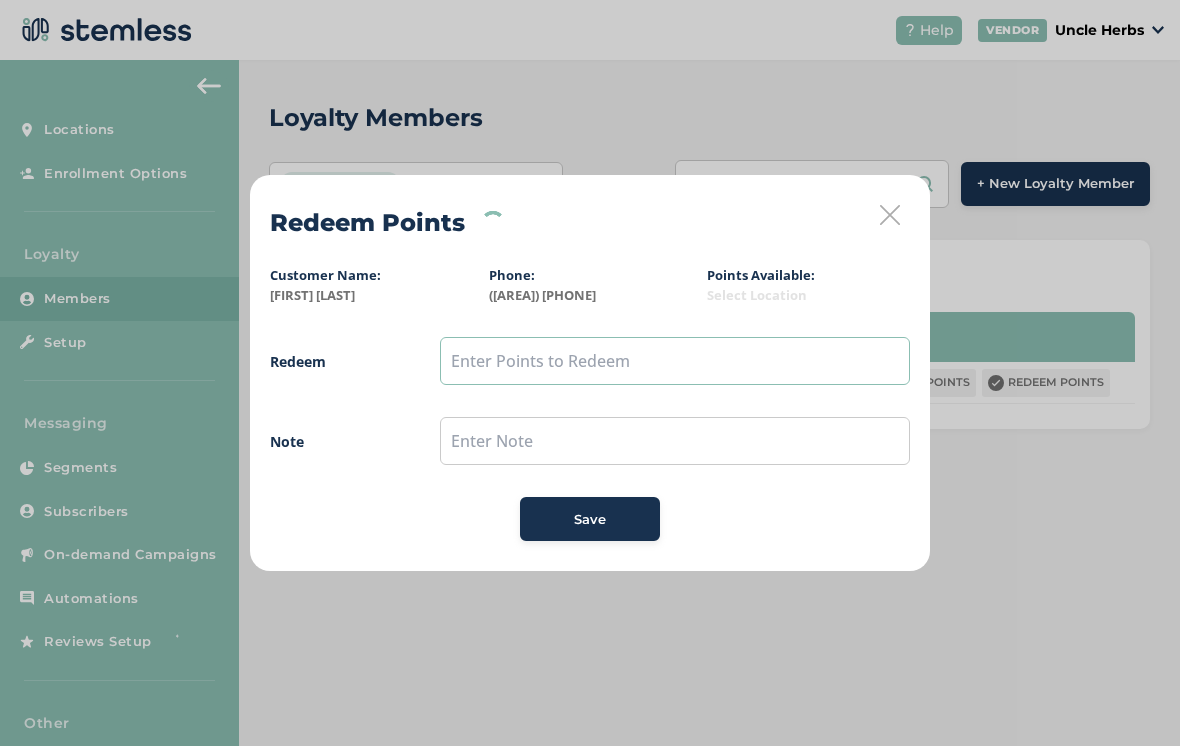 click at bounding box center [675, 361] 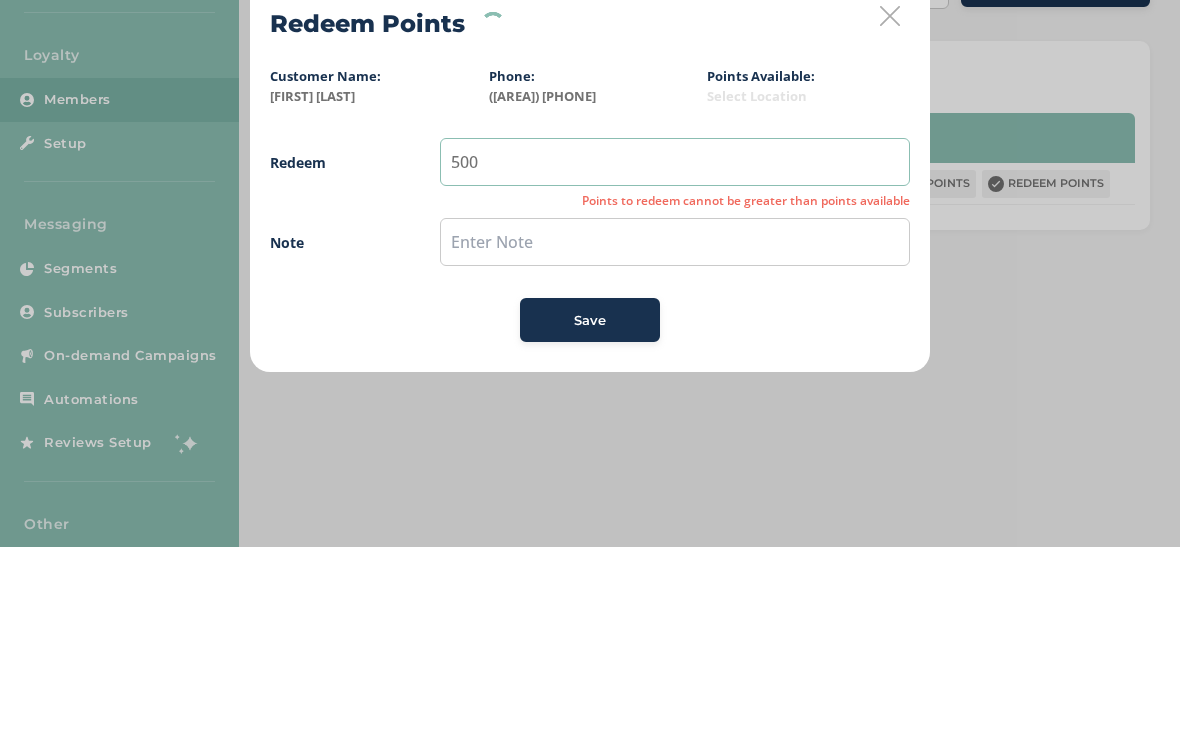 type on "500" 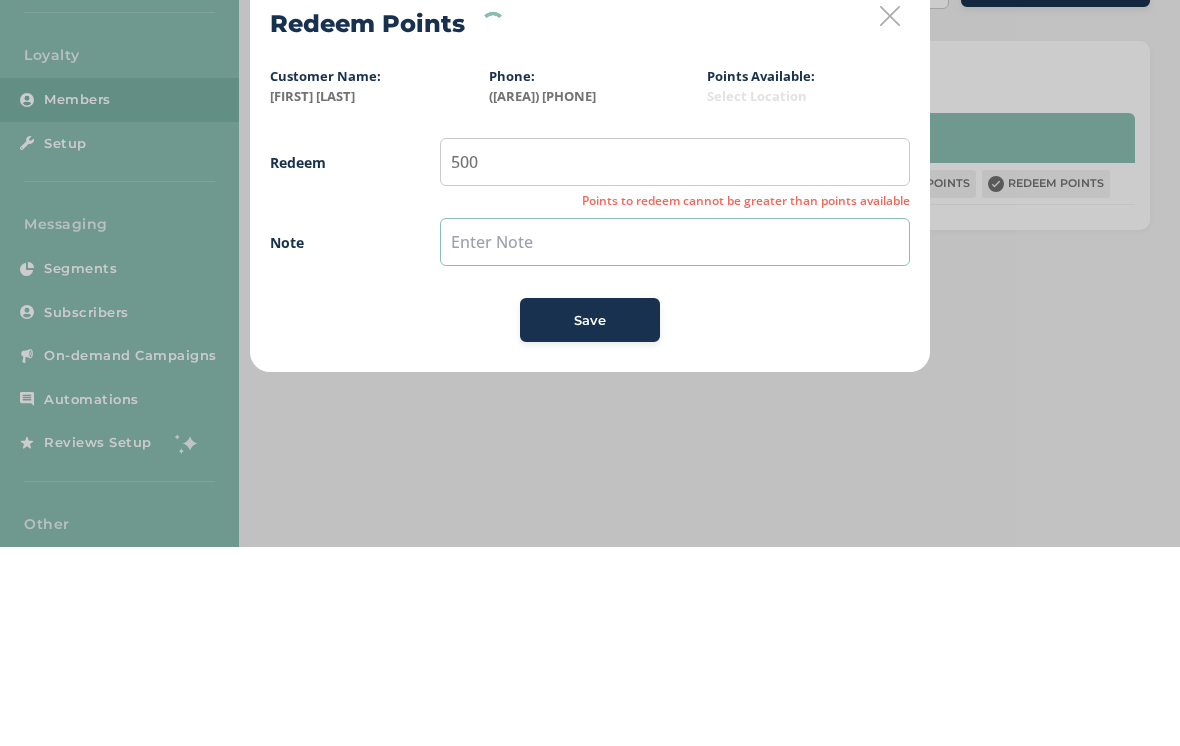 click at bounding box center (675, 441) 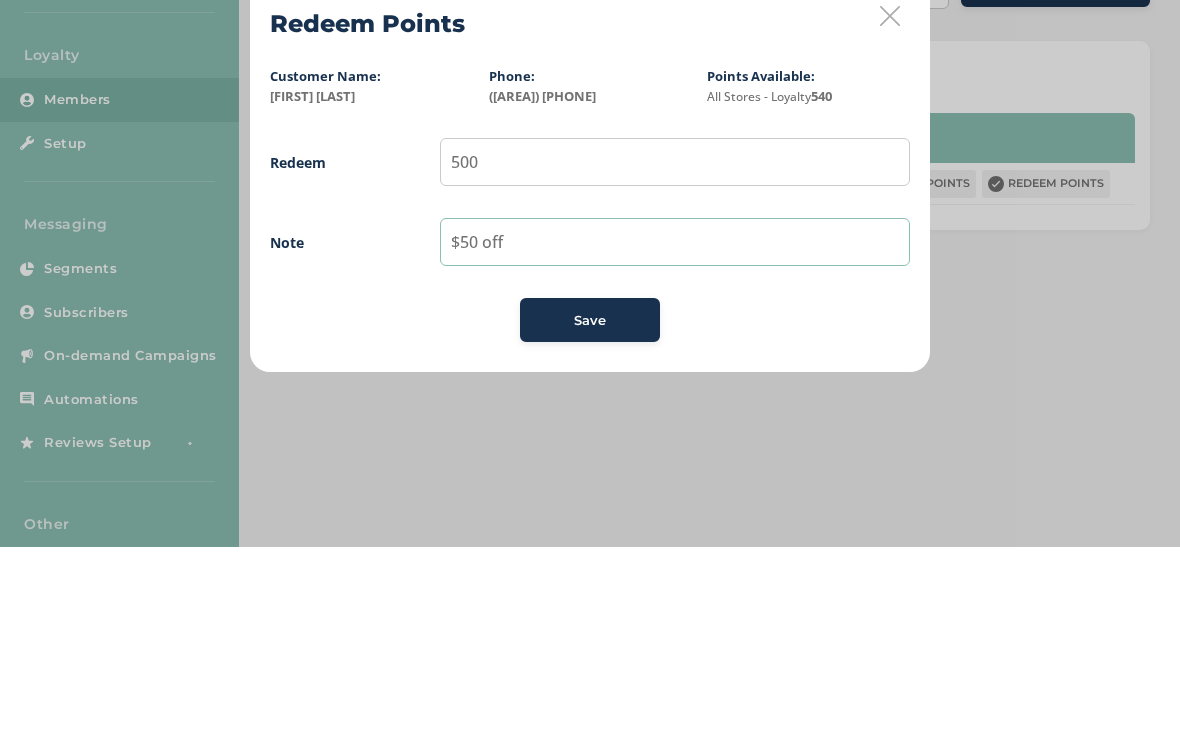 type on "$50 off" 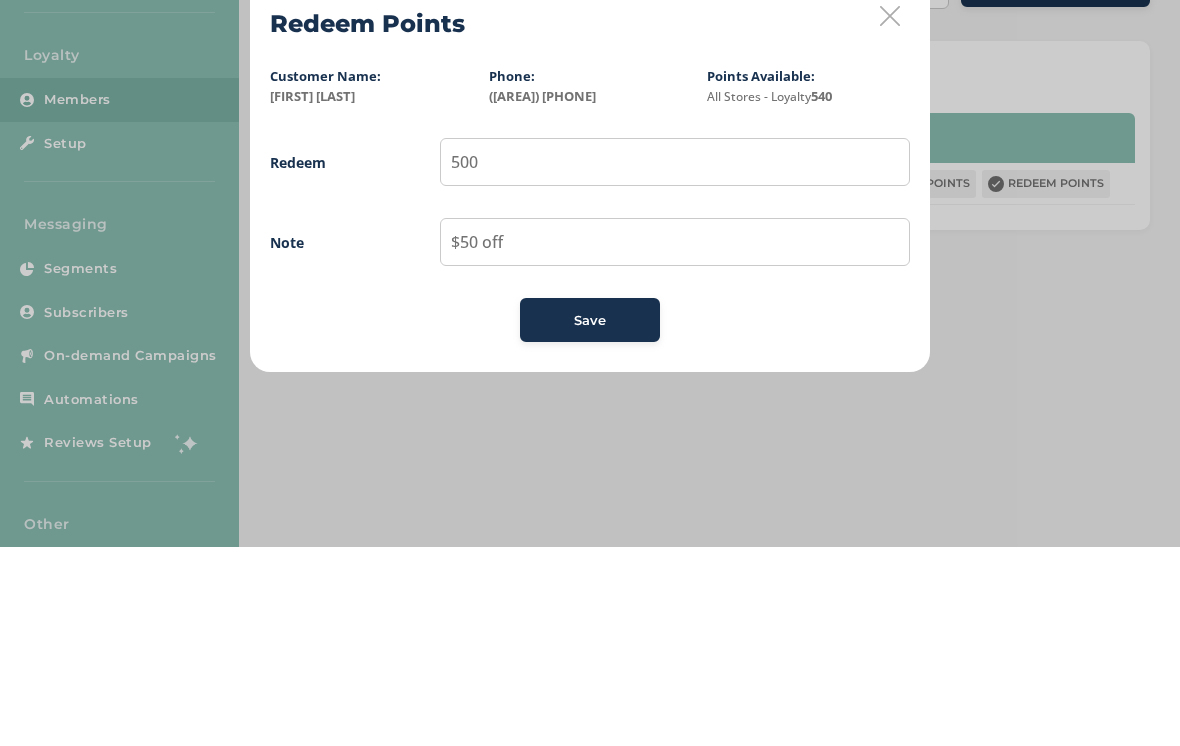 click on "Save" at bounding box center (590, 519) 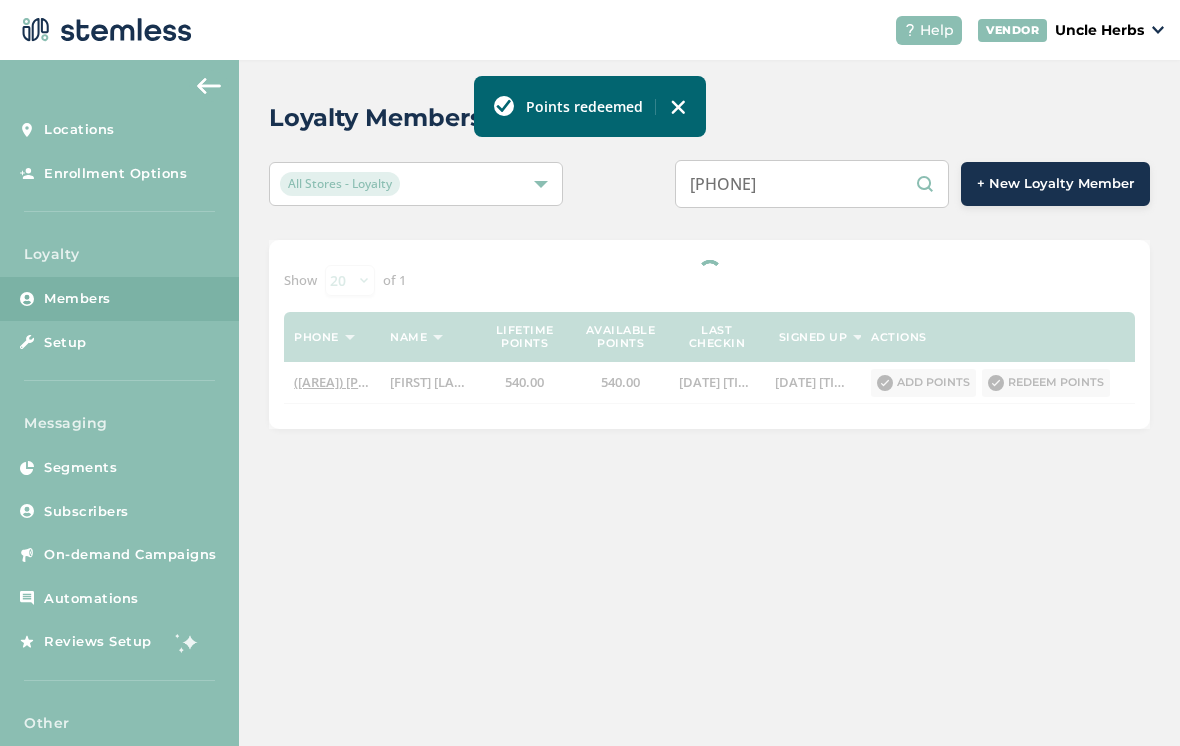 click at bounding box center (678, 107) 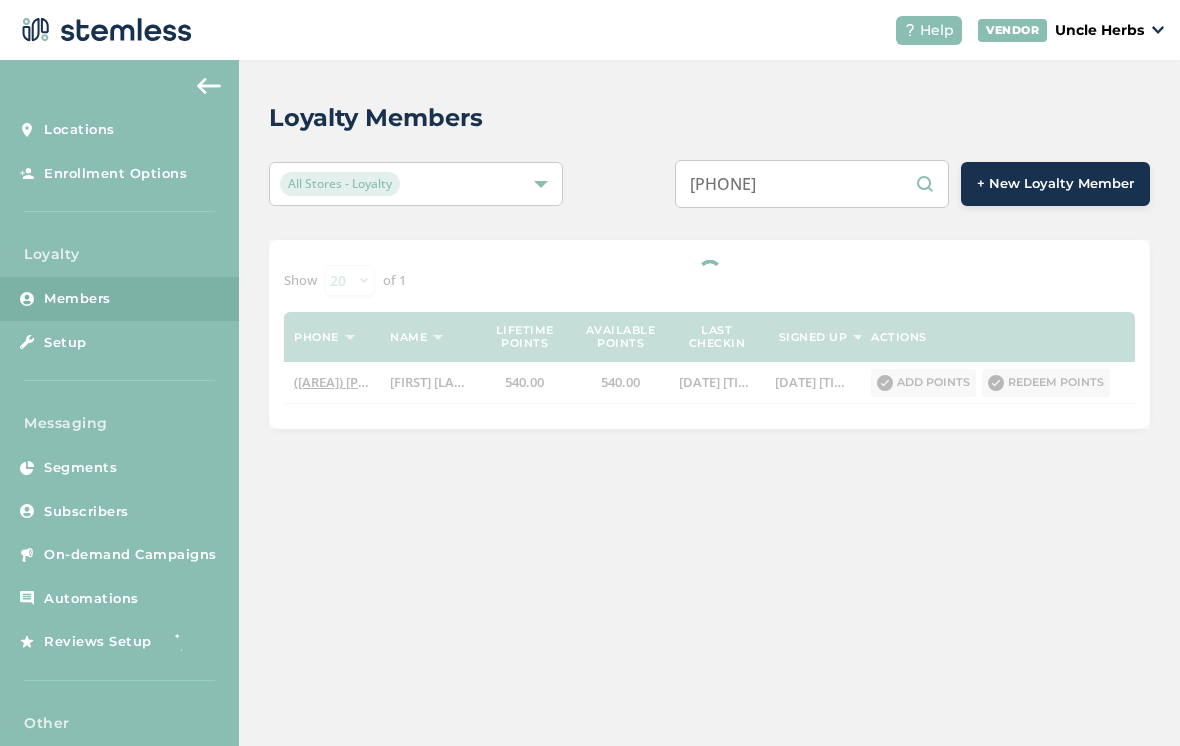 click at bounding box center (709, 334) 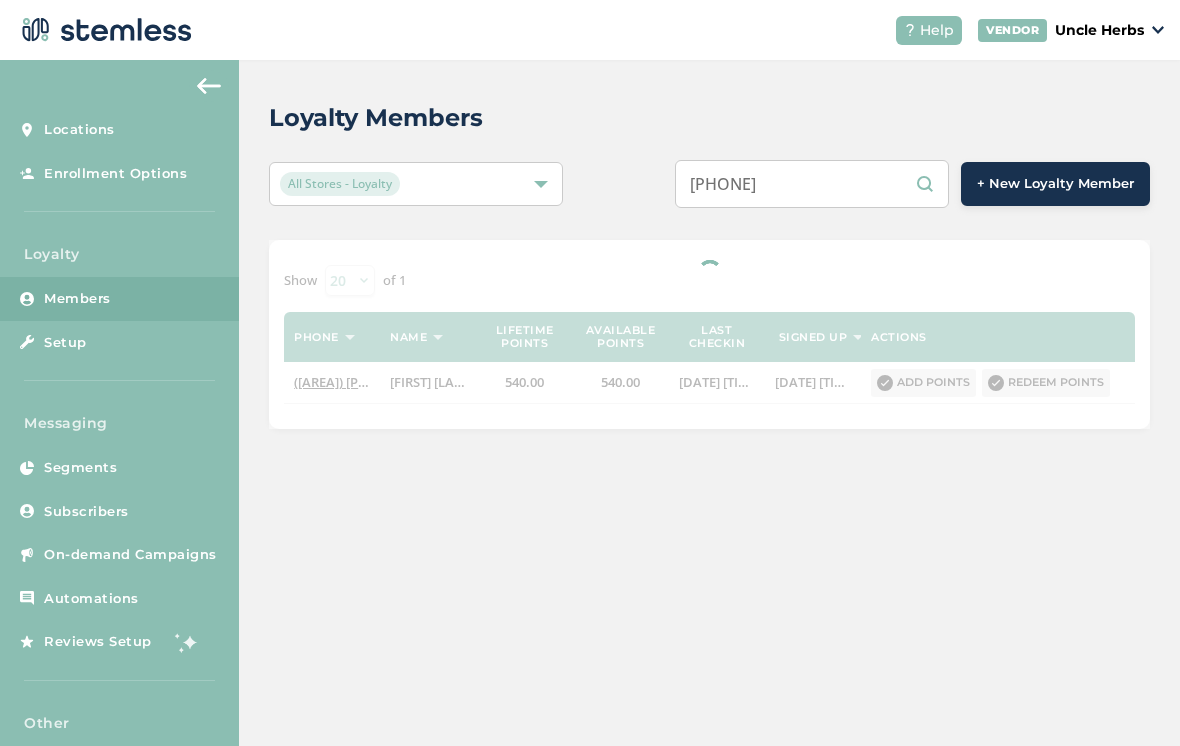 click on "[PHONE]" at bounding box center [812, 184] 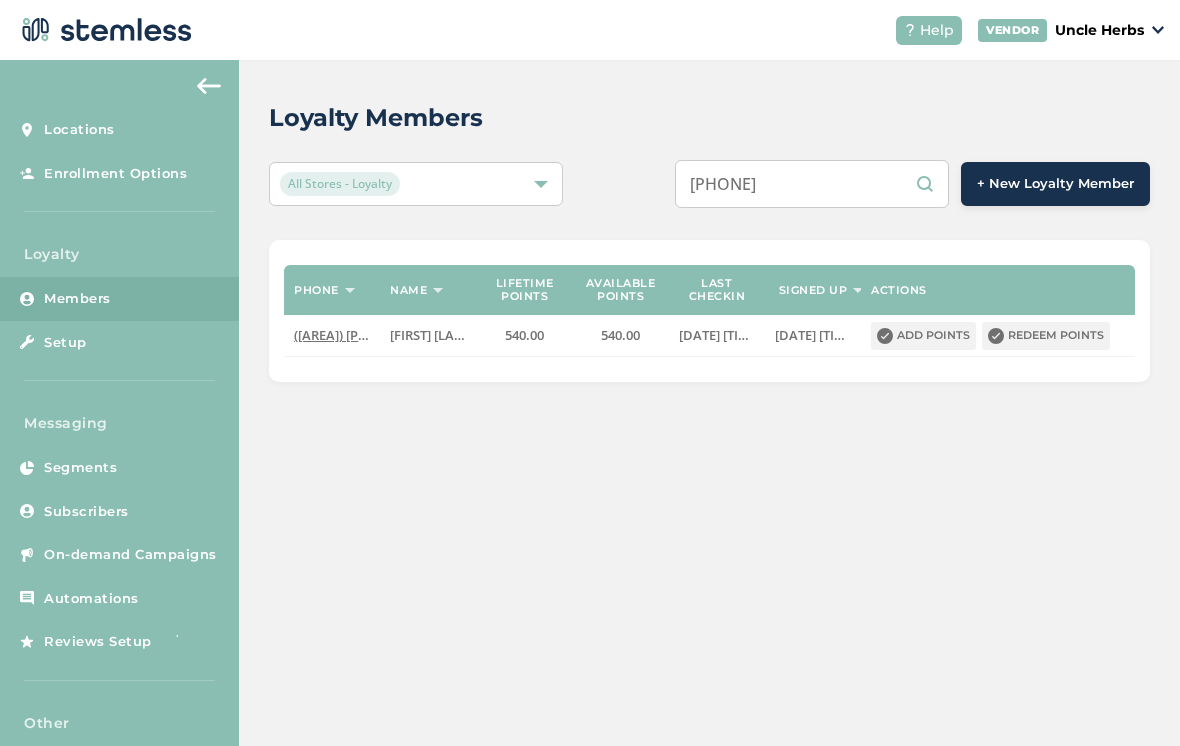 scroll, scrollTop: 31, scrollLeft: 0, axis: vertical 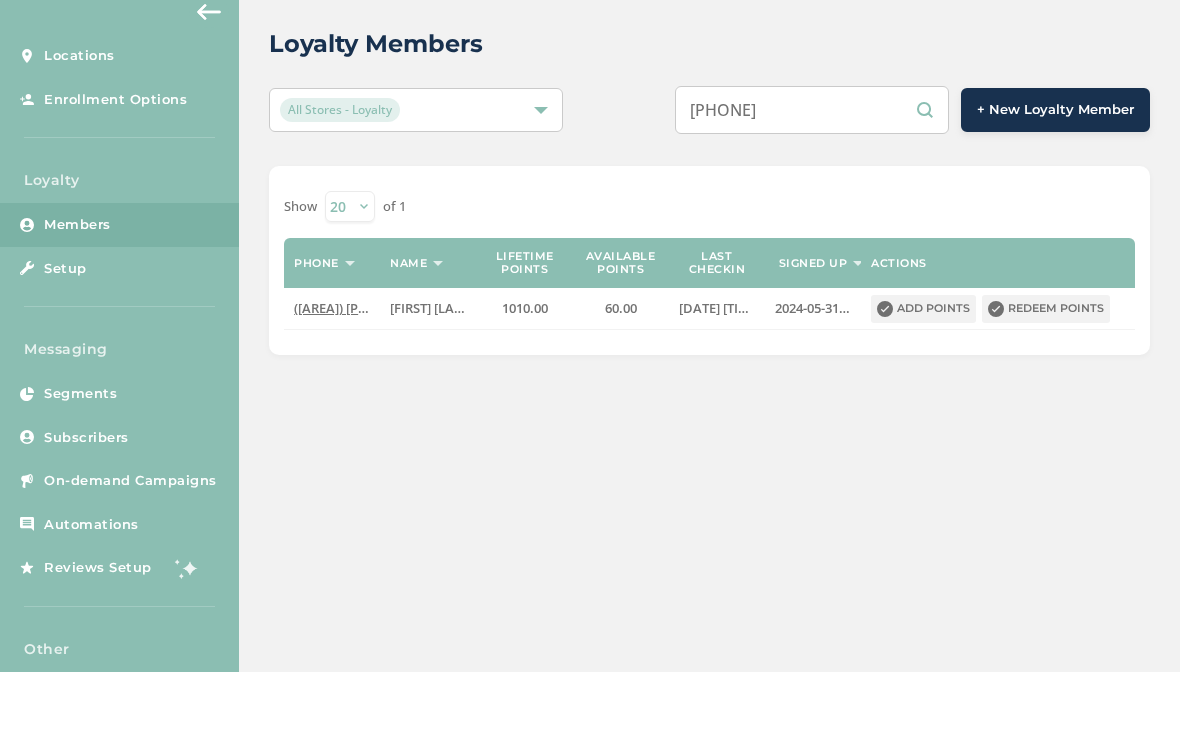 type on "[PHONE]" 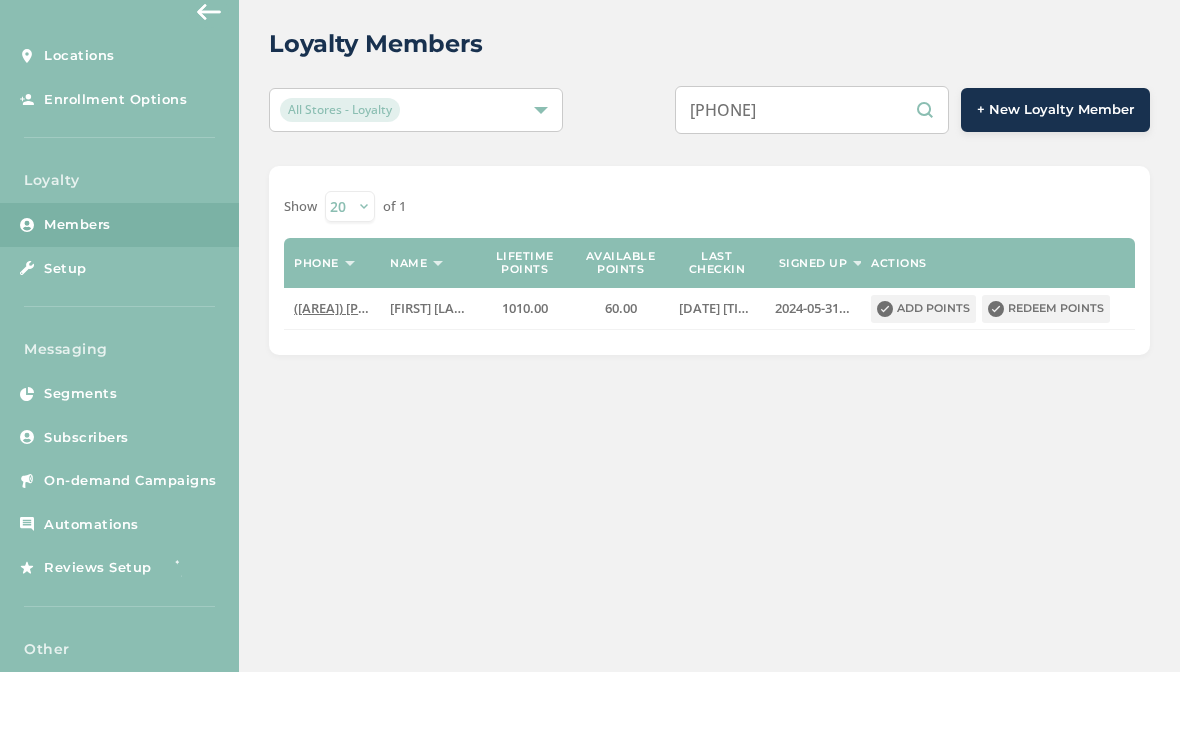 click on "Redeem points" at bounding box center [1046, 383] 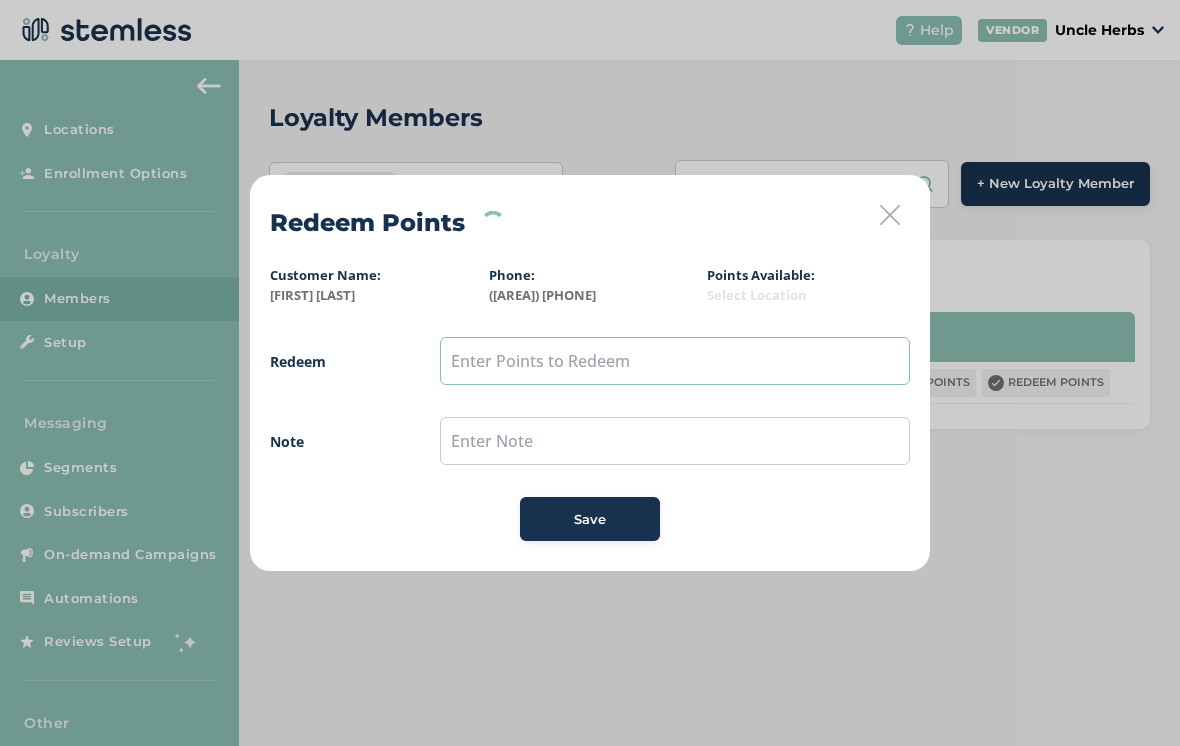 click at bounding box center [675, 361] 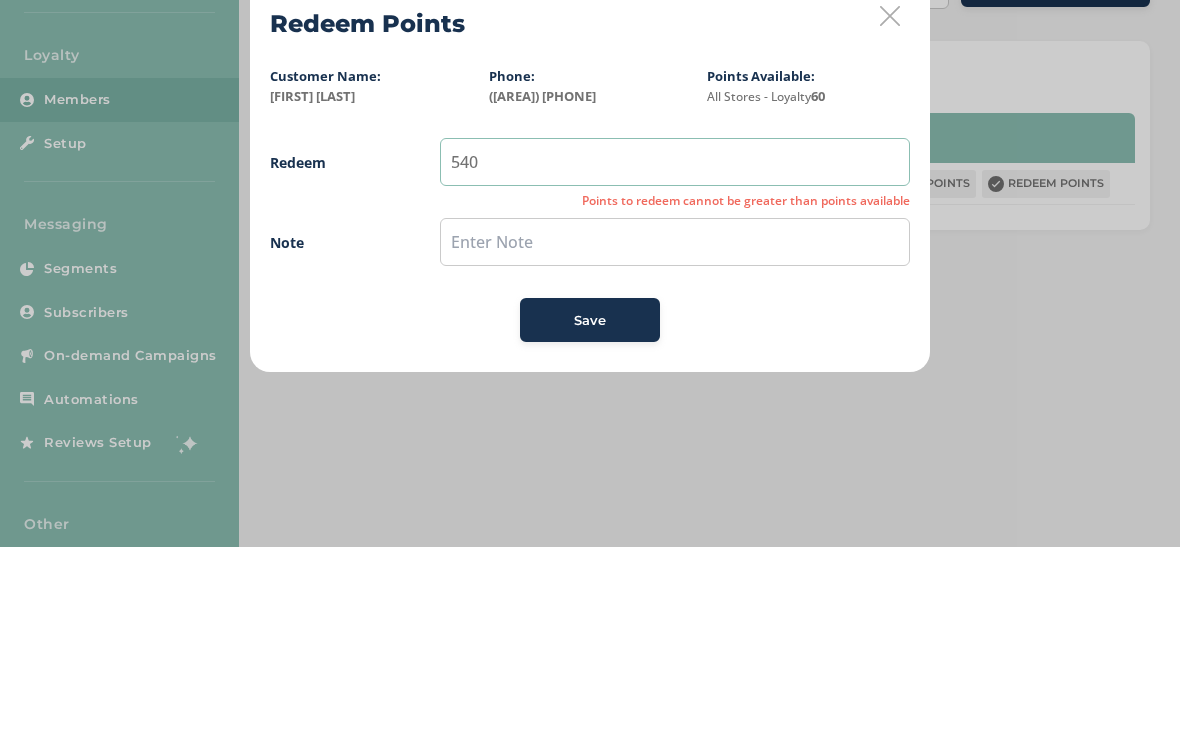 type on "540" 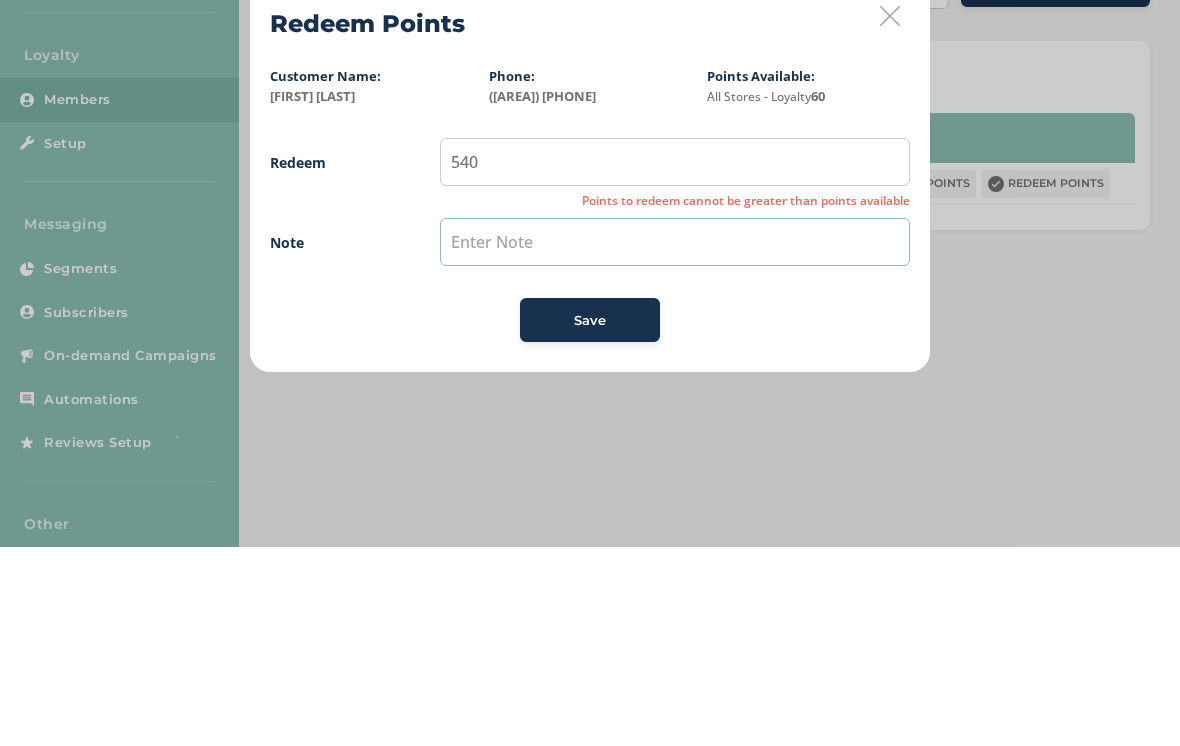click at bounding box center [675, 441] 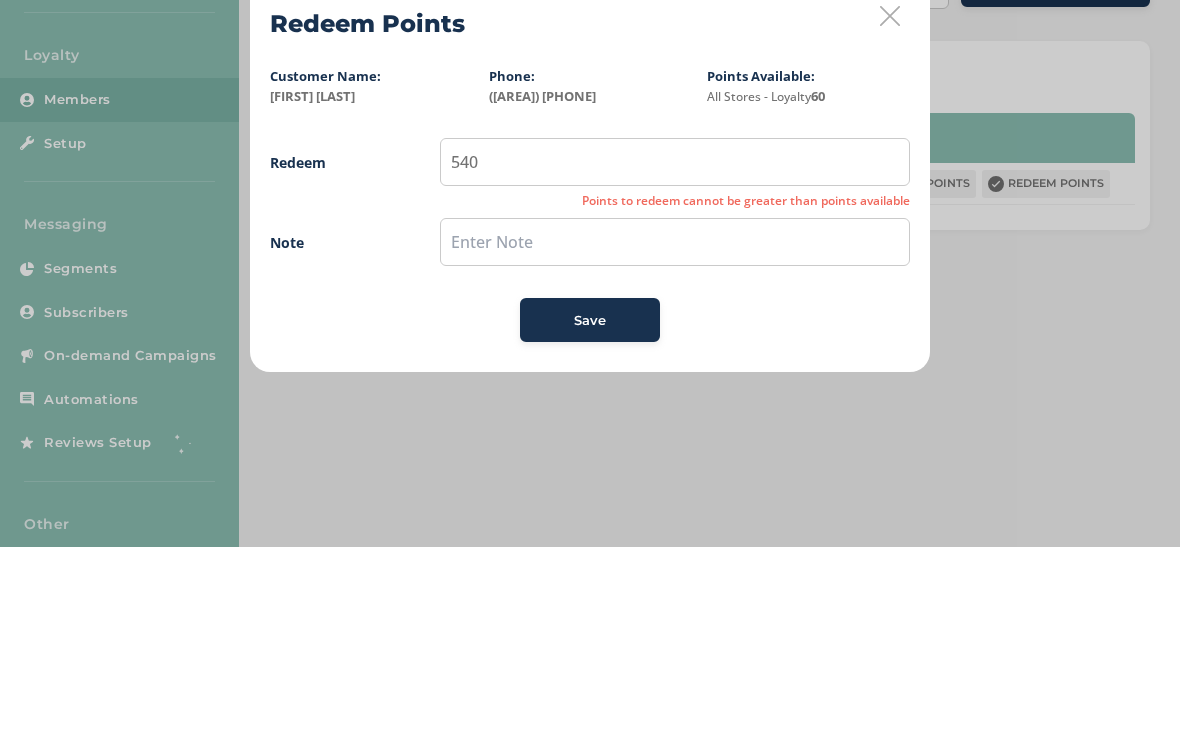 click on "Save" at bounding box center (590, 519) 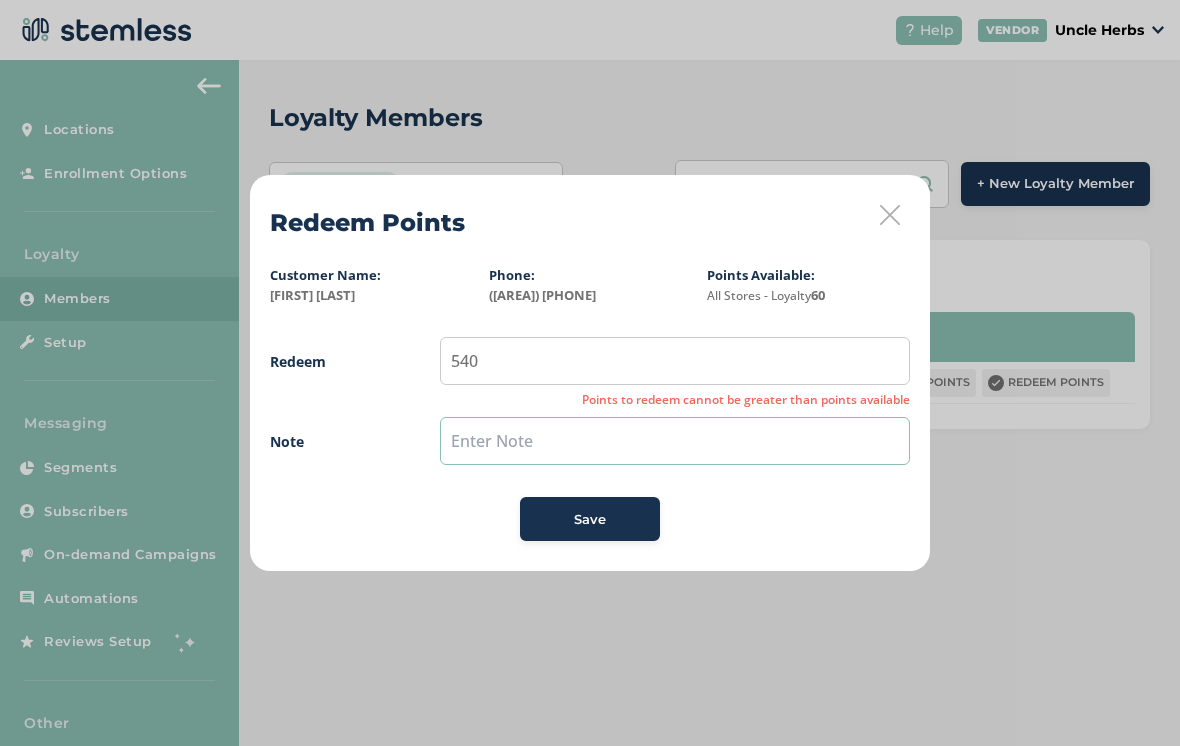 click at bounding box center (675, 441) 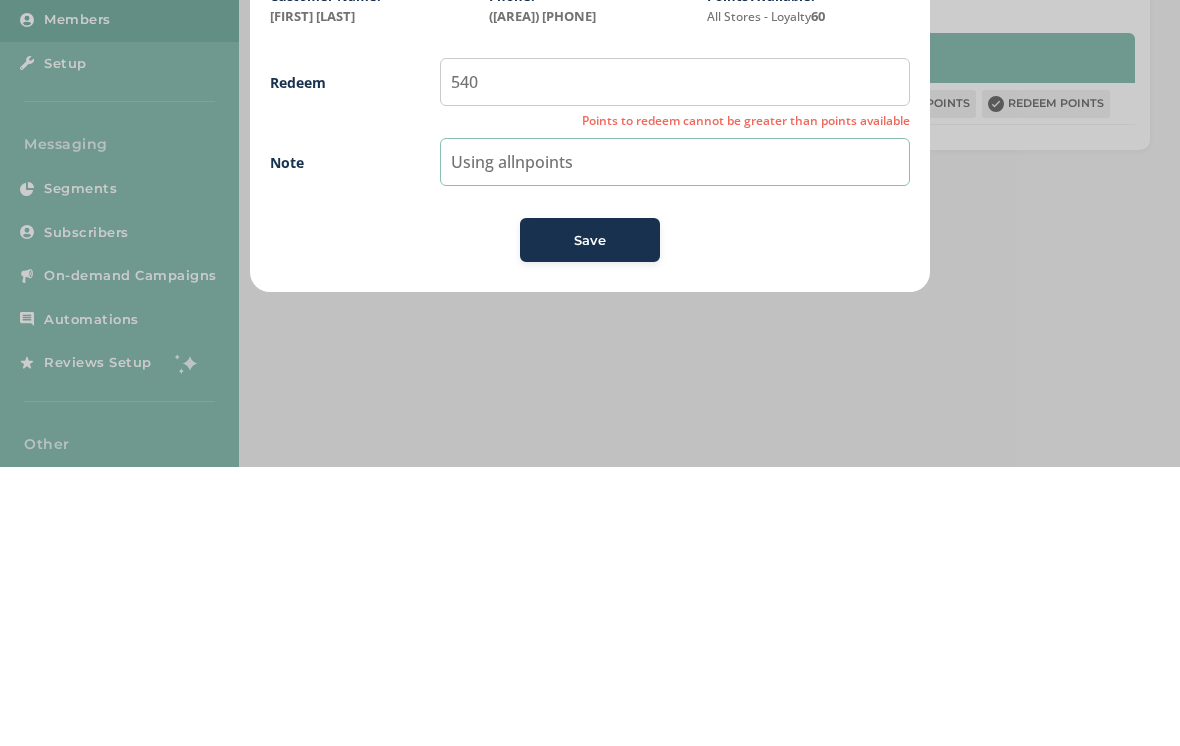 type on "Using allnpoints" 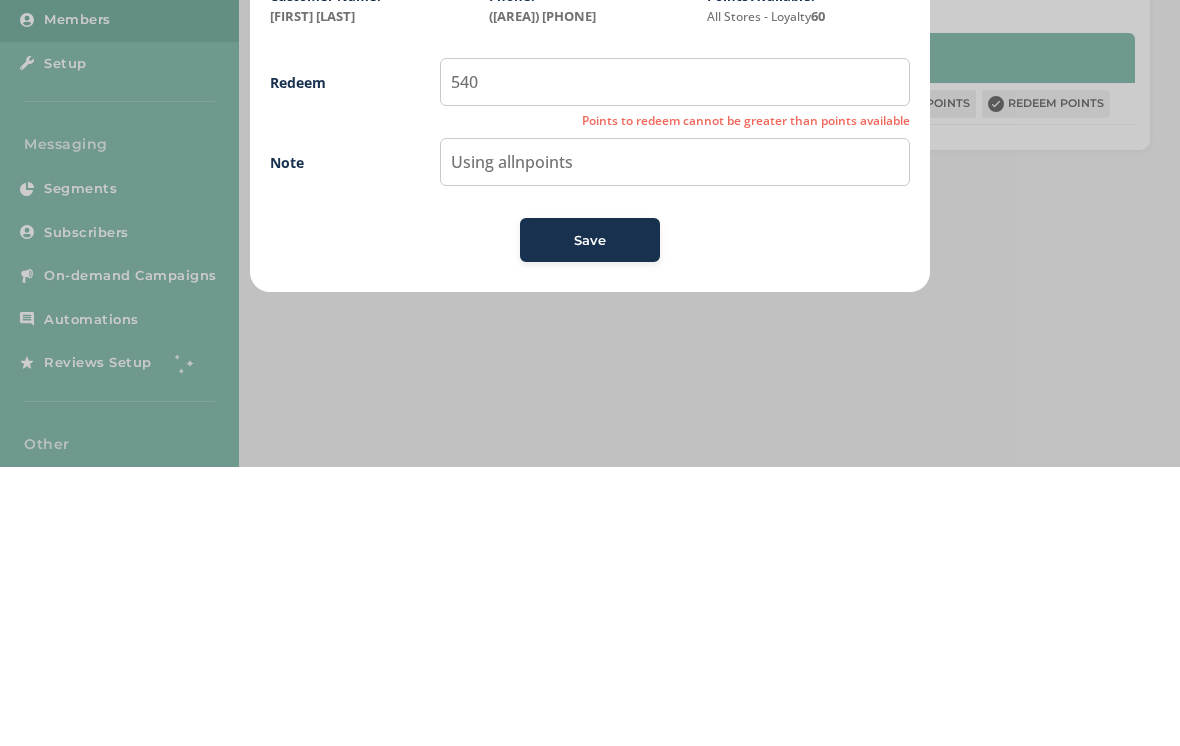 click on "Save" at bounding box center [590, 519] 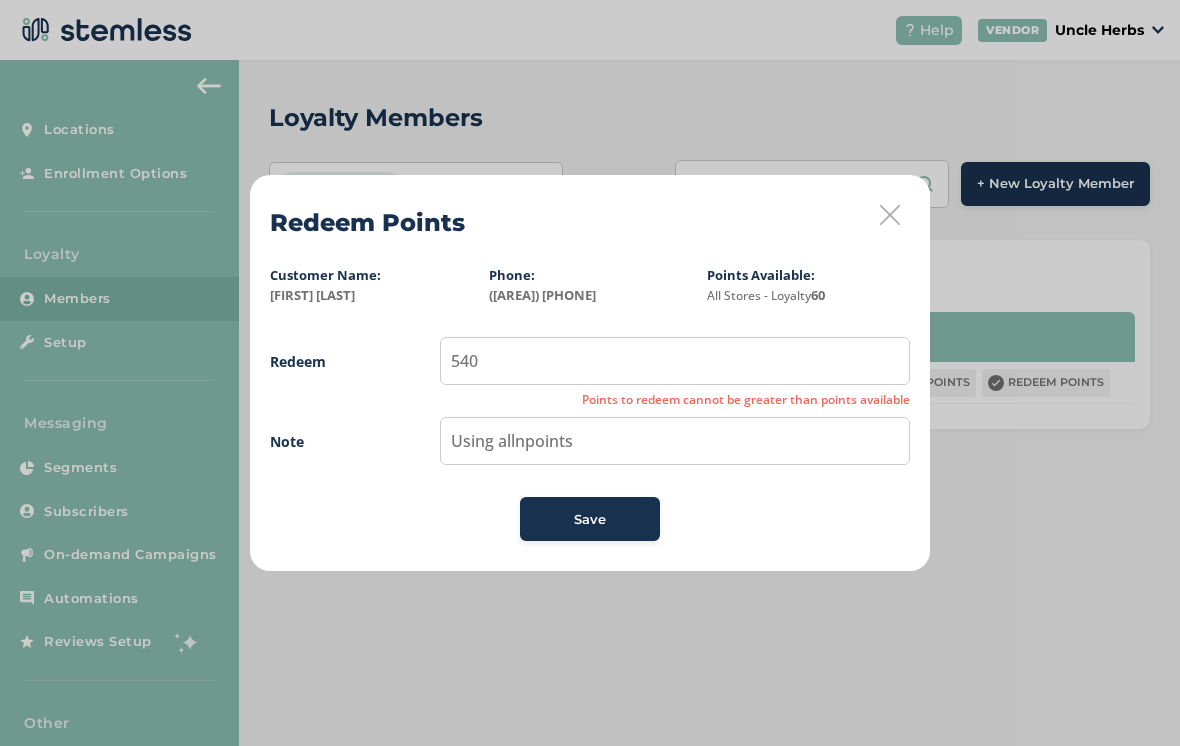 click on "Save" at bounding box center [590, 519] 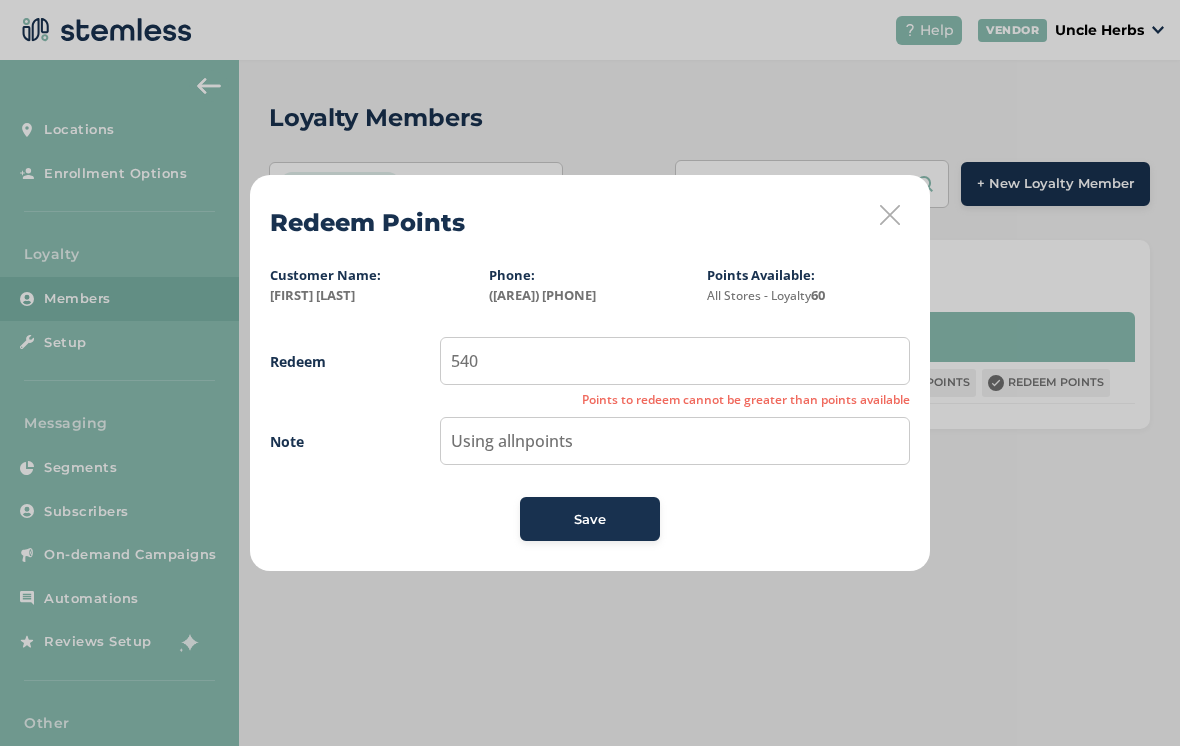 click on "Save" at bounding box center (590, 519) 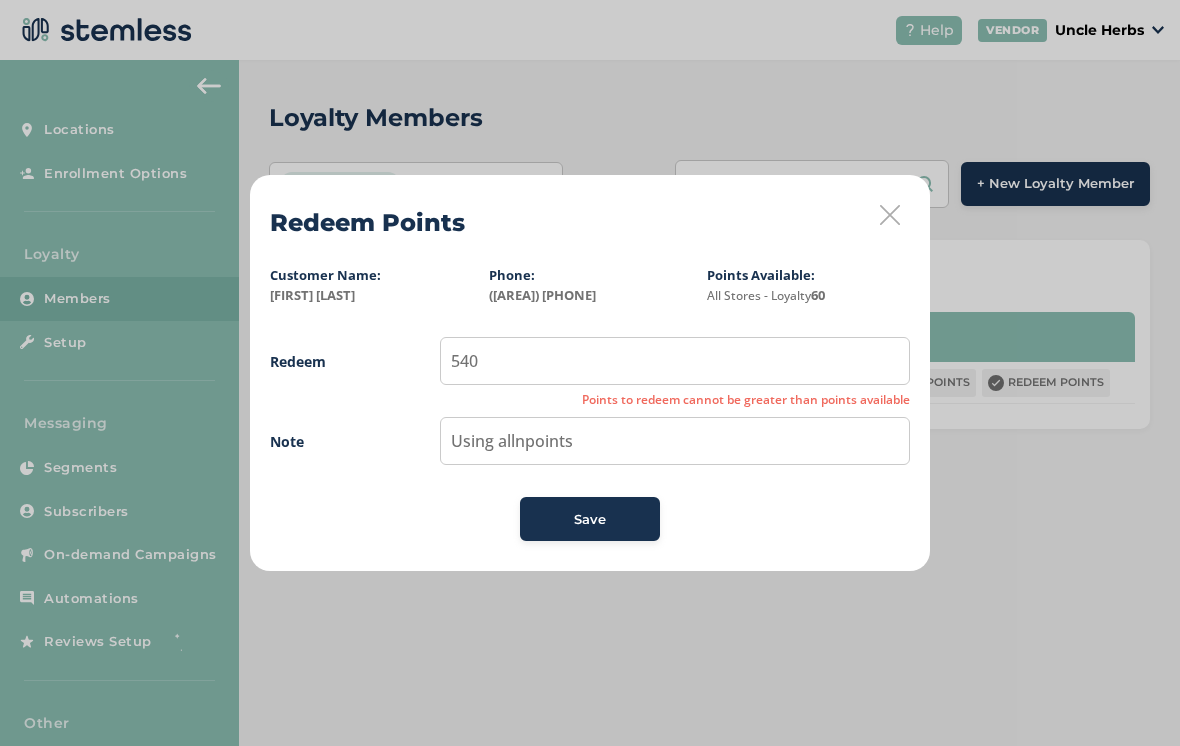 click on "Save" at bounding box center [590, 520] 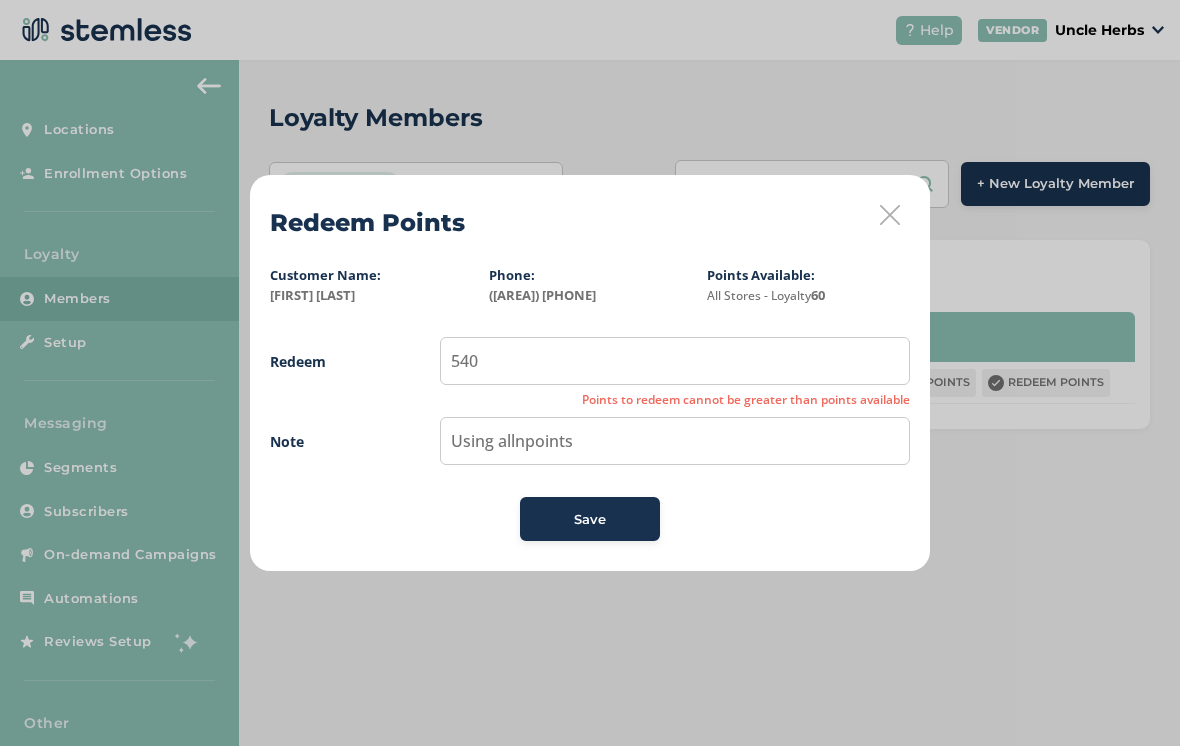click on "Save" at bounding box center (590, 519) 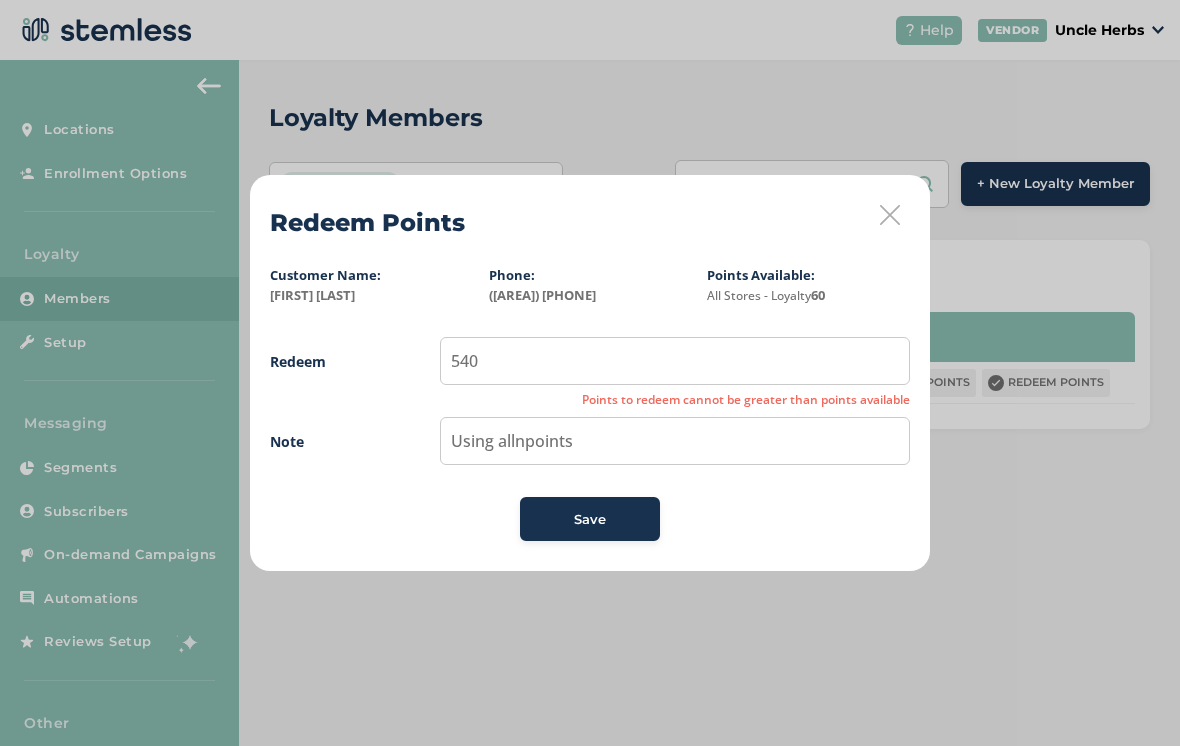 click at bounding box center [890, 215] 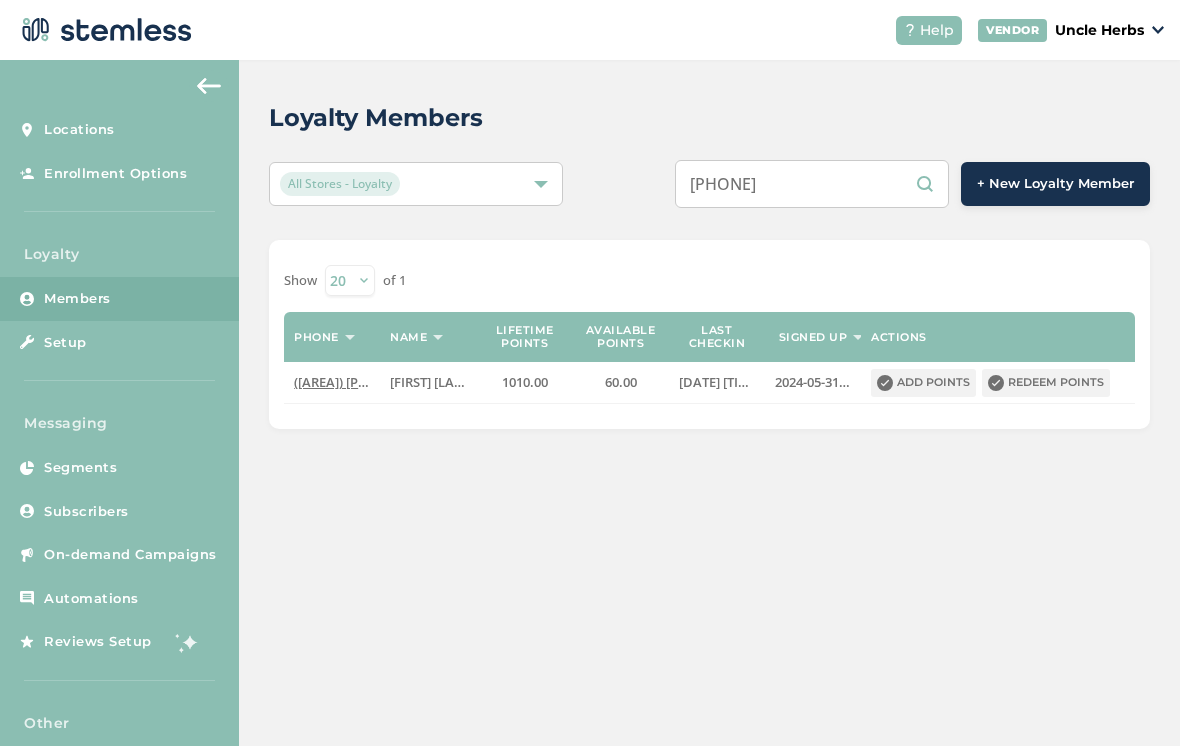 click on "[PHONE]" at bounding box center (812, 184) 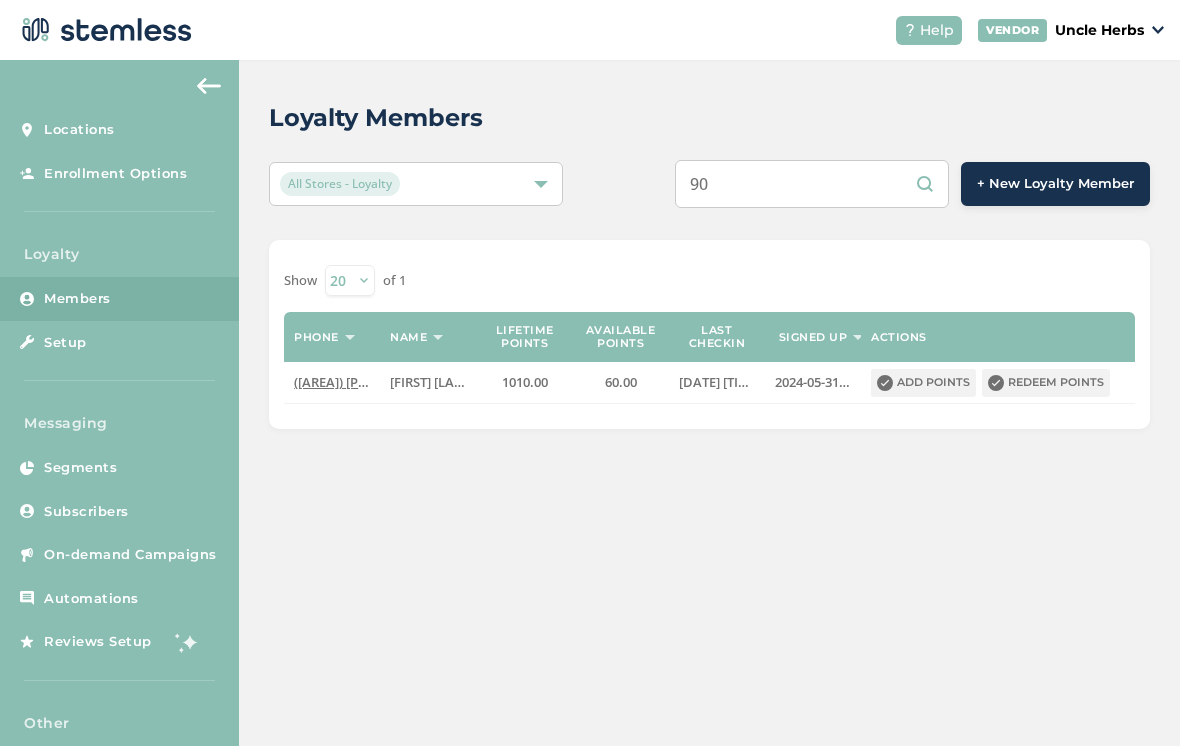 type on "9" 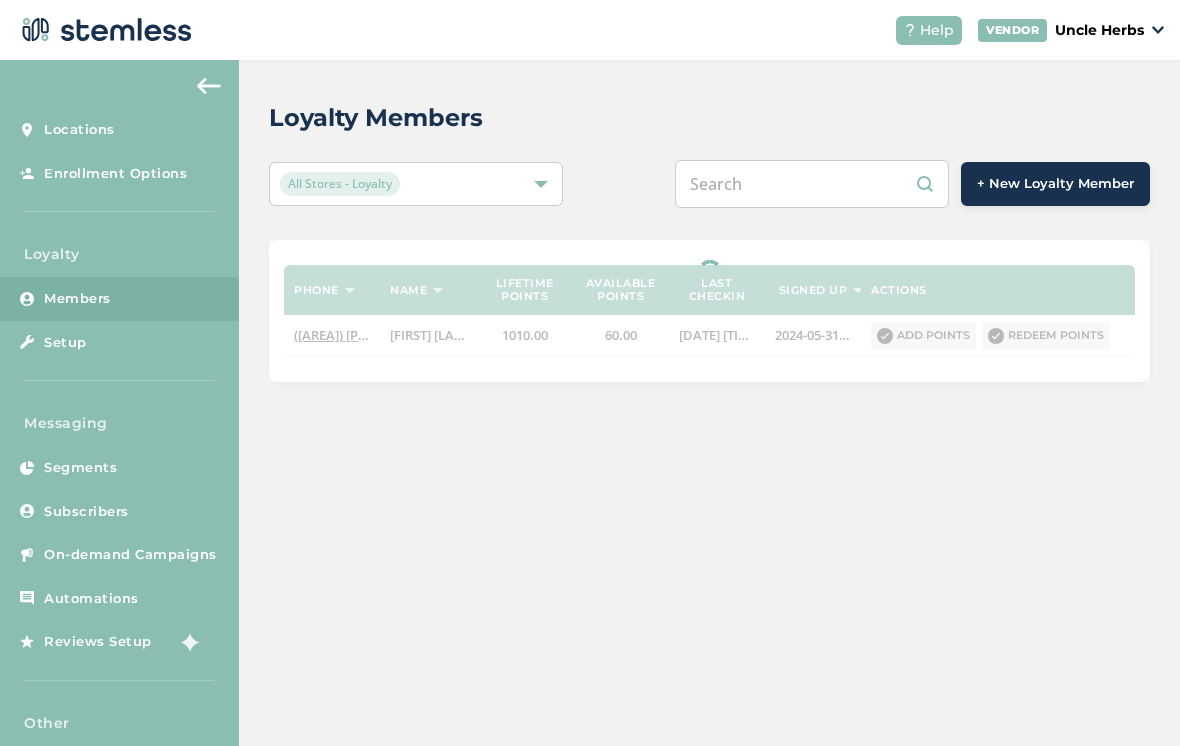 click at bounding box center [812, 184] 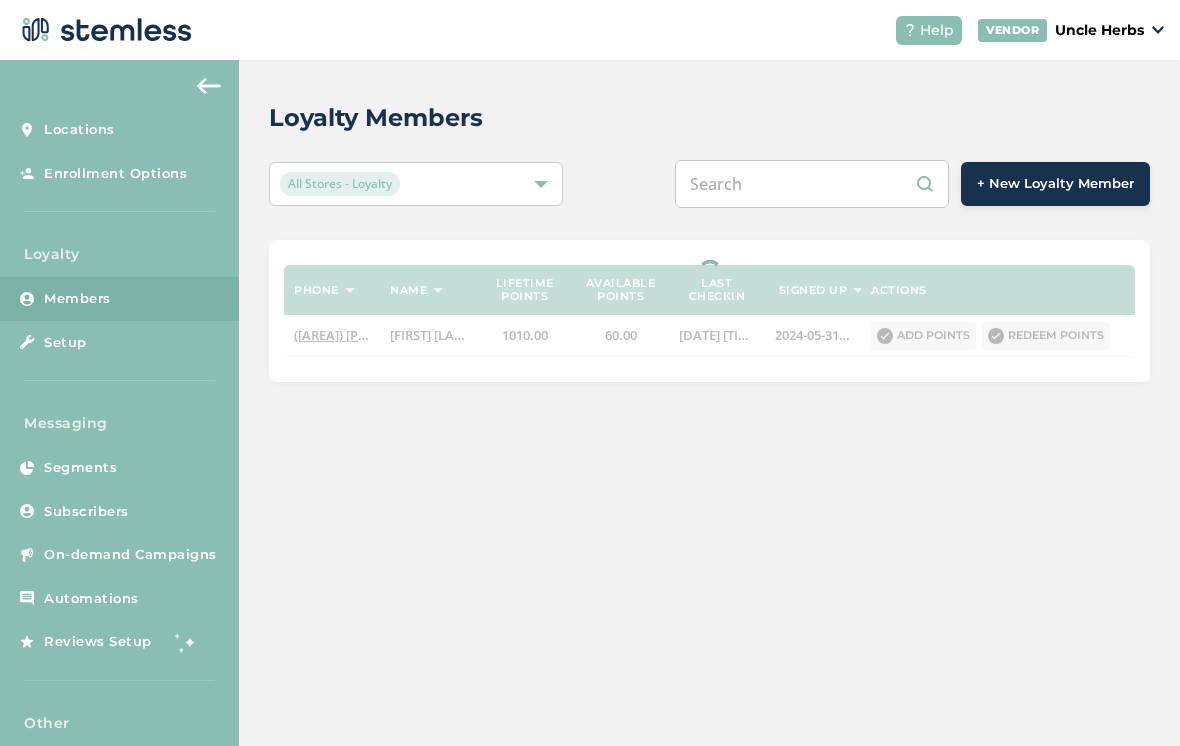 click at bounding box center (812, 184) 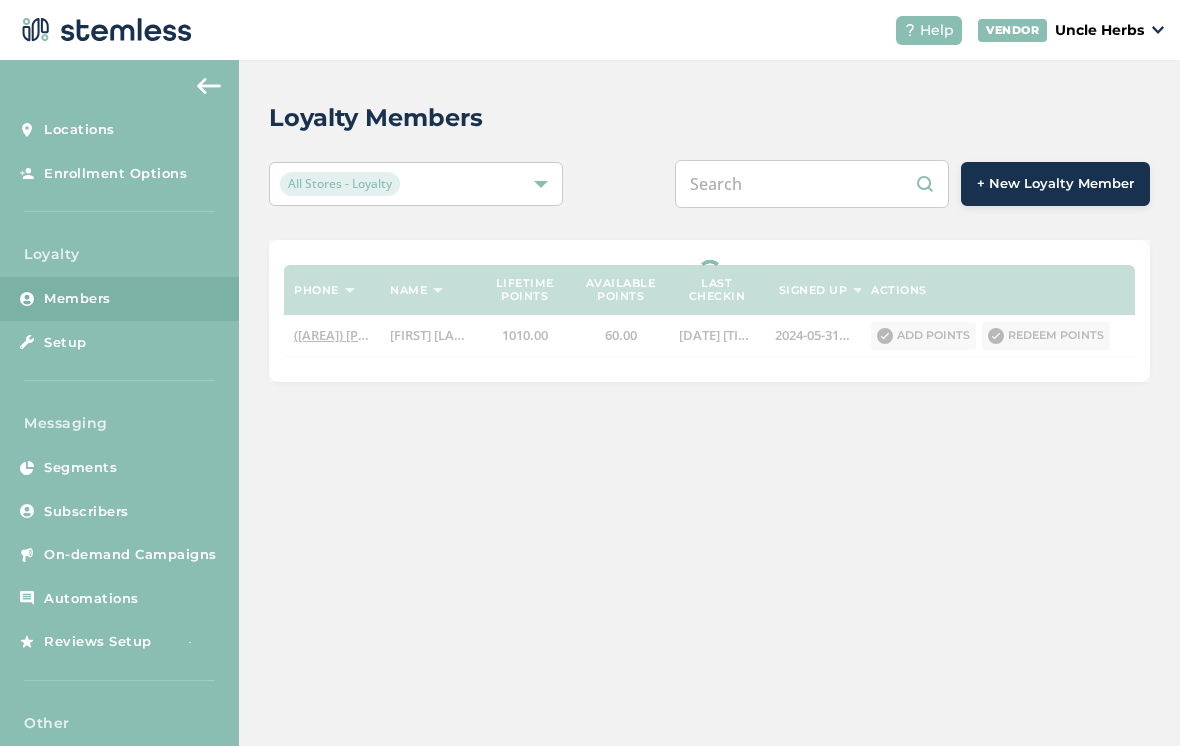 paste on "[PHONE]" 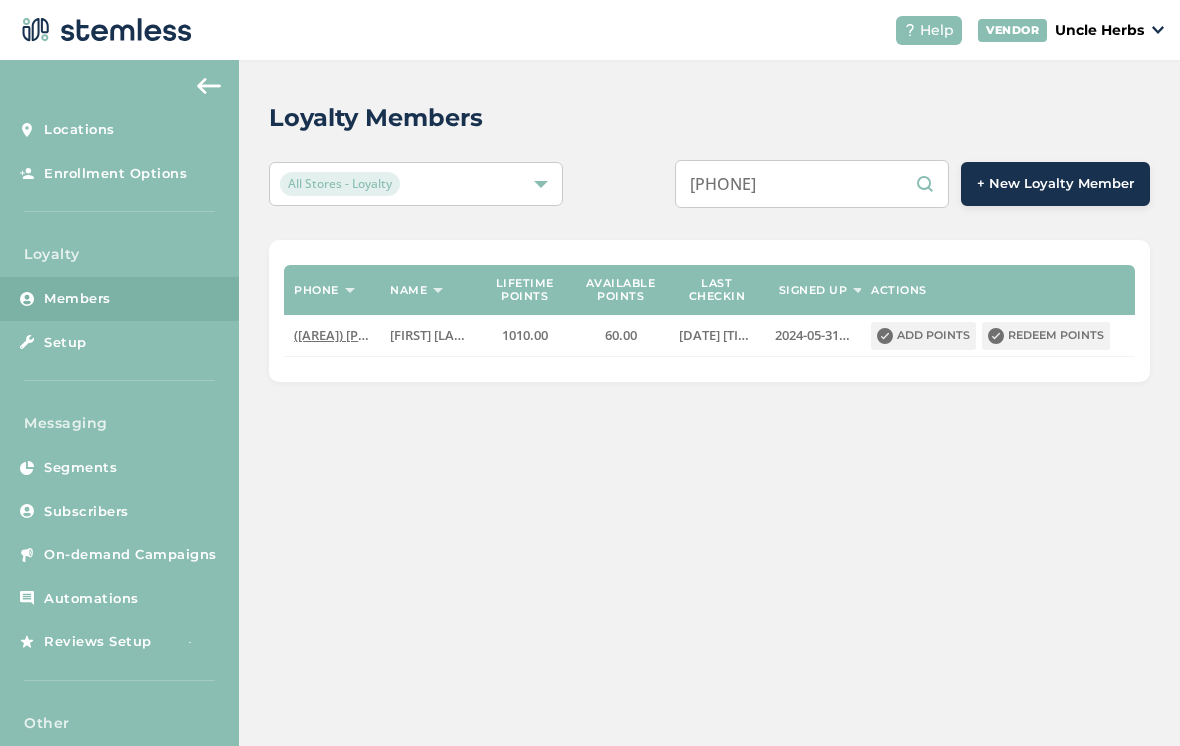 click on "[PHONE]" at bounding box center (812, 184) 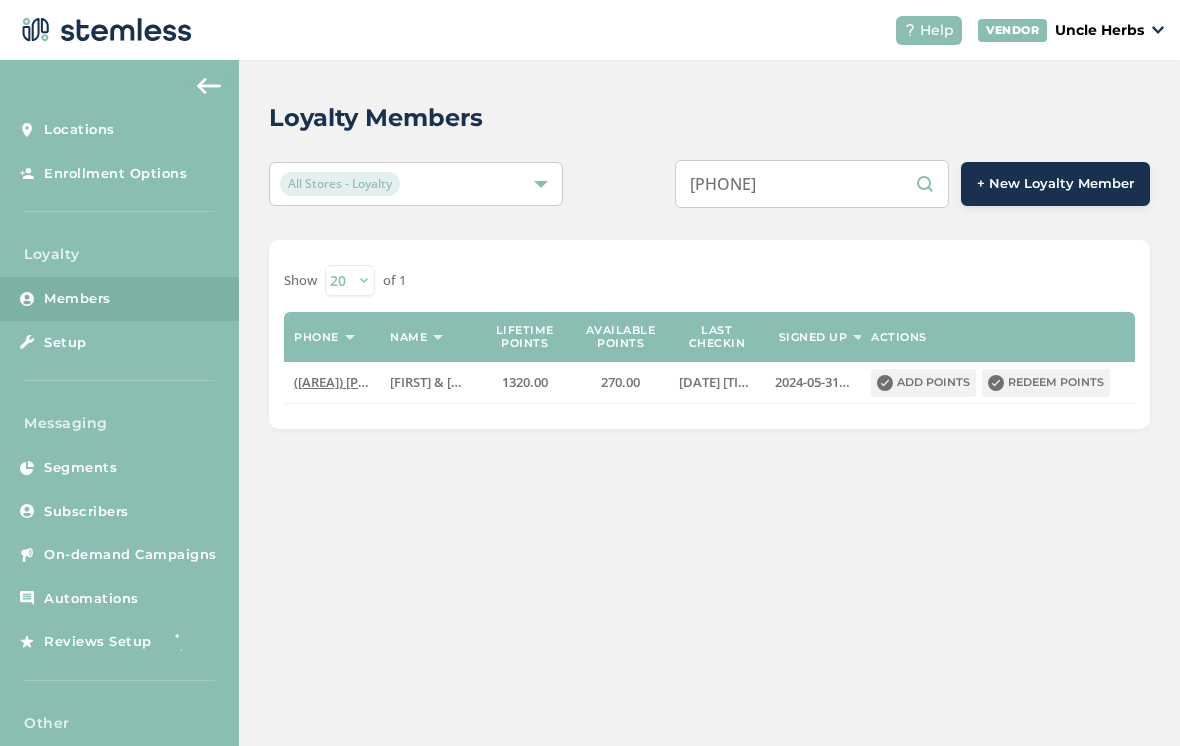click on "[PHONE]" at bounding box center (812, 184) 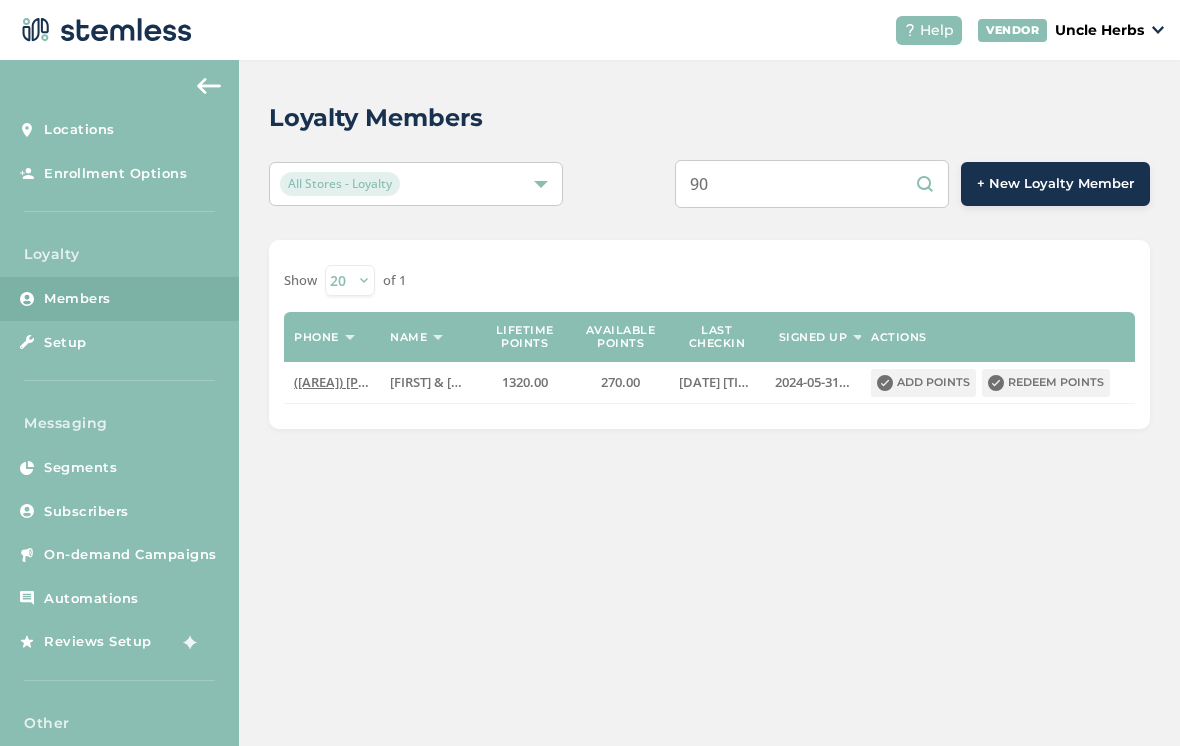 type on "9" 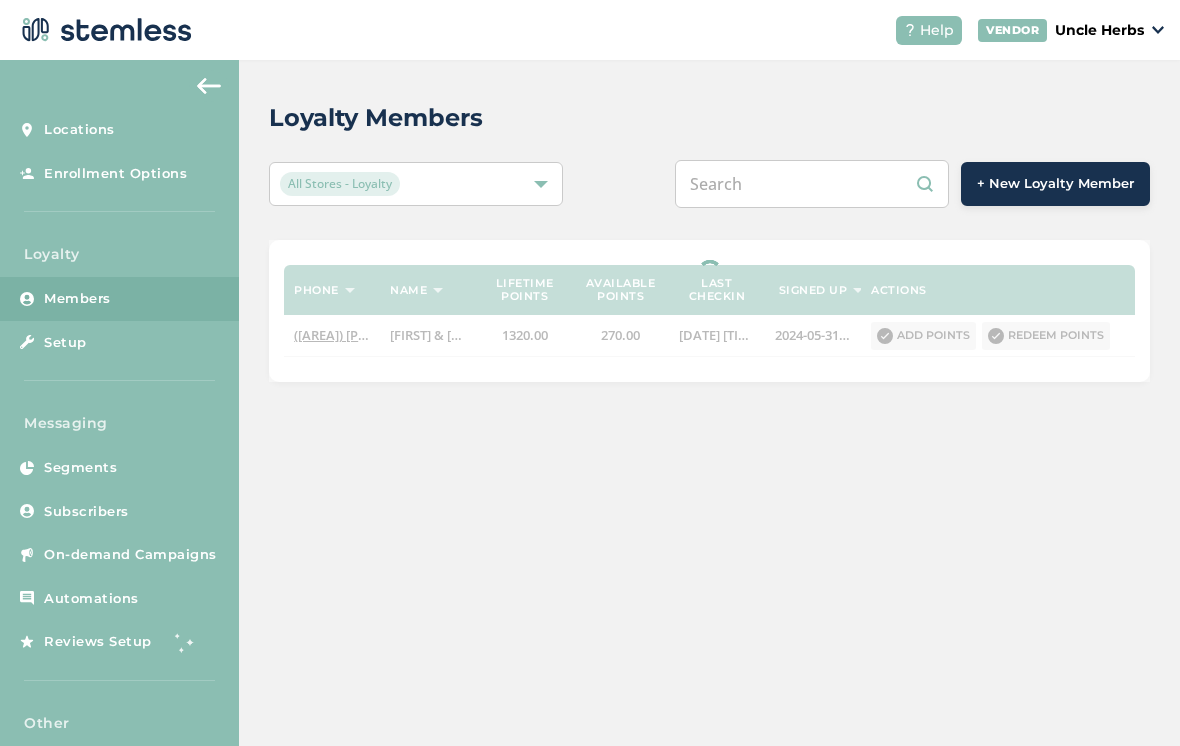 click at bounding box center [812, 184] 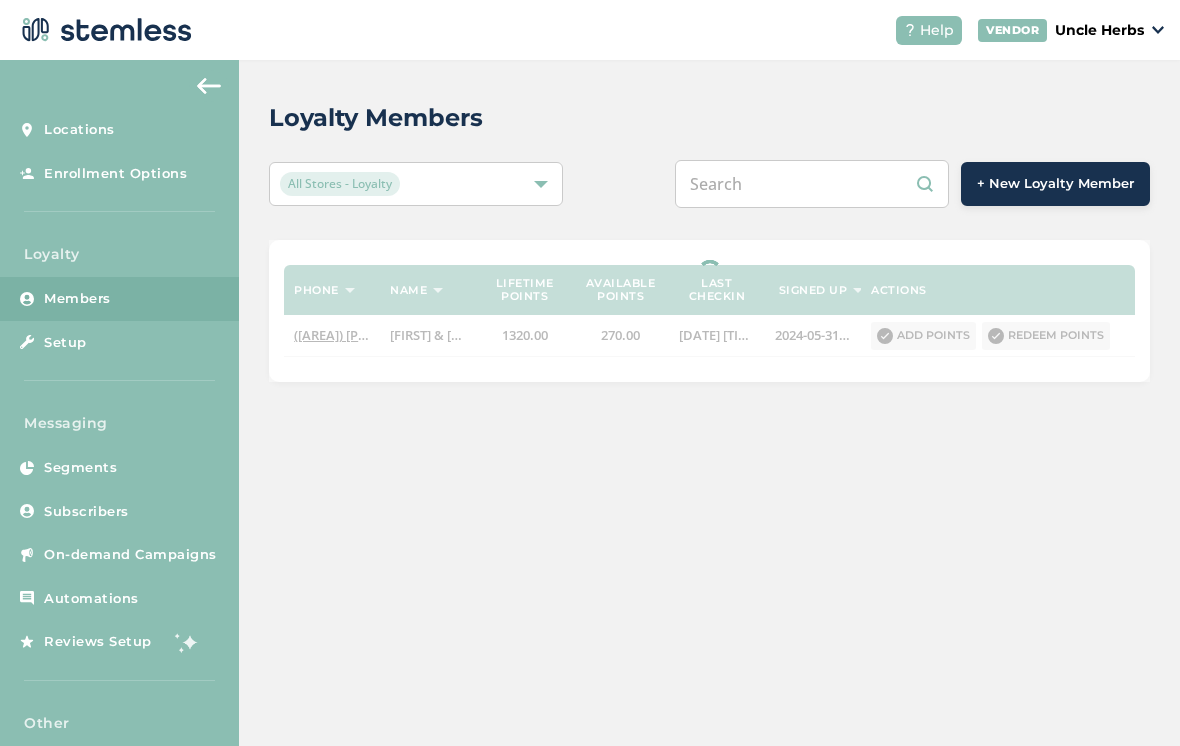 click at bounding box center (812, 184) 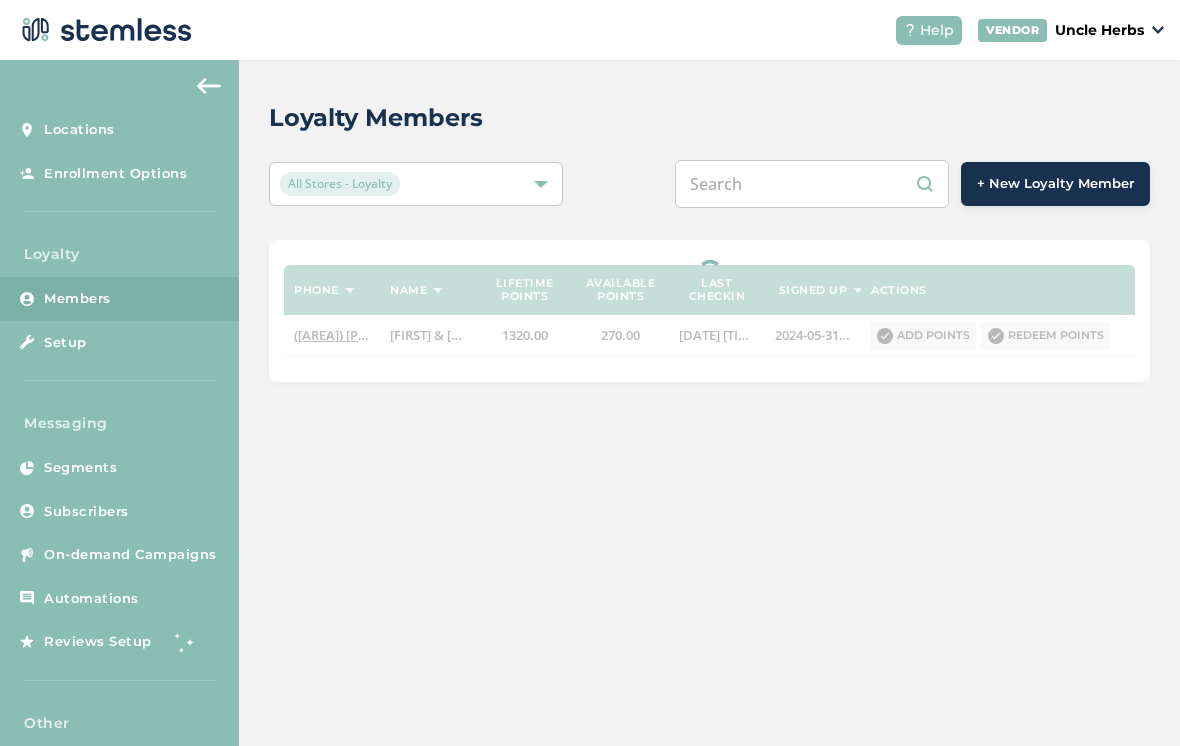 paste on "[PHONE]" 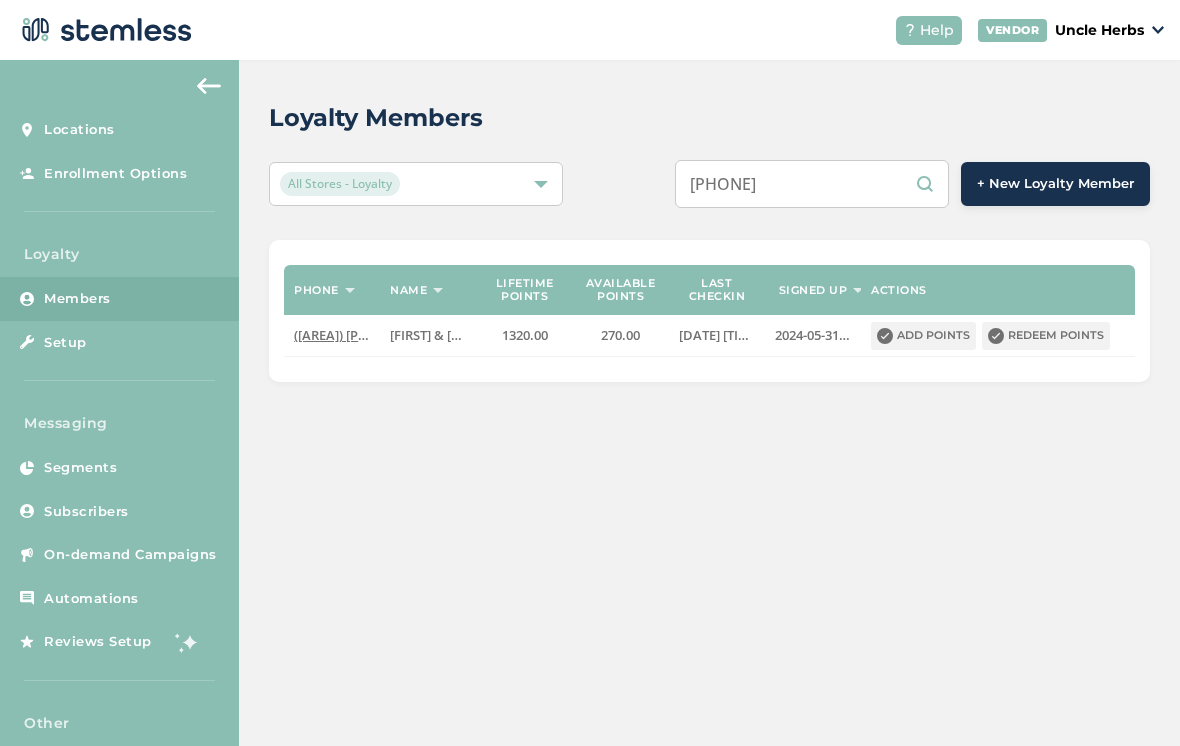 click on "[PHONE]" at bounding box center (812, 184) 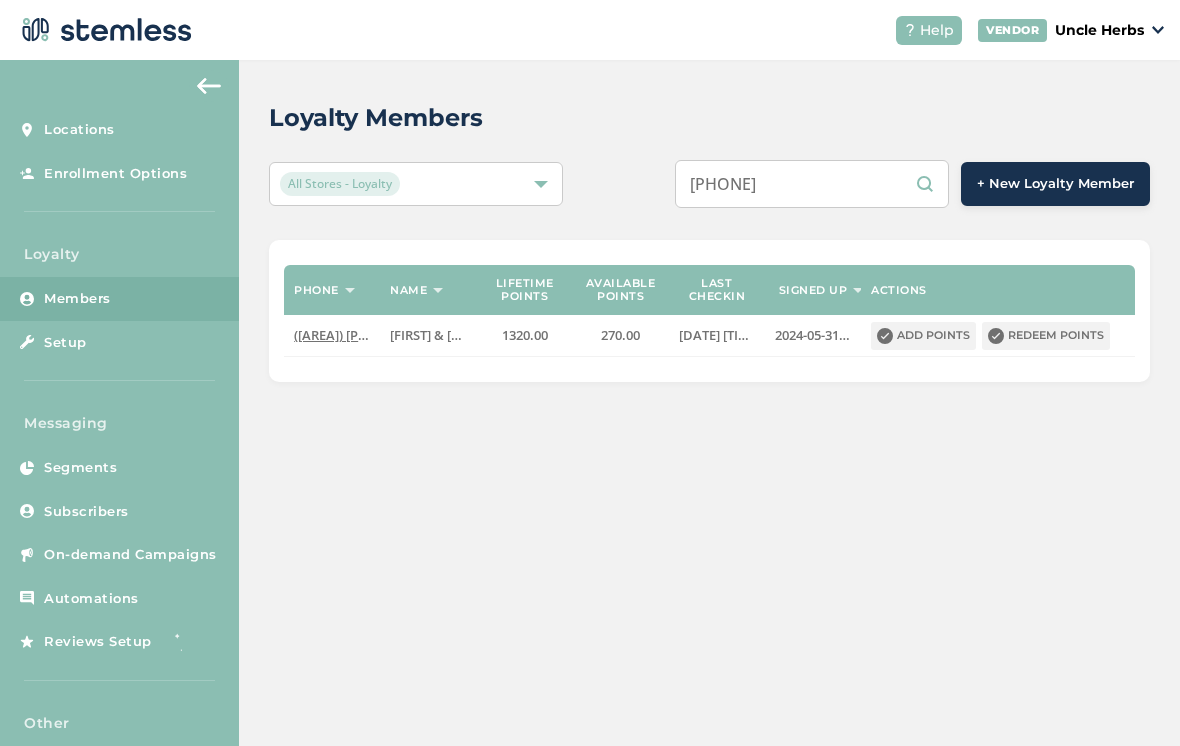 type on "[PHONE]" 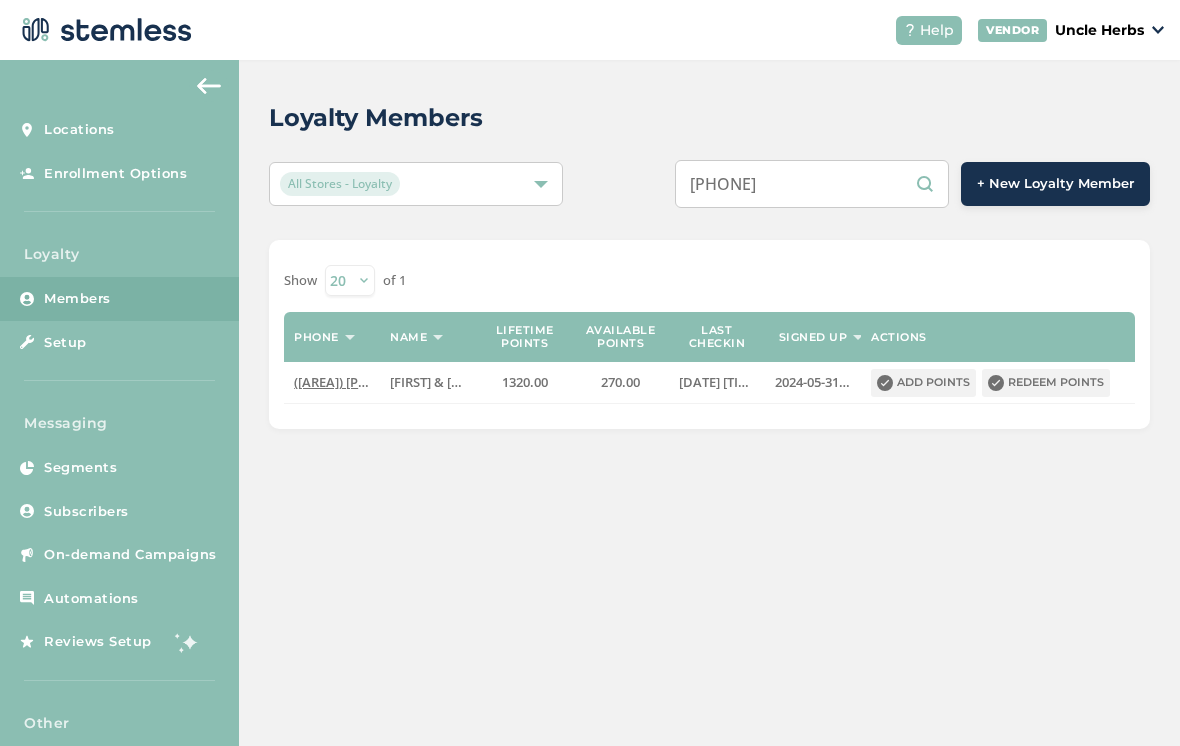 click on "[PHONE]" at bounding box center (812, 184) 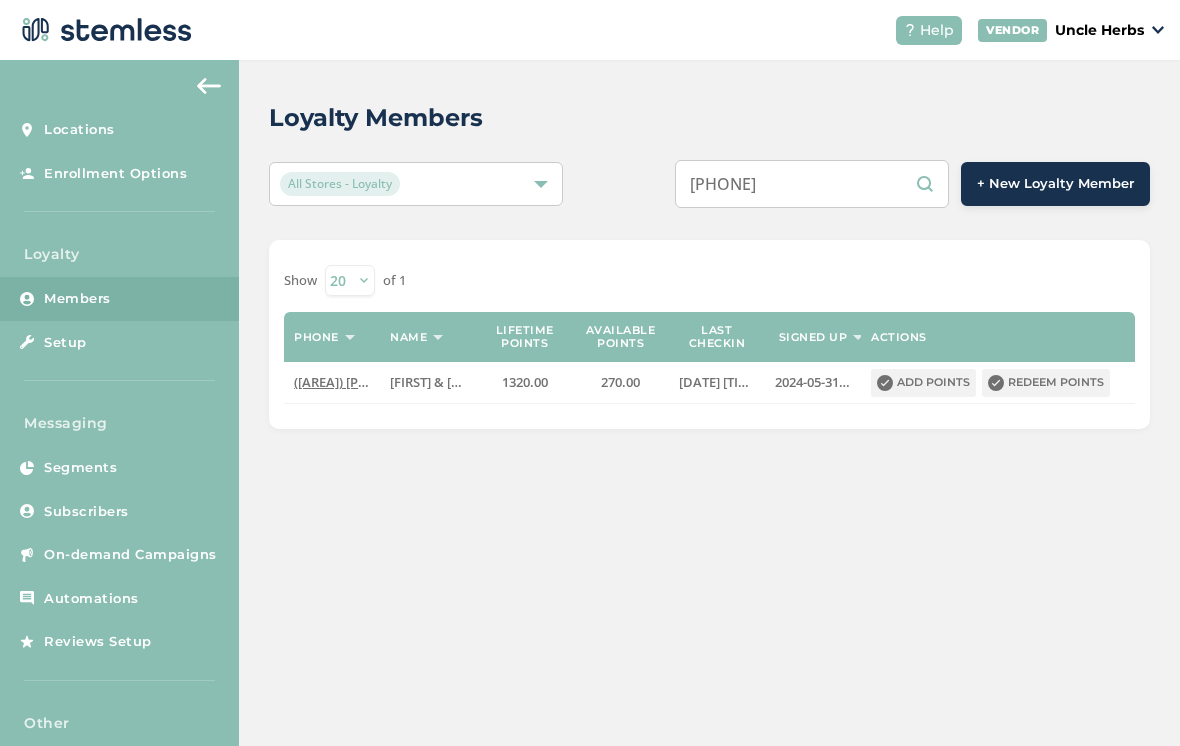 click on "[PHONE]" at bounding box center (812, 184) 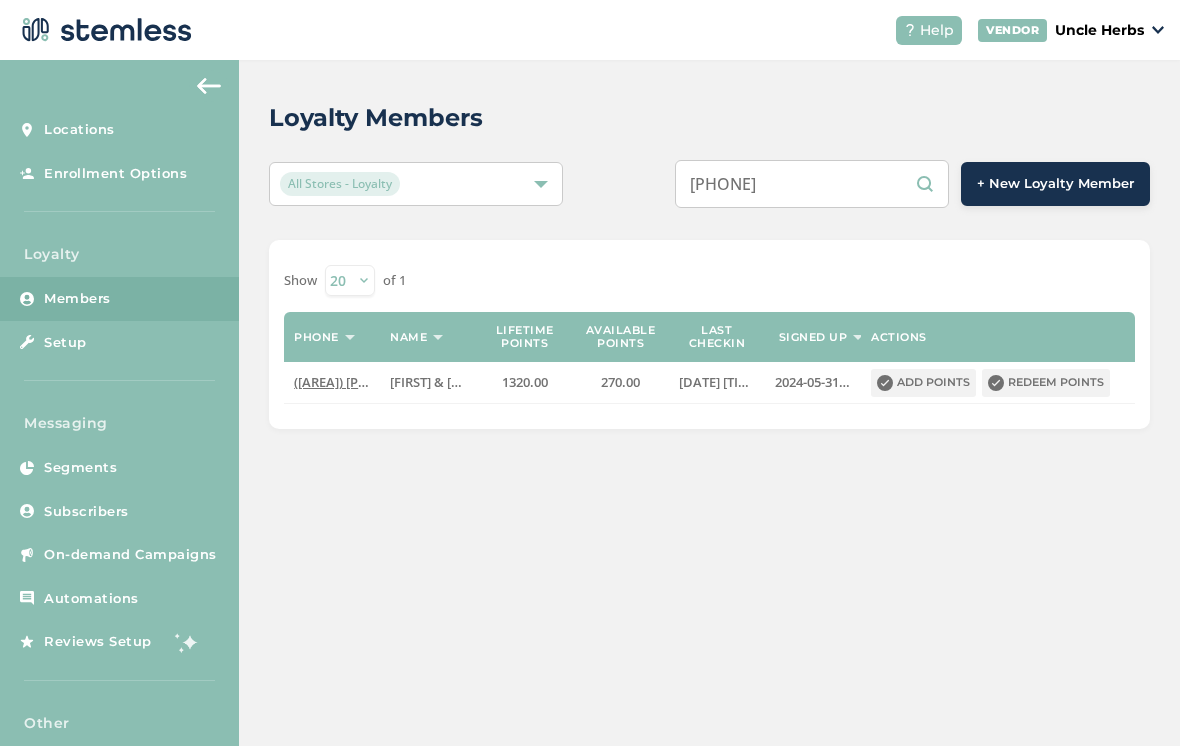 click on "[PHONE]" at bounding box center [812, 184] 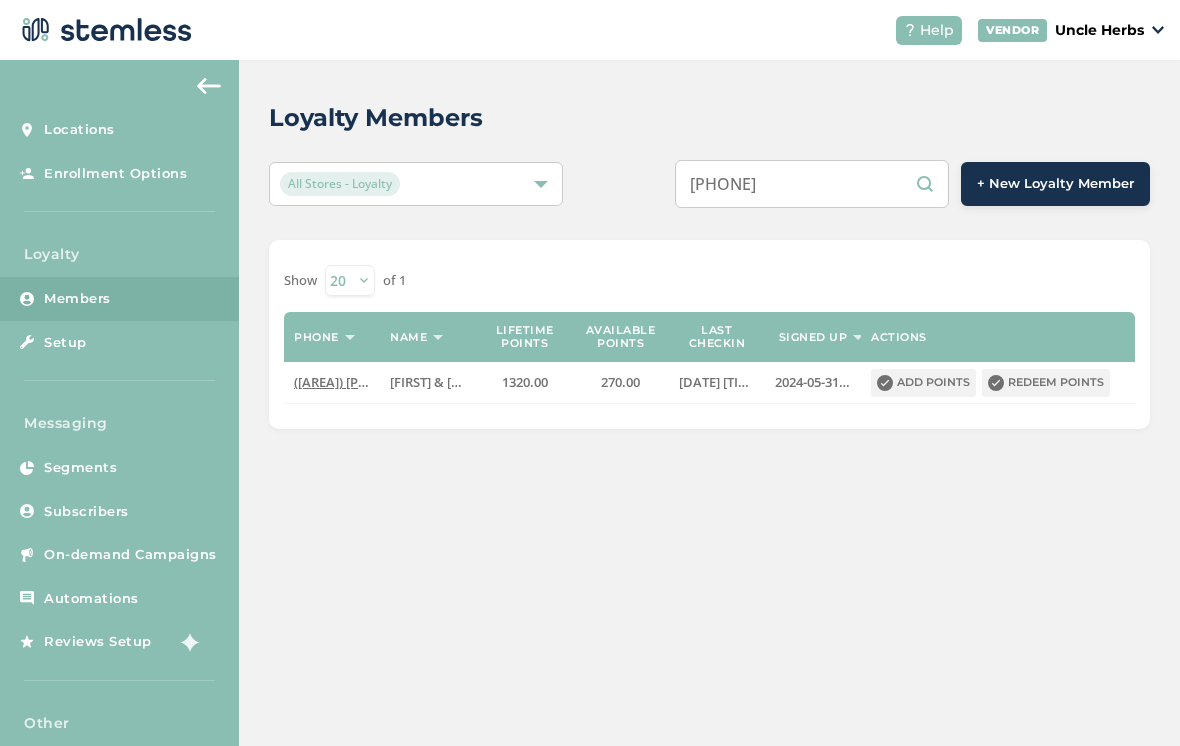 click on "[PHONE]" at bounding box center (812, 184) 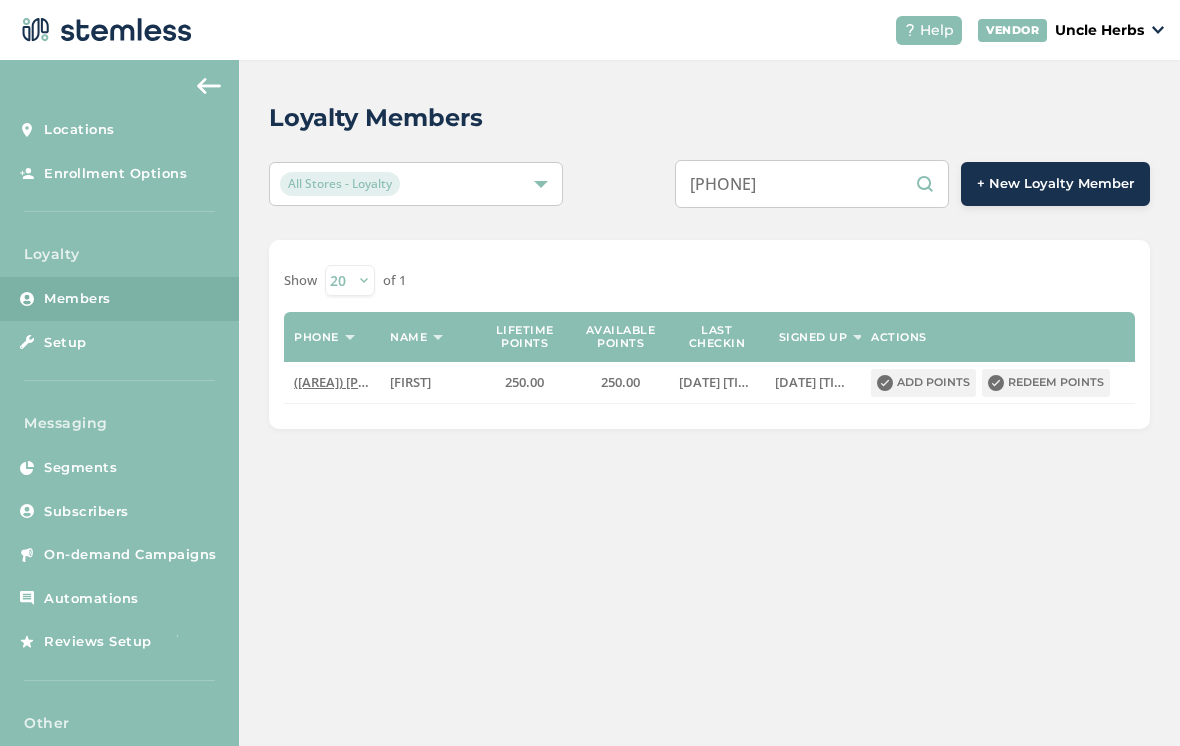 click on "Redeem points" at bounding box center (1046, 383) 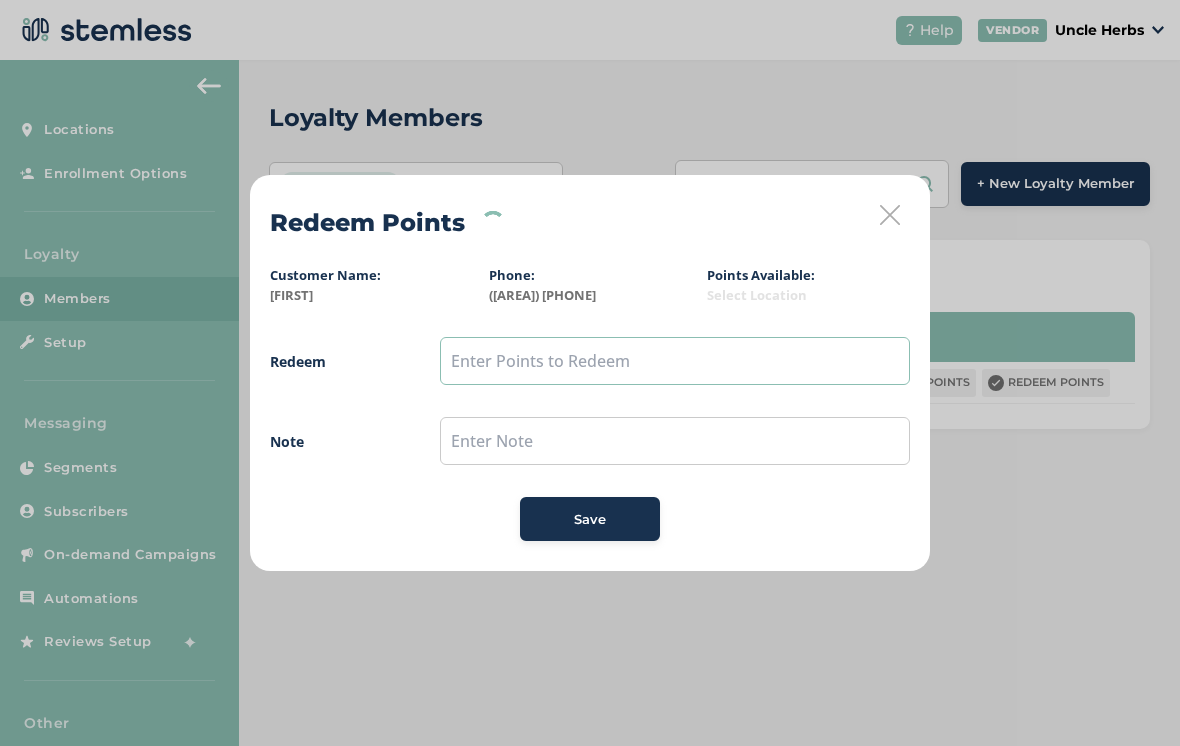click at bounding box center (675, 361) 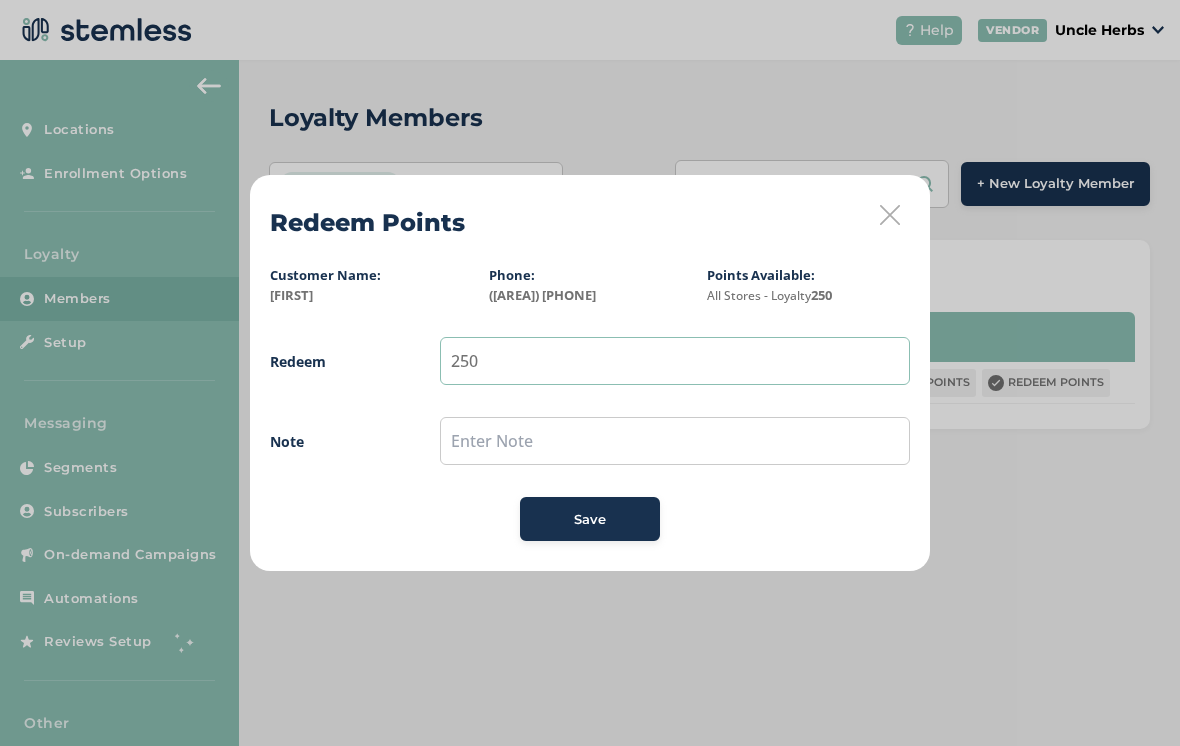 type on "250" 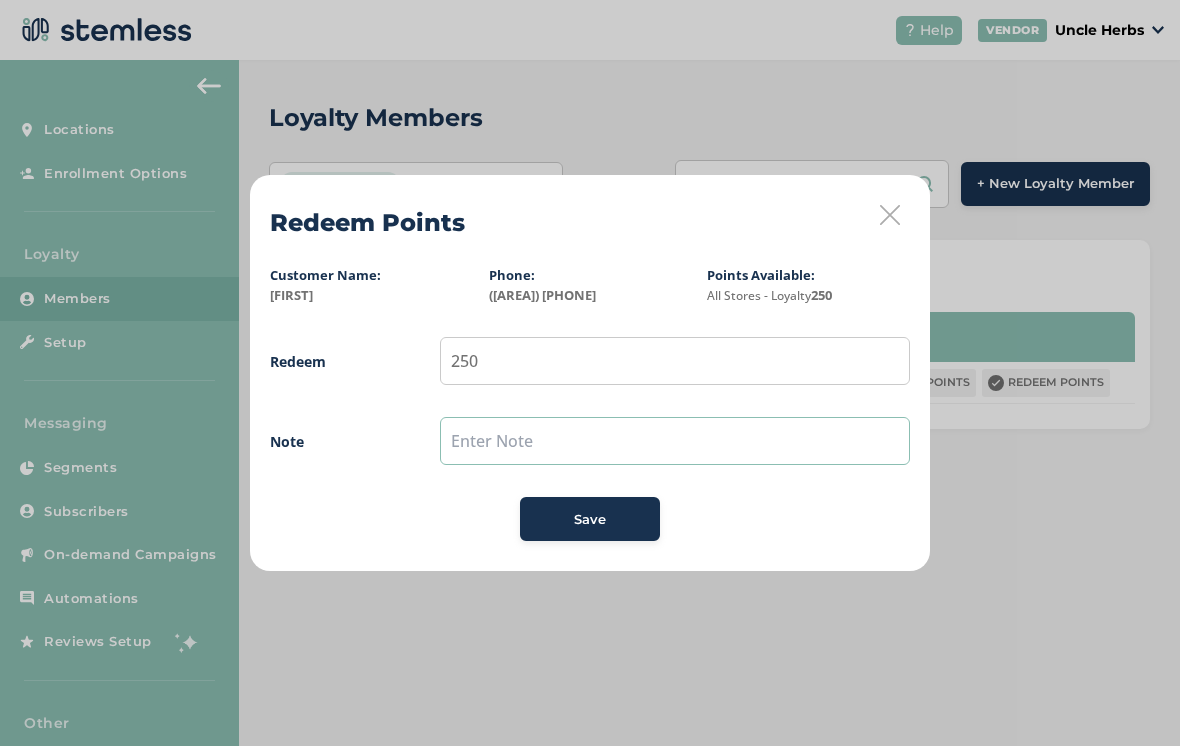click at bounding box center [675, 441] 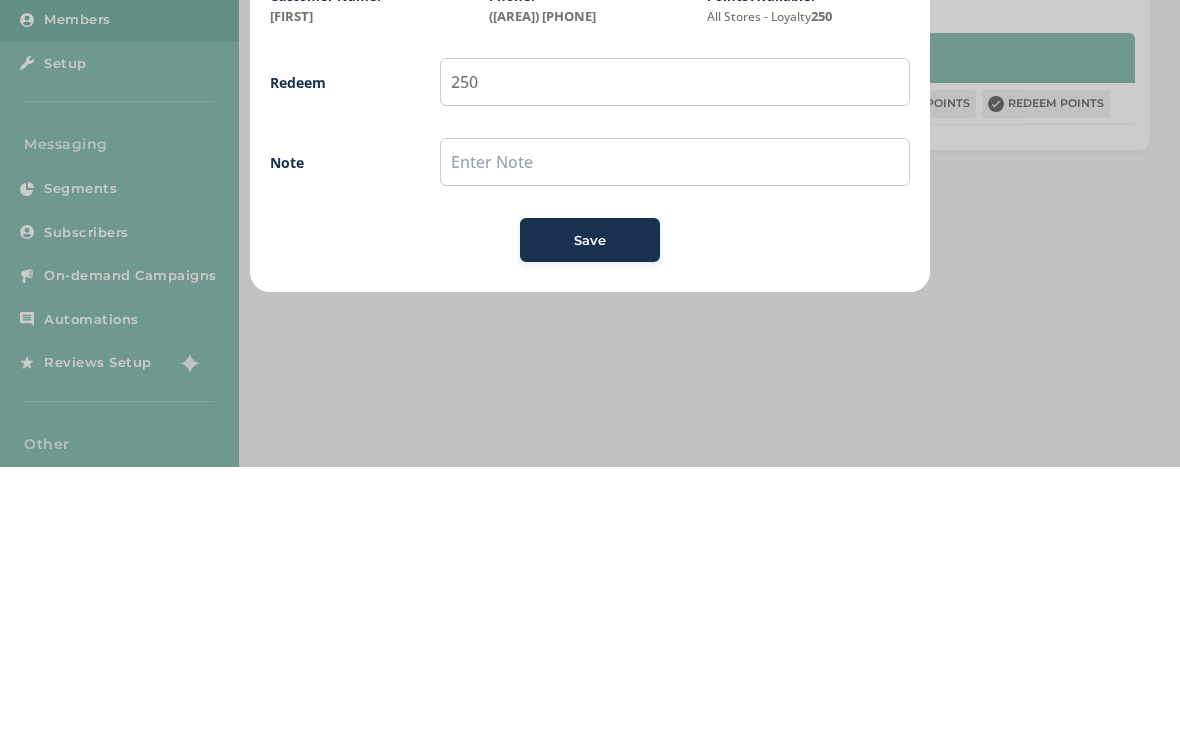 click on "Save" at bounding box center [590, 520] 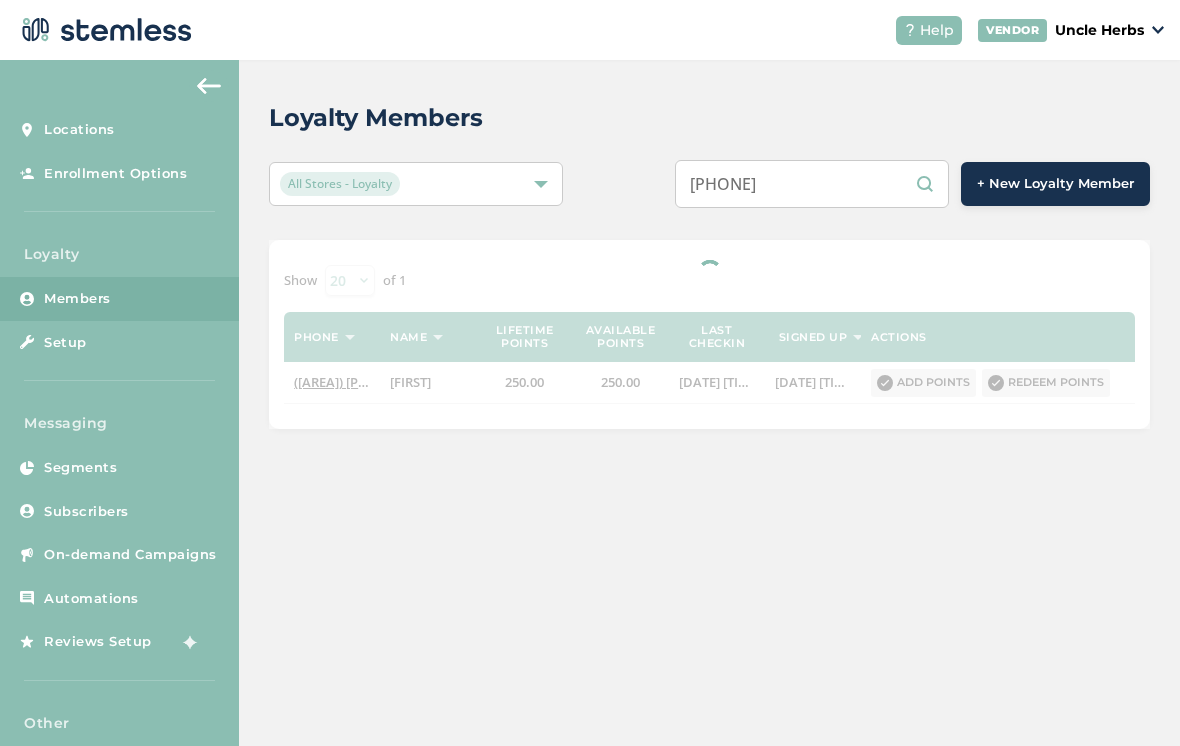 click on "[PHONE]" at bounding box center (812, 184) 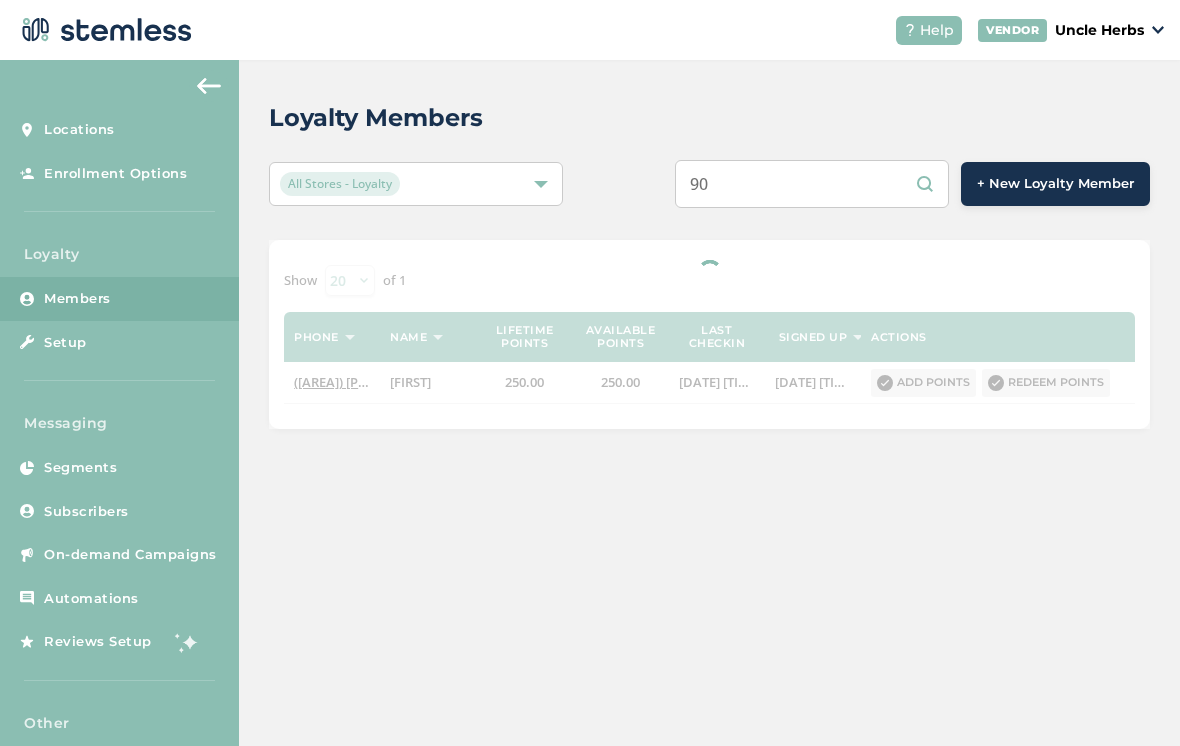 type on "9" 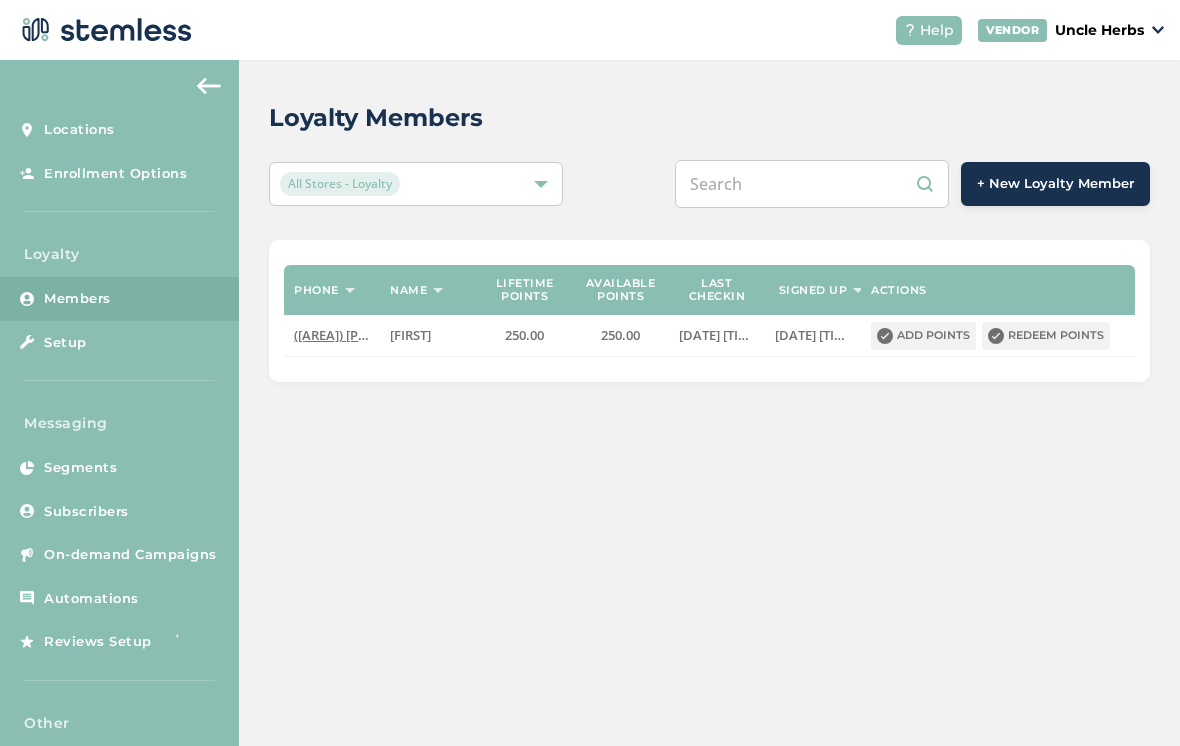 click at bounding box center [812, 184] 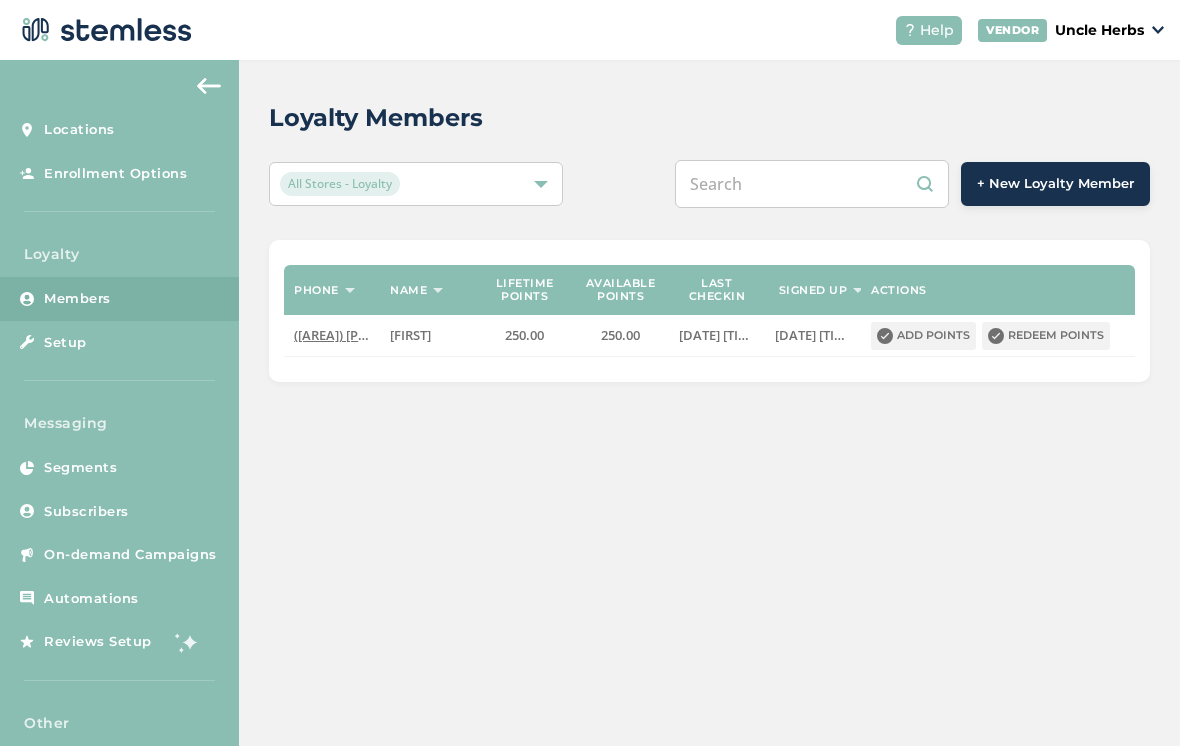 click at bounding box center [812, 184] 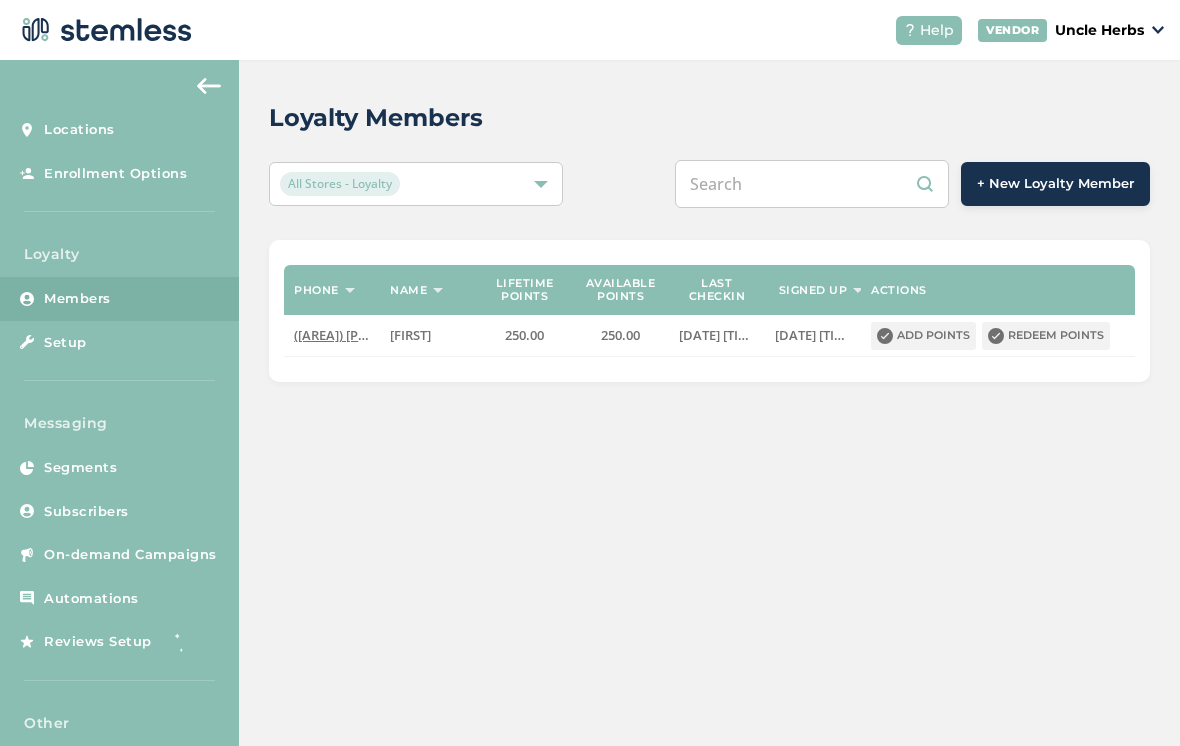 paste on "[PHONE]" 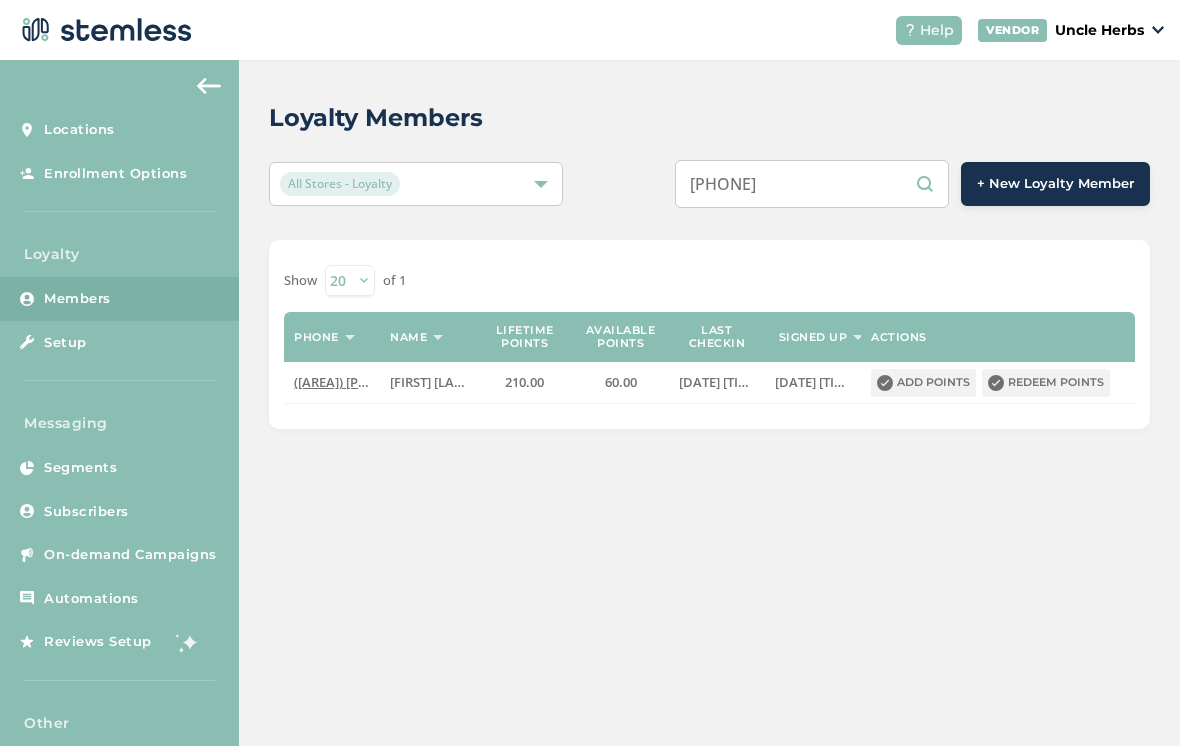 click on "[PHONE]" at bounding box center [812, 184] 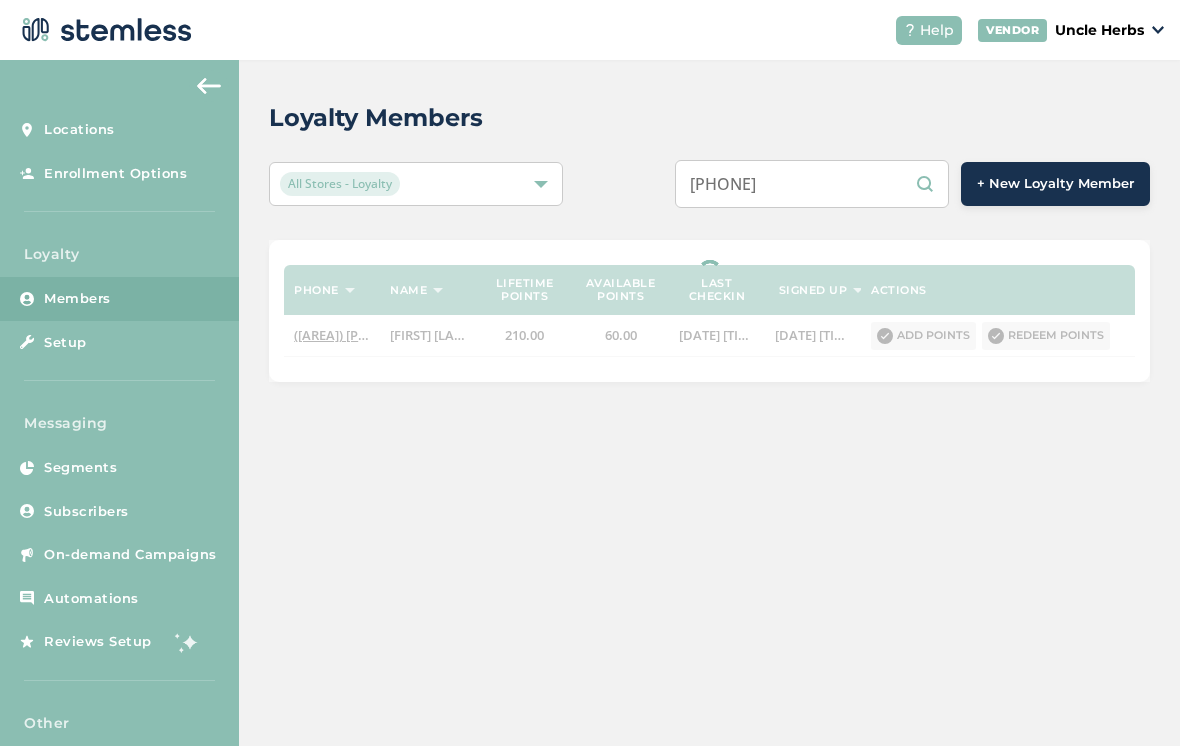 type on "[PHONE]" 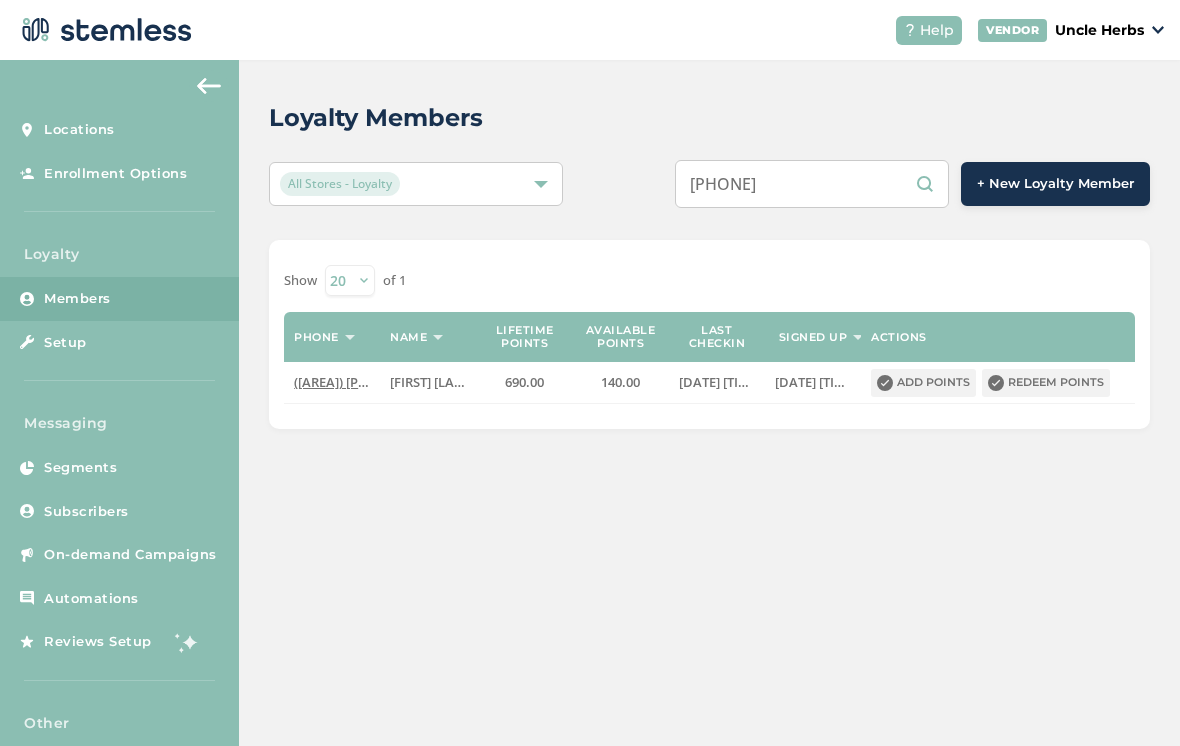 click on "Redeem points" at bounding box center [1046, 383] 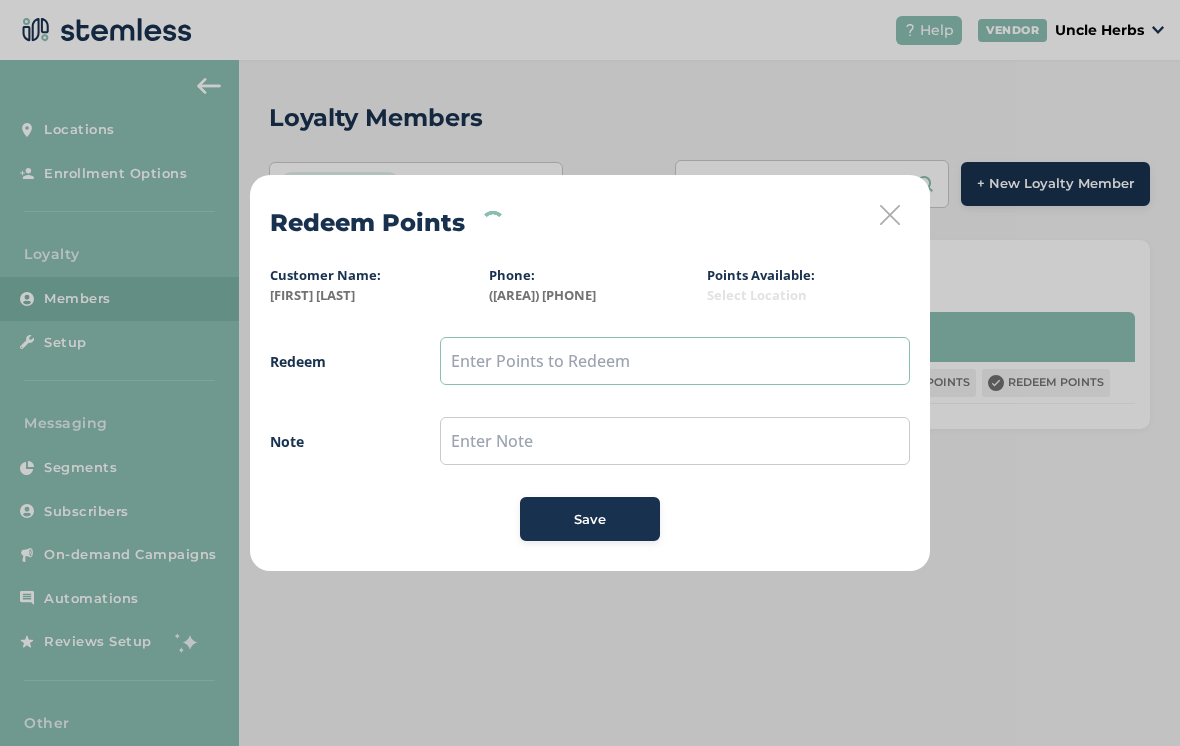 click at bounding box center (675, 361) 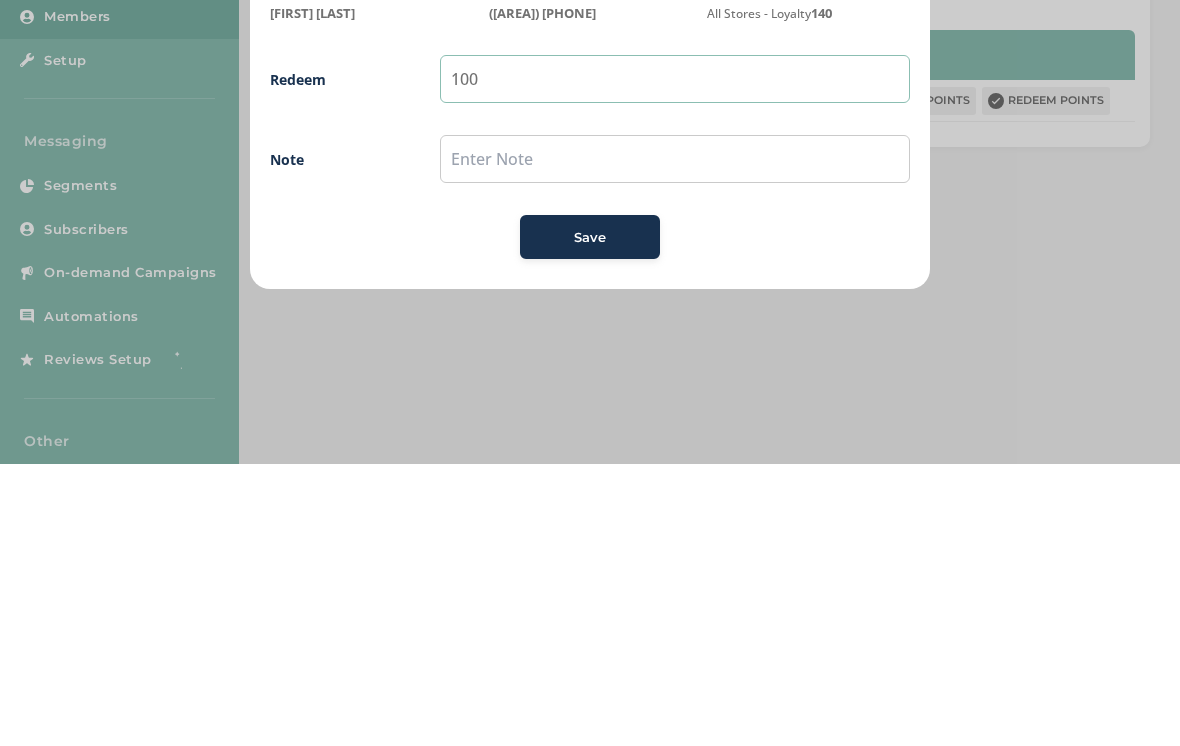 type on "100" 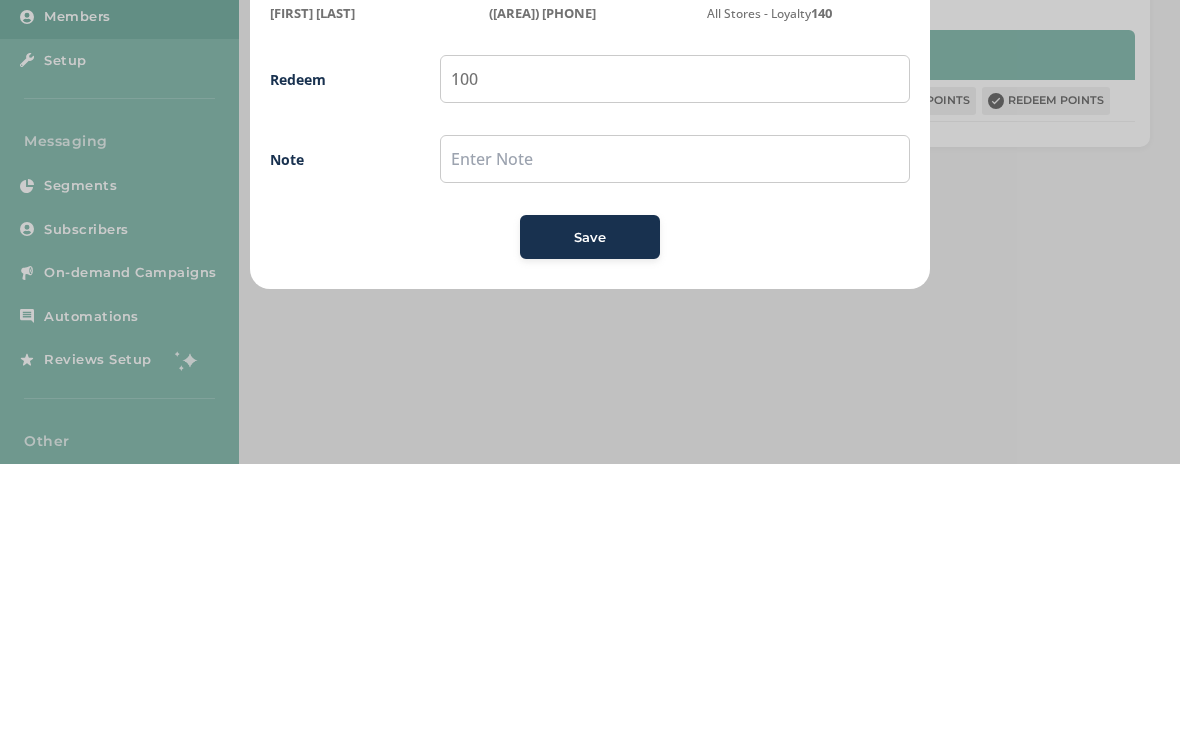 click on "Save" at bounding box center [590, 520] 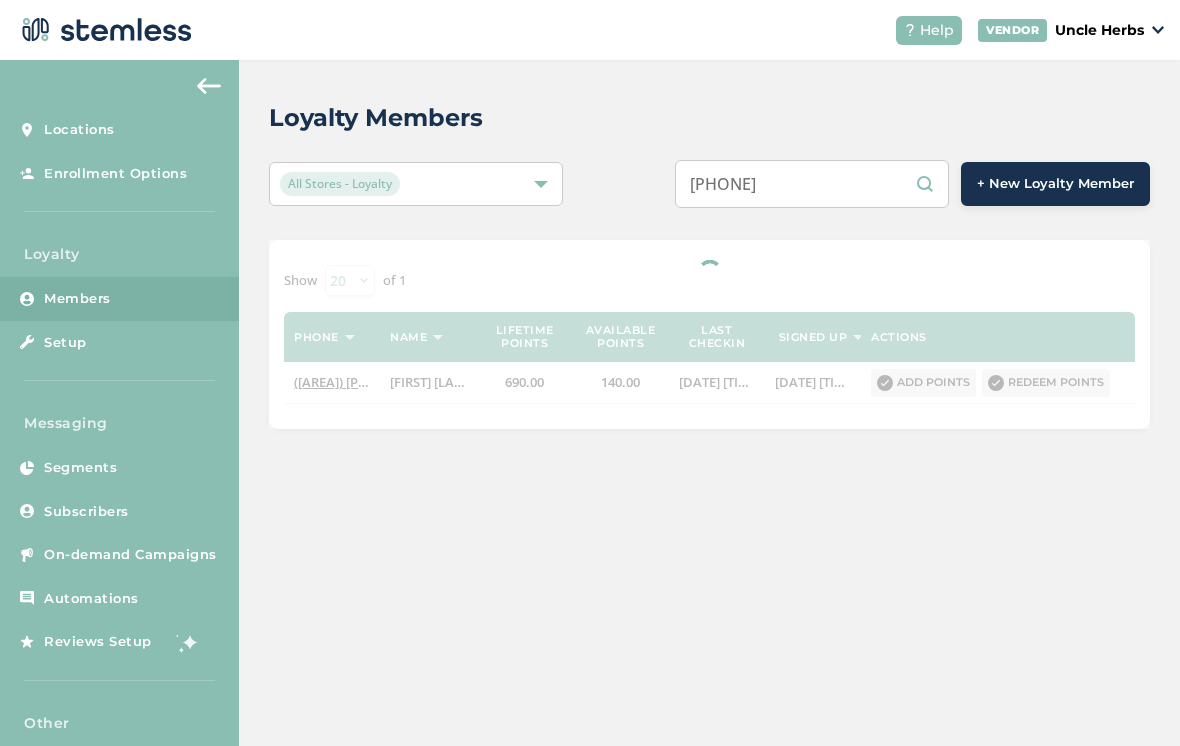 click on "[PHONE]" at bounding box center [812, 184] 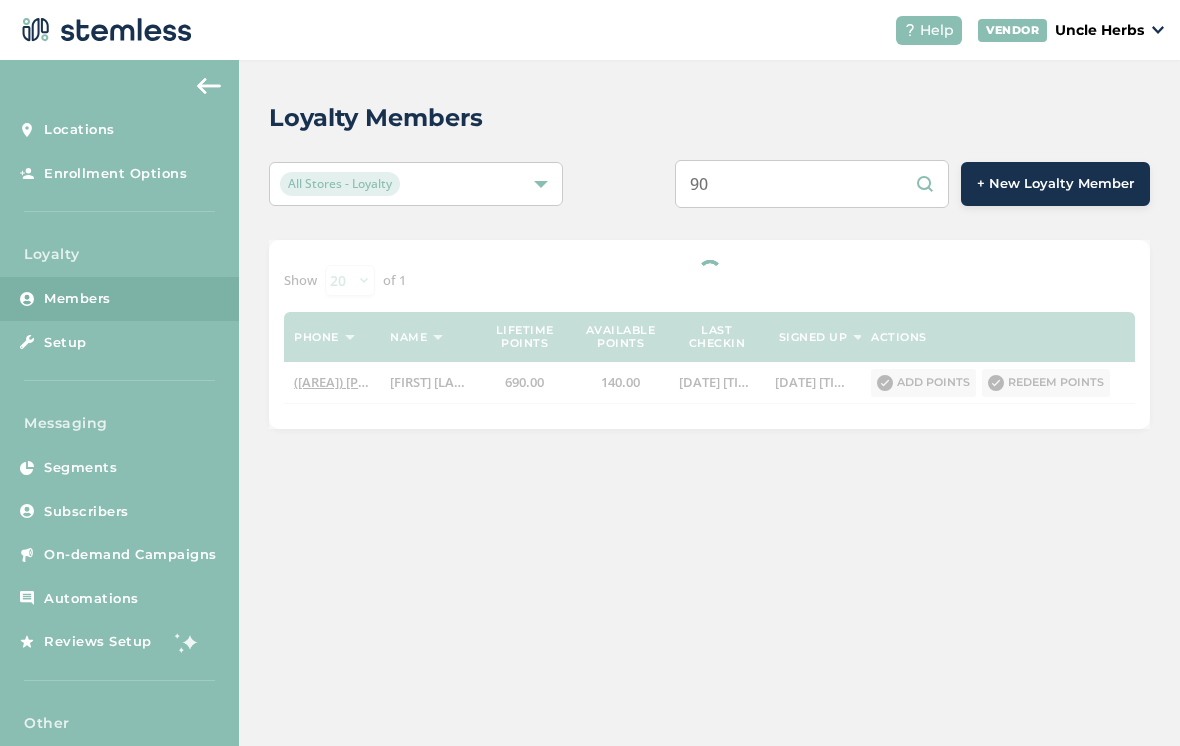 type on "9" 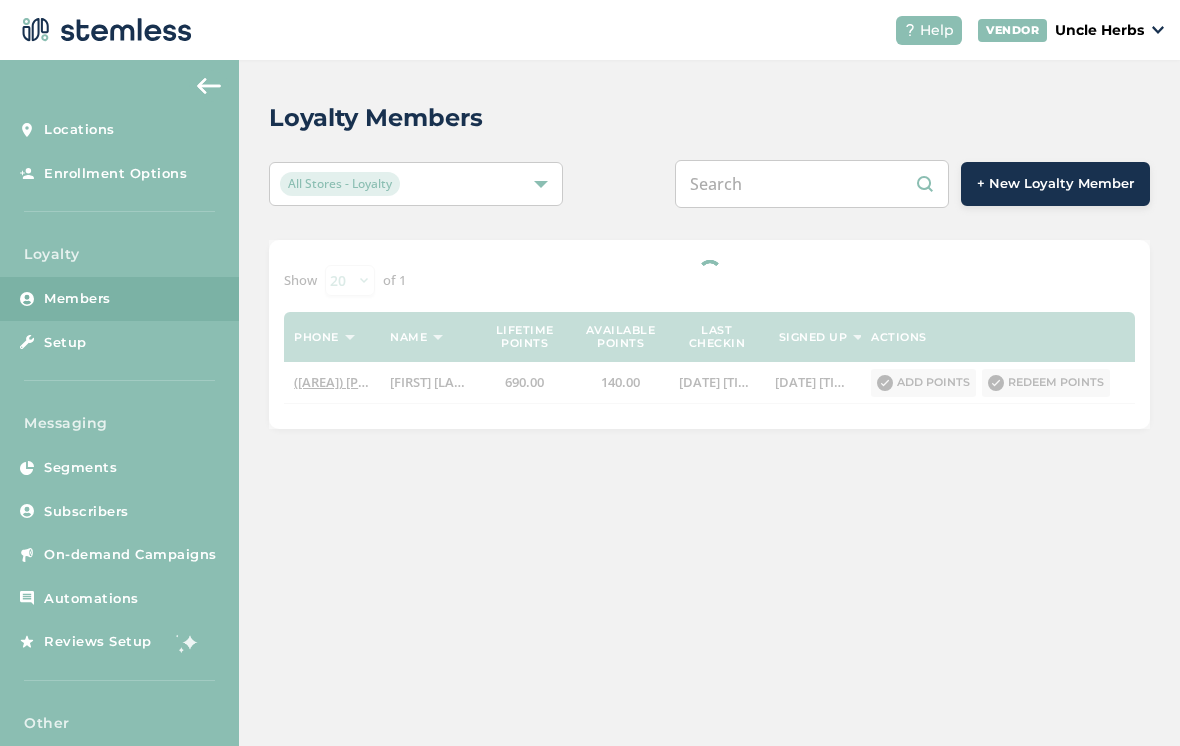 click at bounding box center [812, 184] 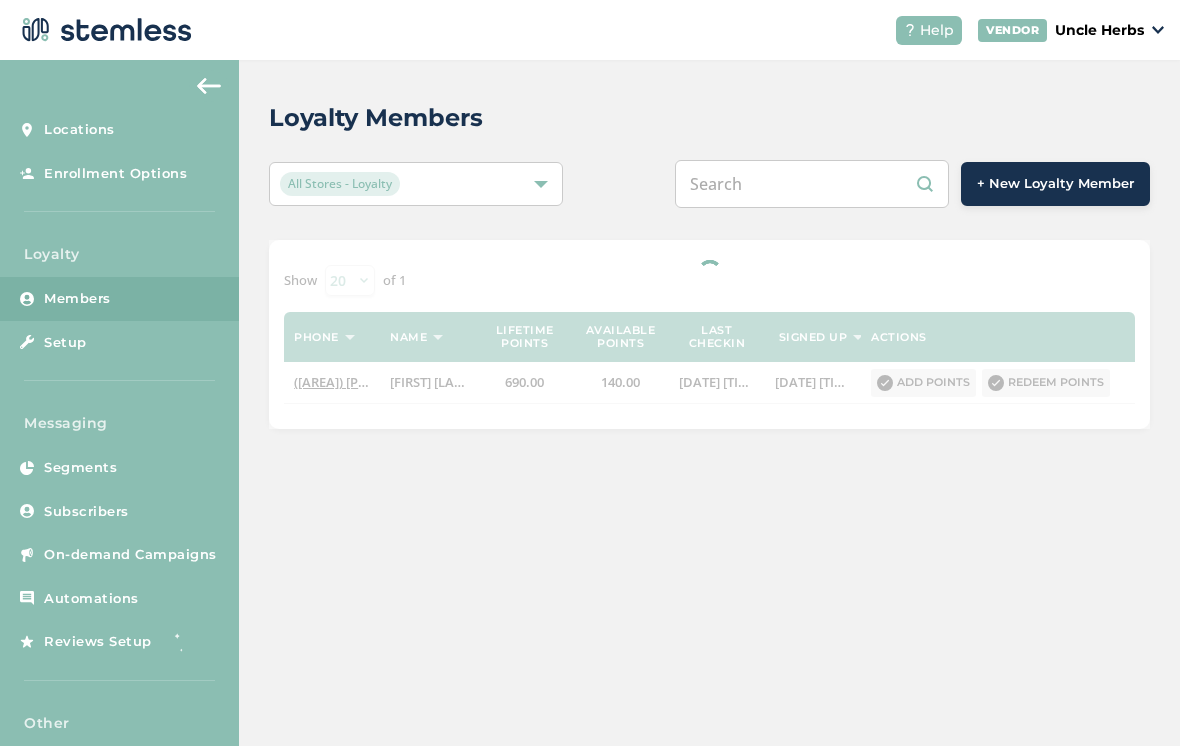 click at bounding box center (812, 184) 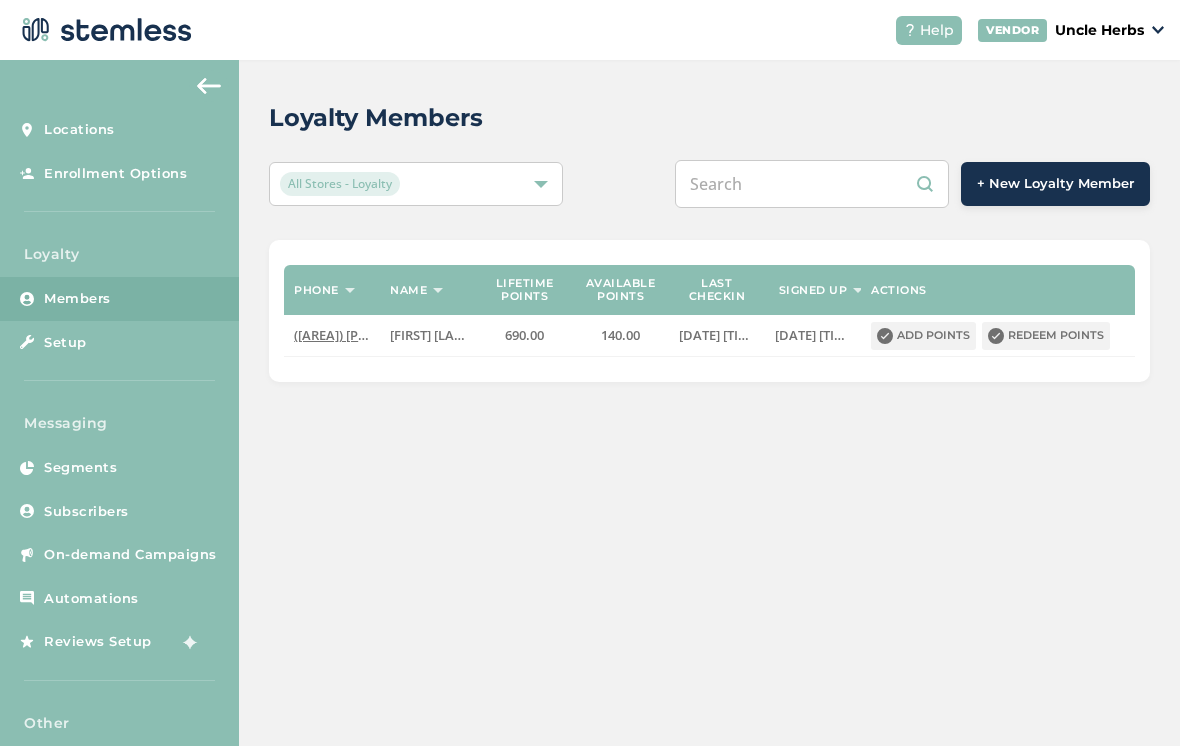 paste on "[PHONE]" 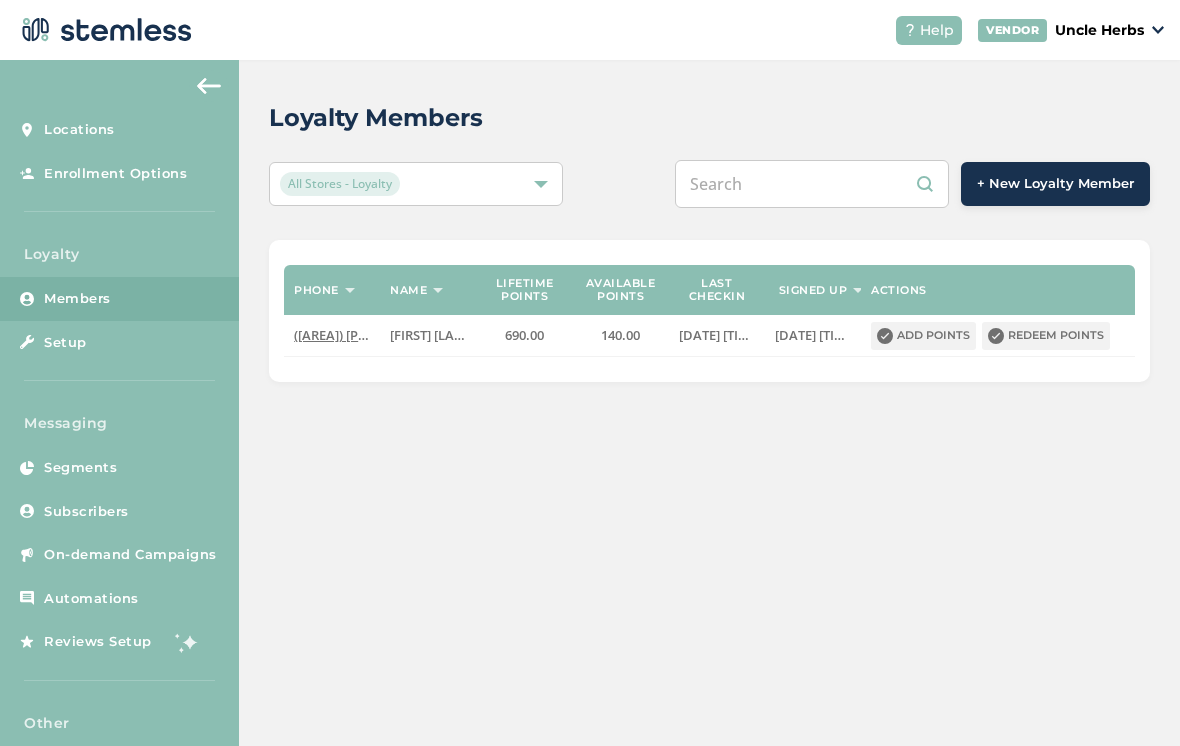 type on "[PHONE]" 